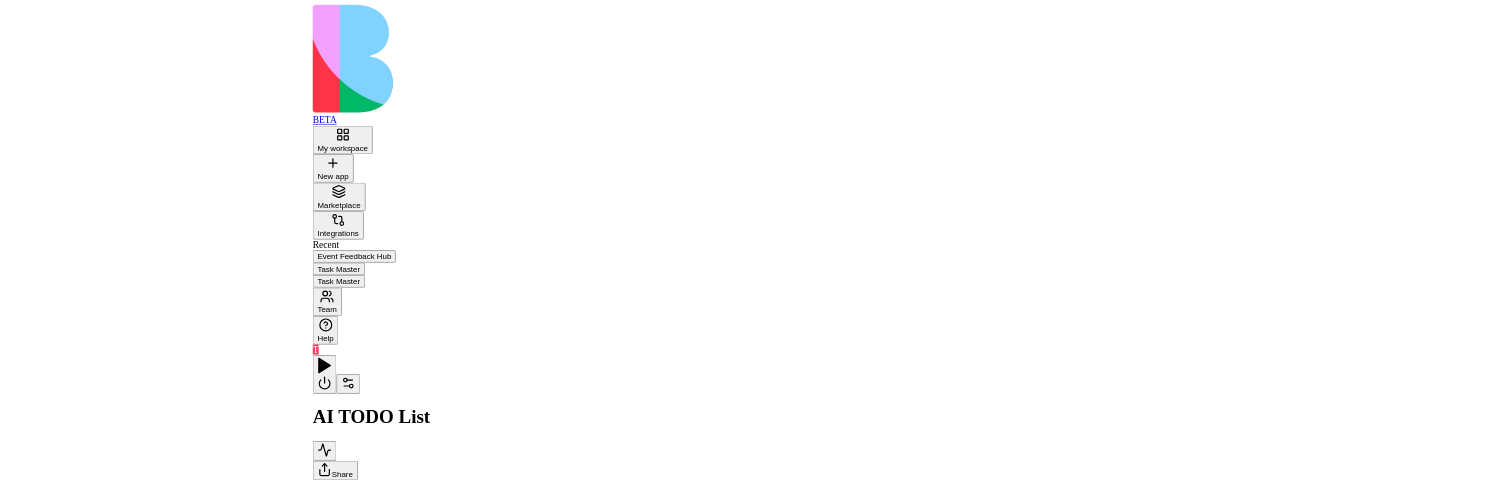 scroll, scrollTop: 0, scrollLeft: 0, axis: both 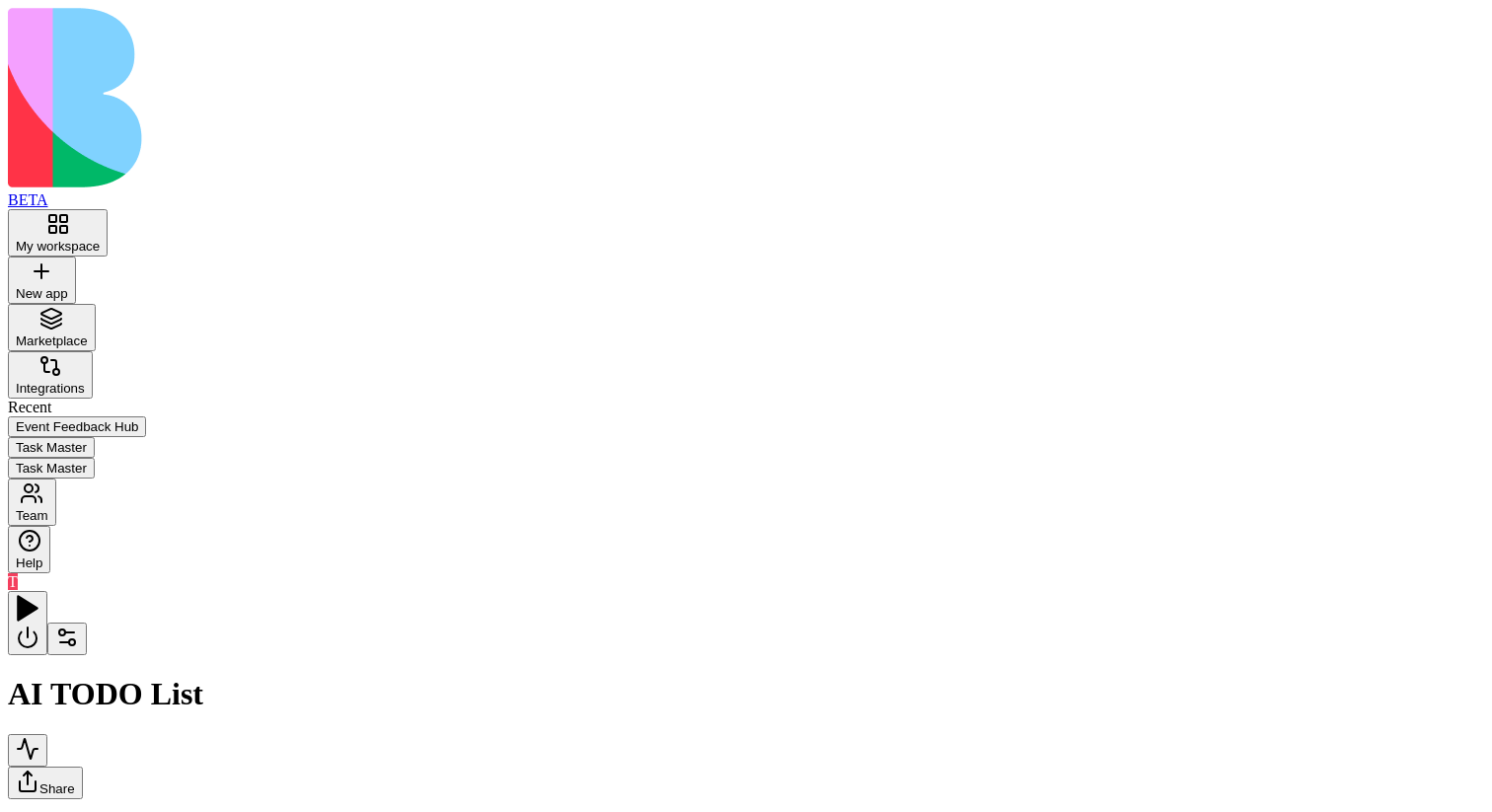 click at bounding box center (67, 638) 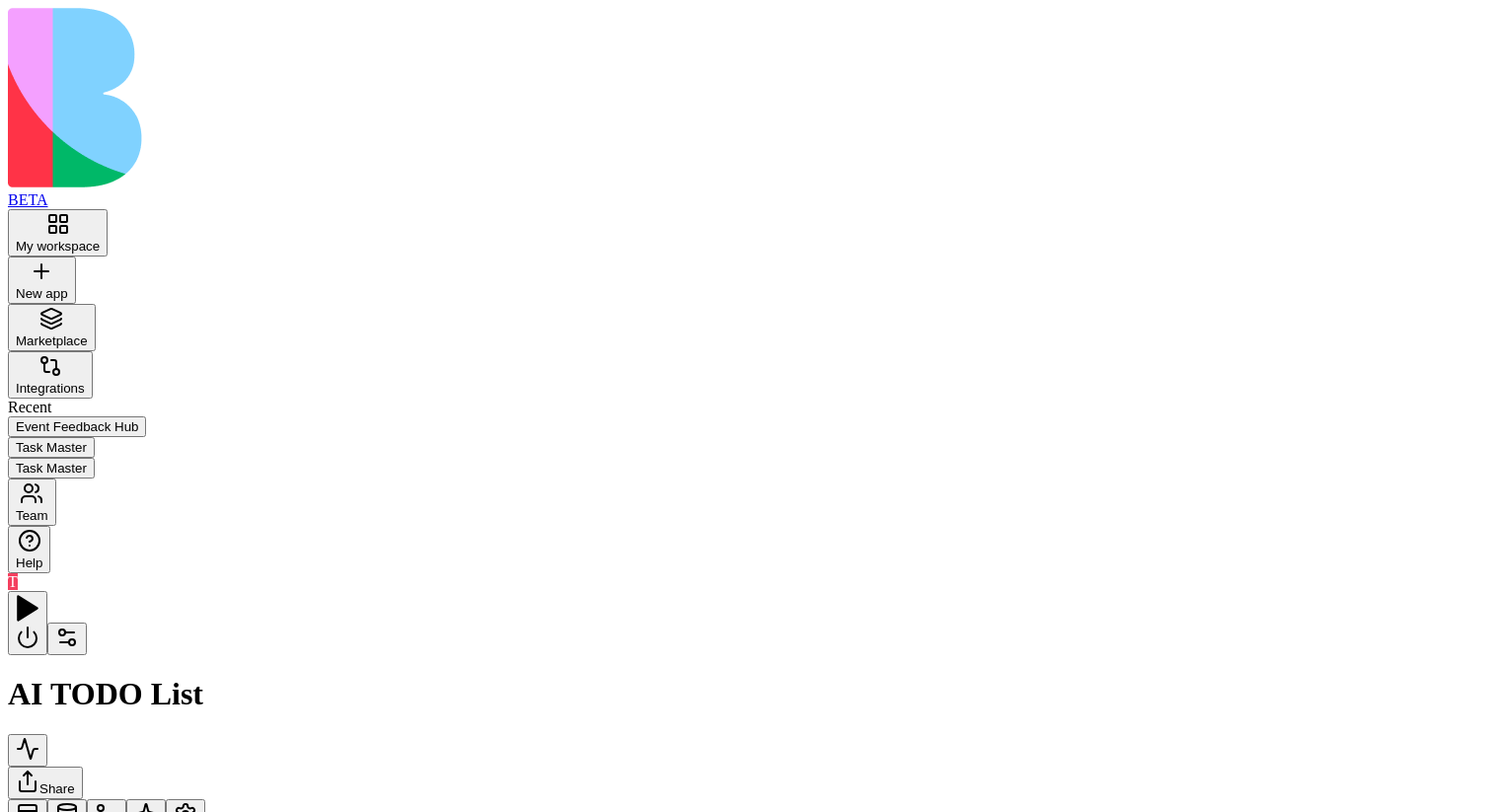 click at bounding box center [28, 1064] 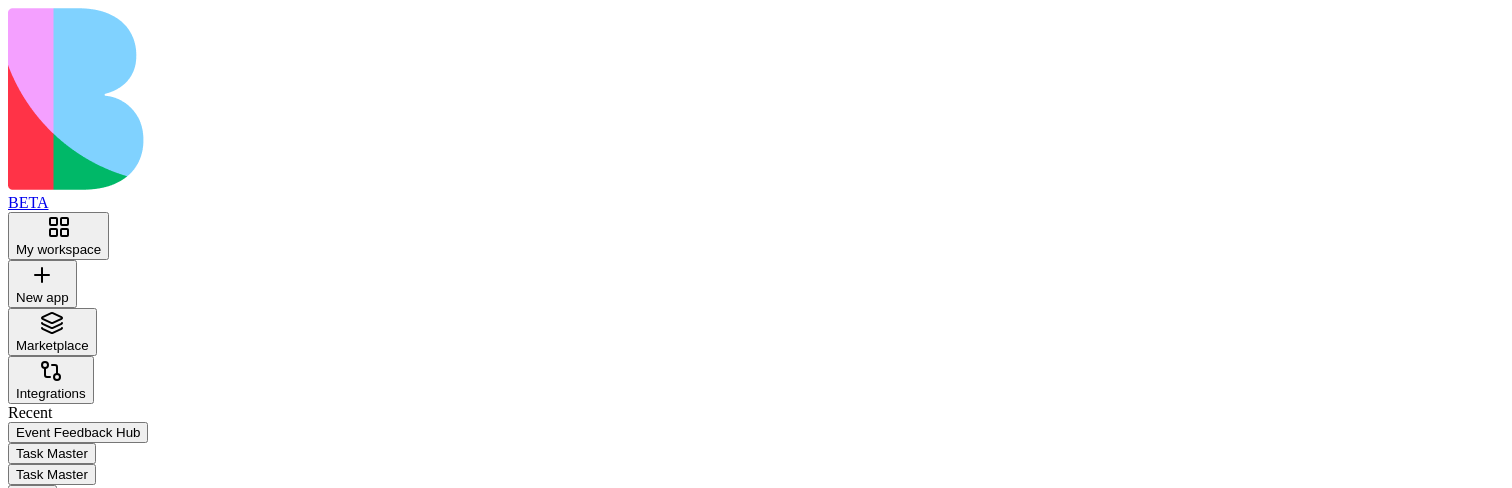 click on "InsertTaskToTable" at bounding box center [123, 1053] 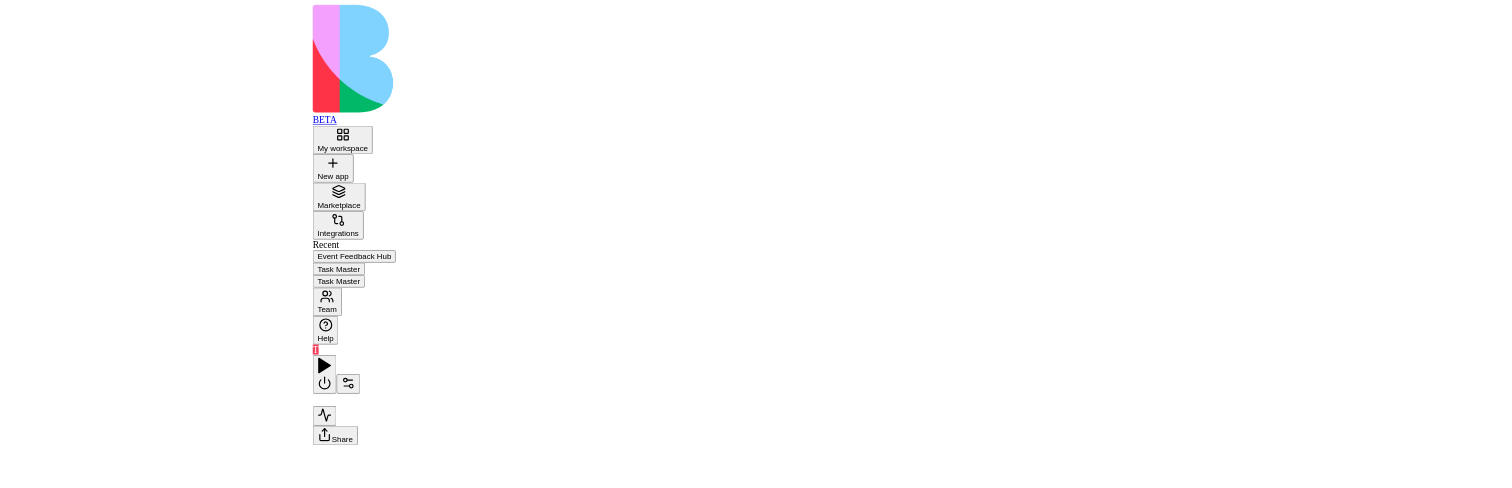 scroll, scrollTop: 0, scrollLeft: 0, axis: both 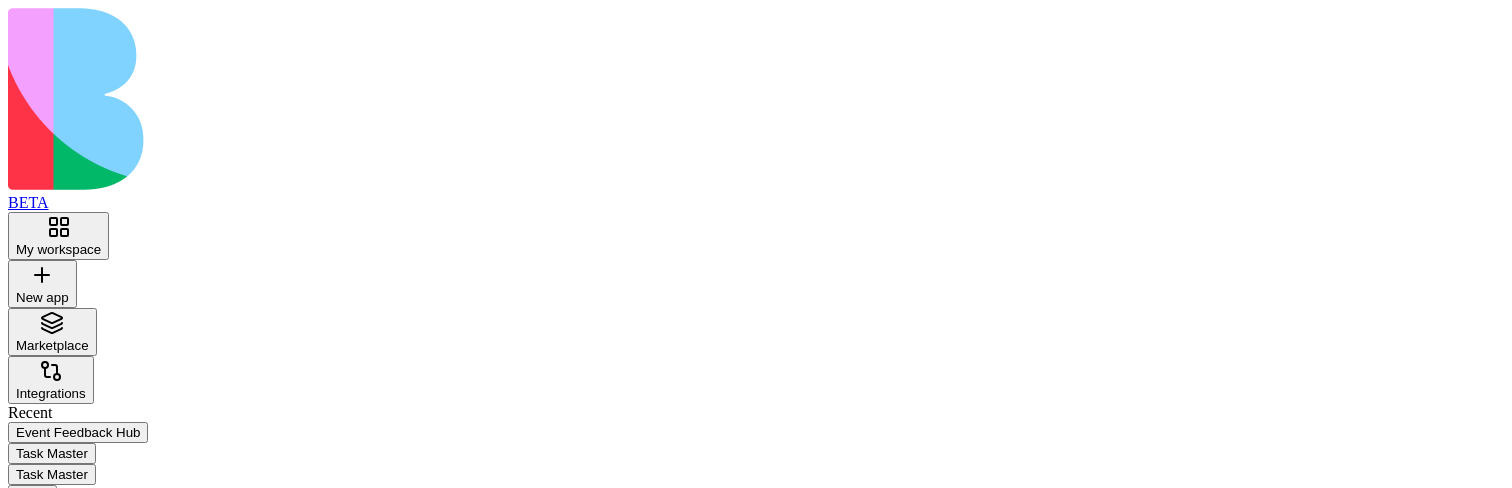 click at bounding box center [68, 647] 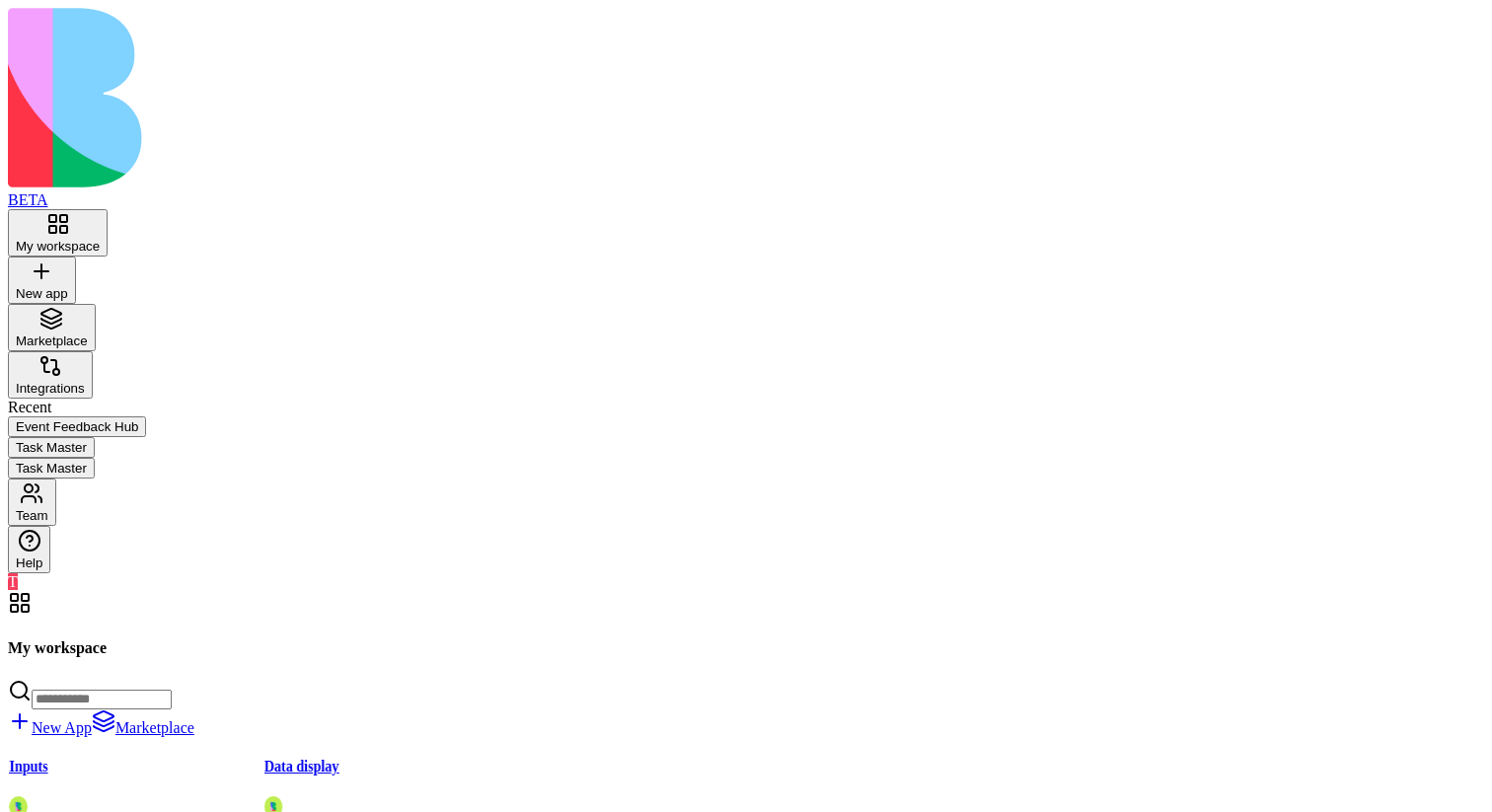 scroll, scrollTop: 0, scrollLeft: 0, axis: both 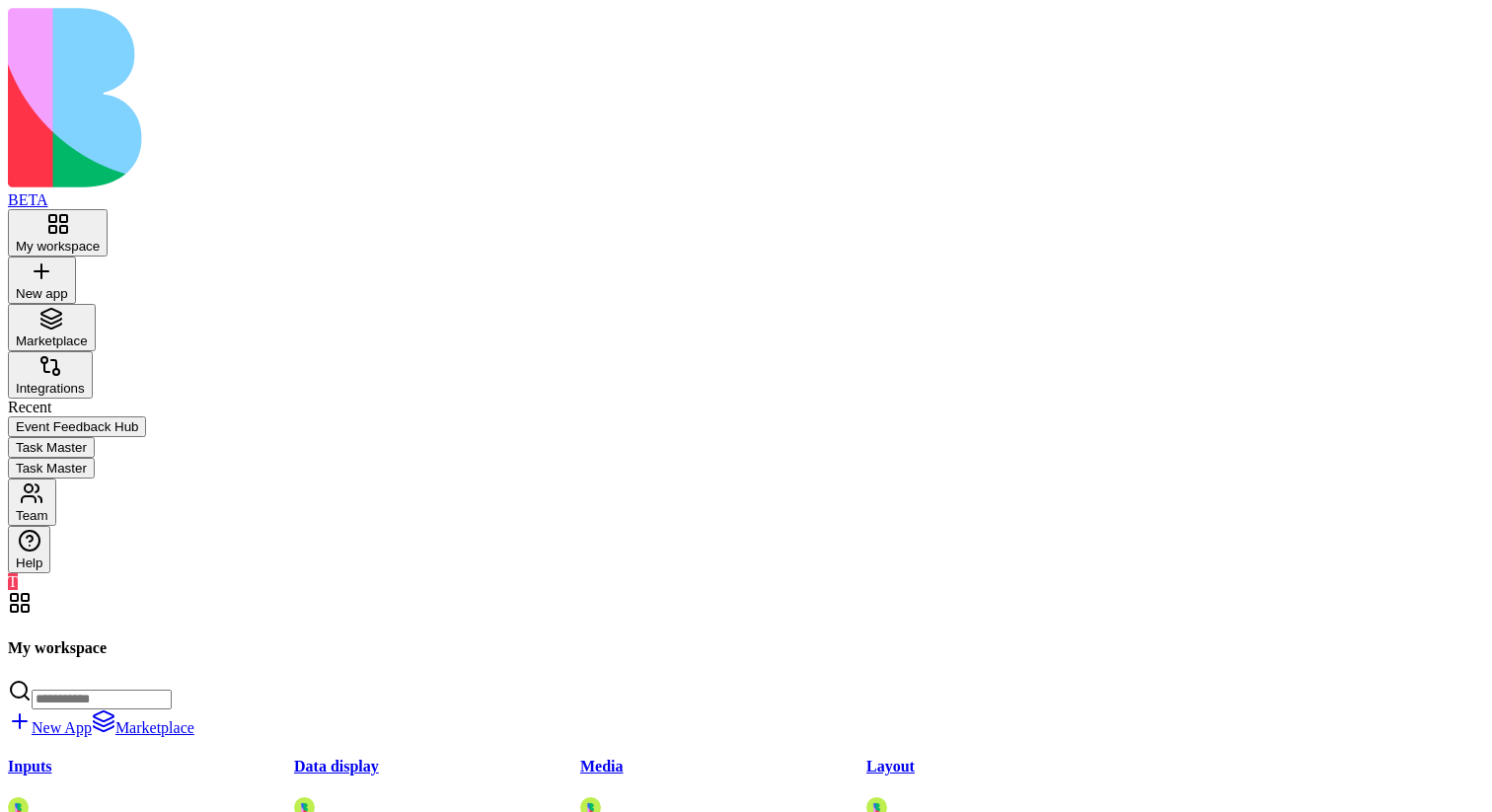 click at bounding box center (28, 1454) 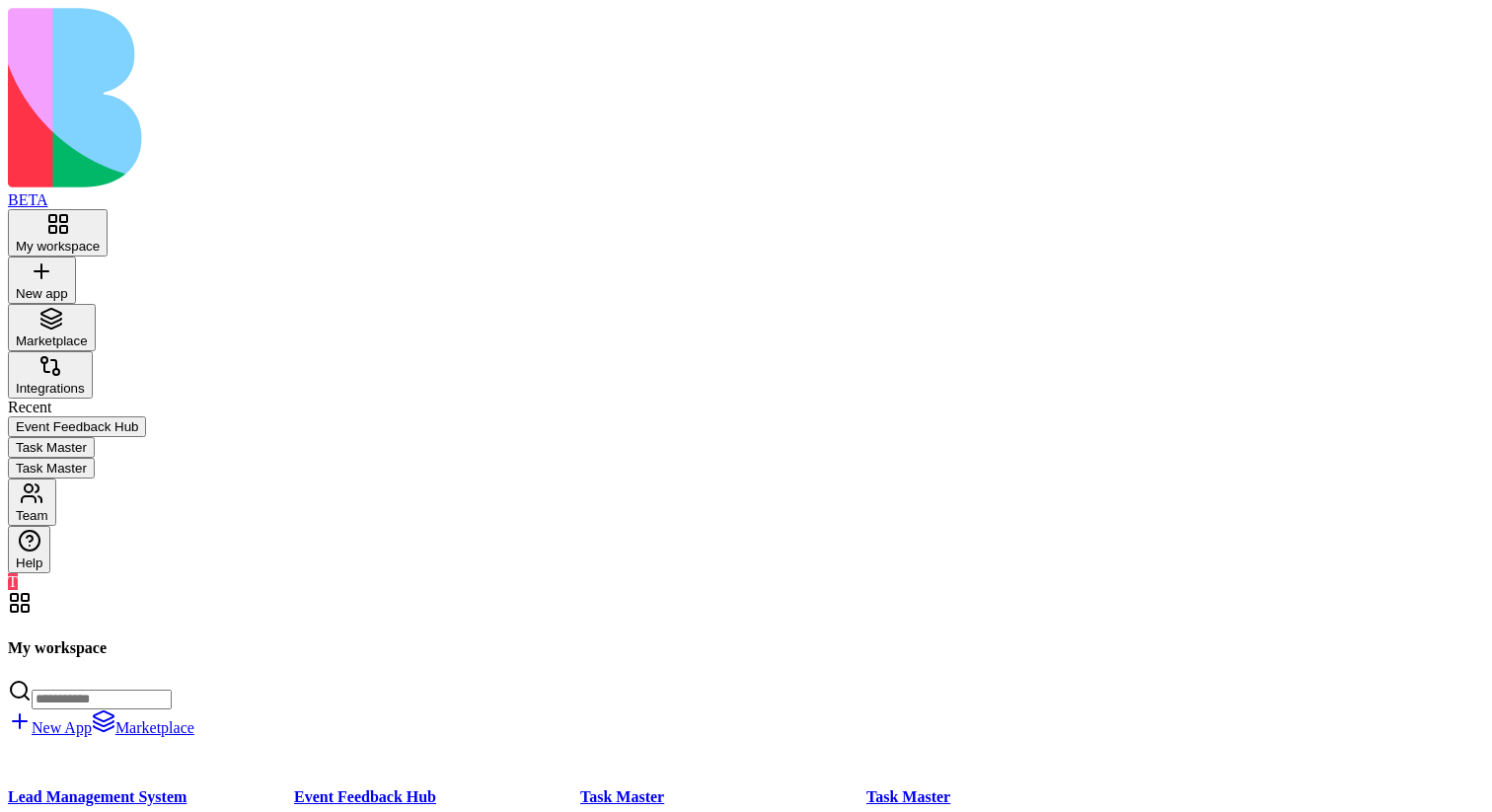 click on "Launch" at bounding box center [610, 925] 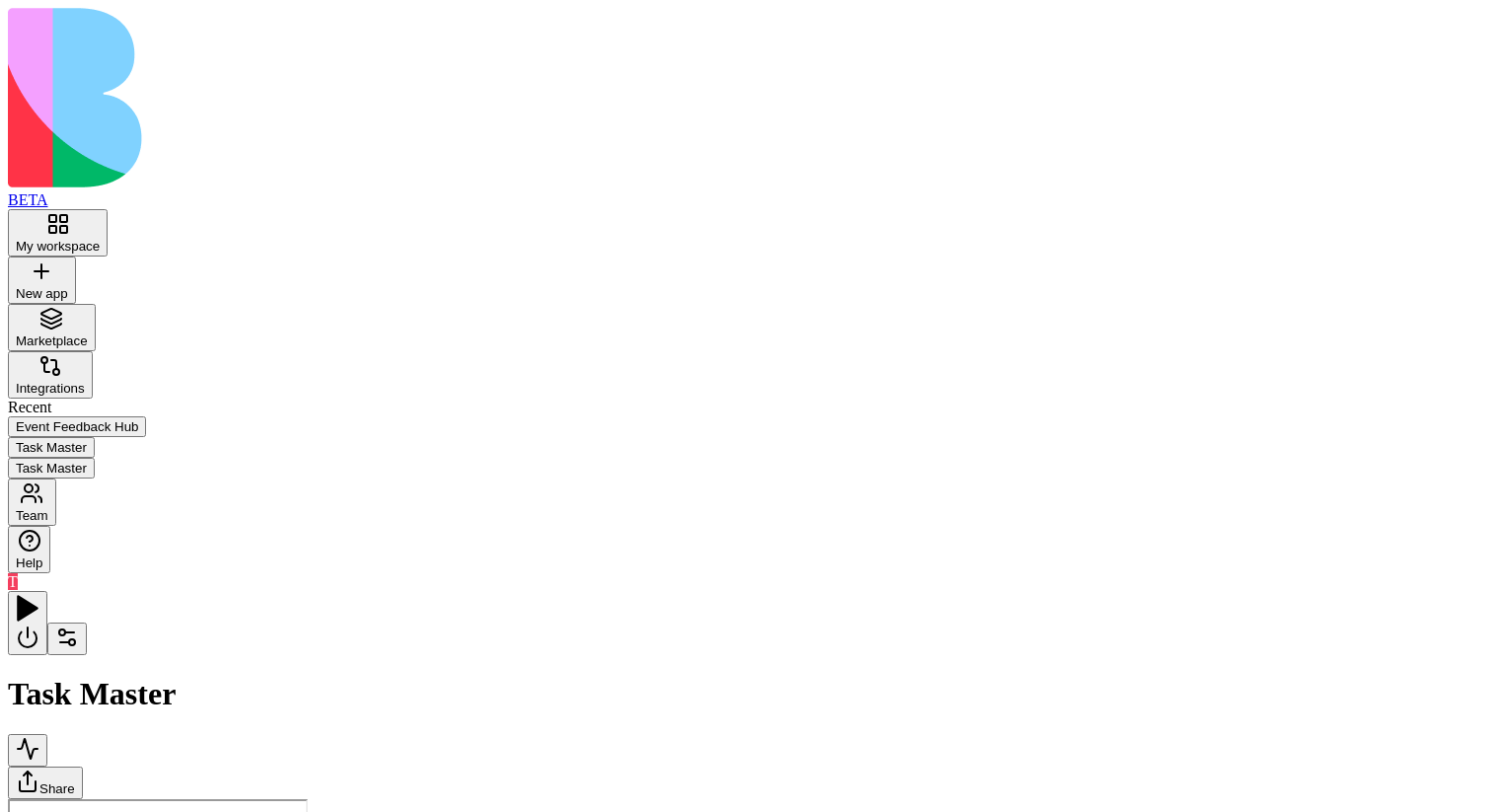 scroll, scrollTop: 0, scrollLeft: 0, axis: both 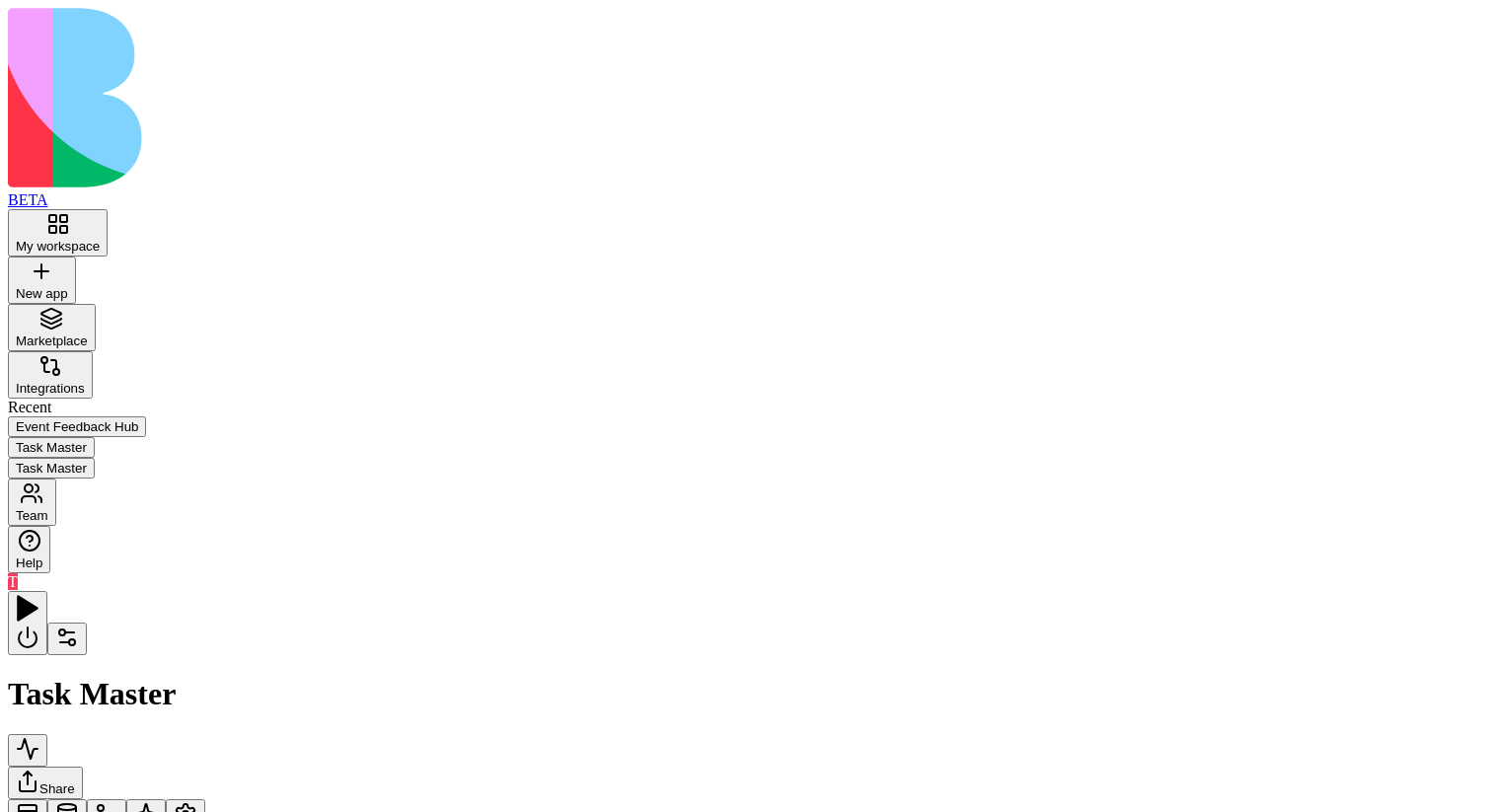 click at bounding box center (107, 815) 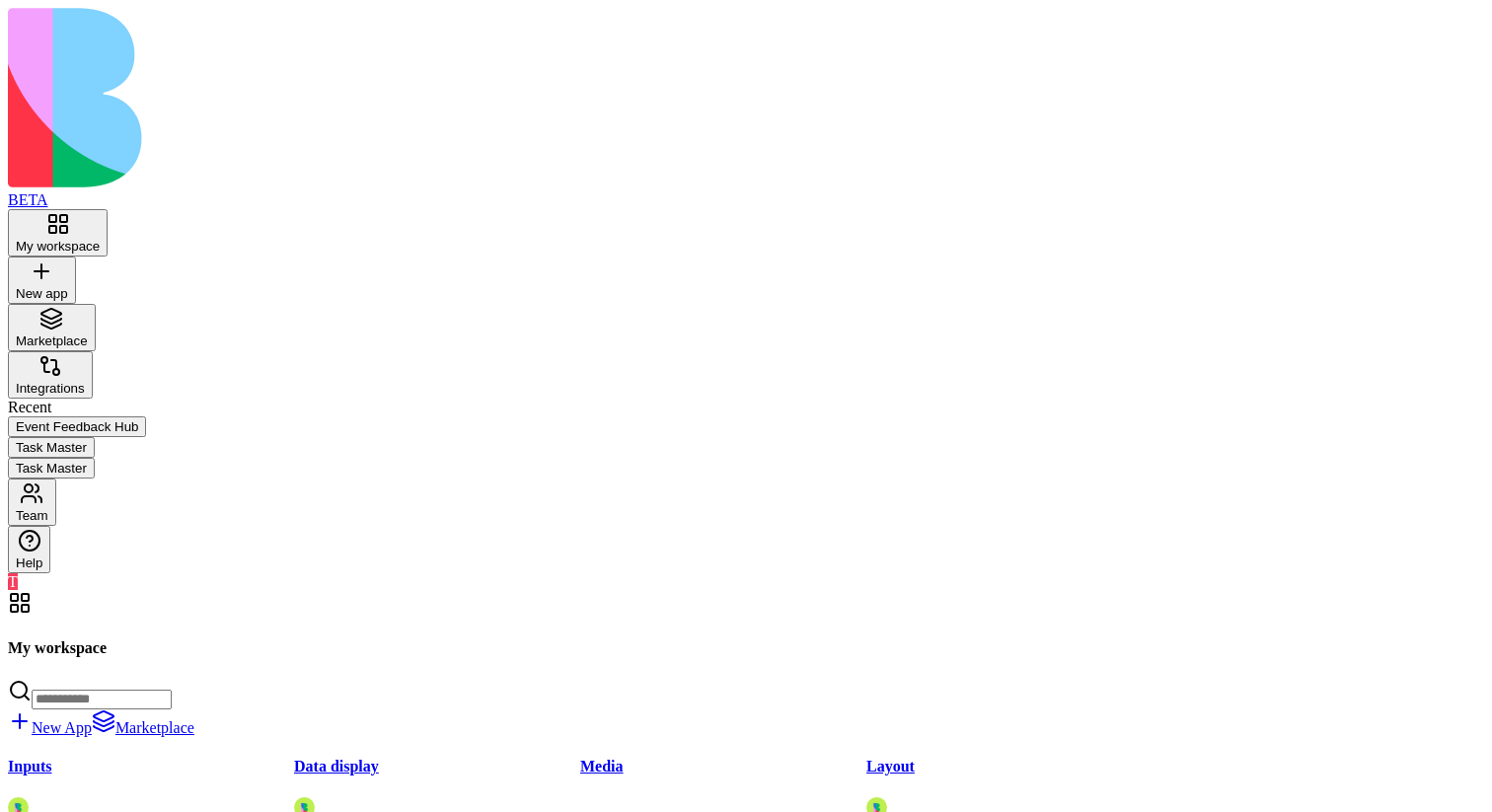 click on "My workspace New App Marketplace" at bounding box center (746, 664) 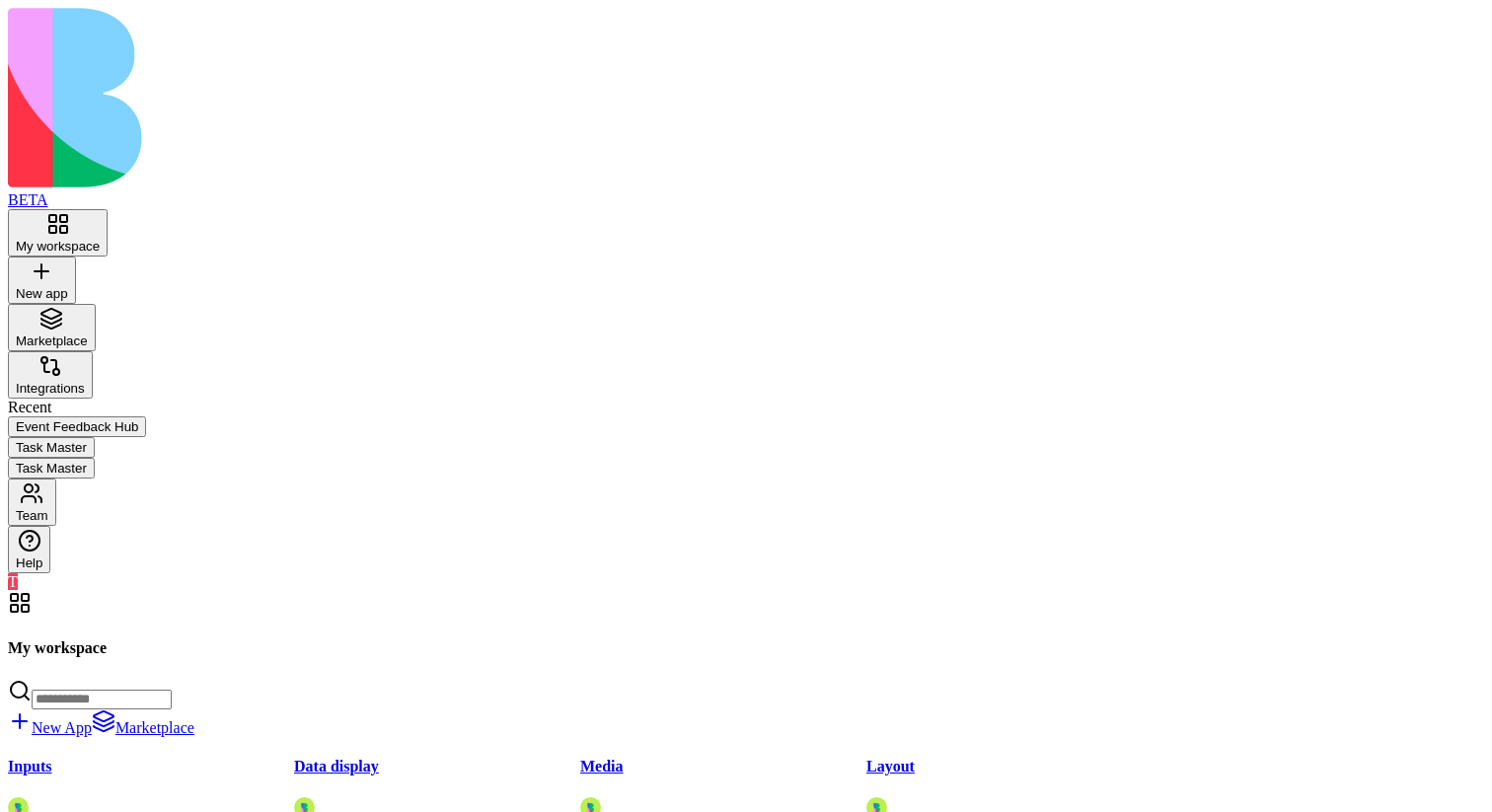 click at bounding box center (102, 700) 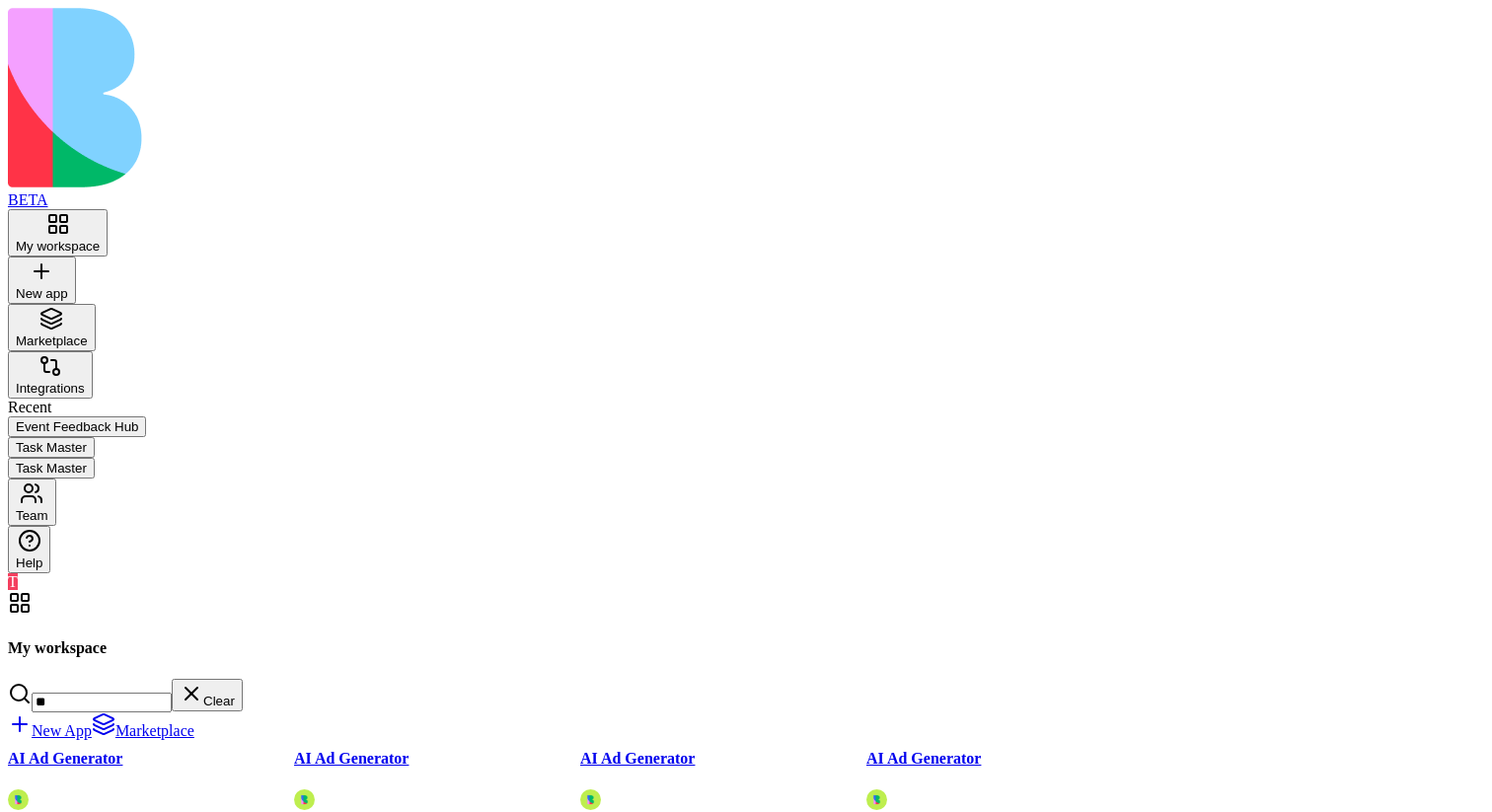 scroll, scrollTop: 3993, scrollLeft: 0, axis: vertical 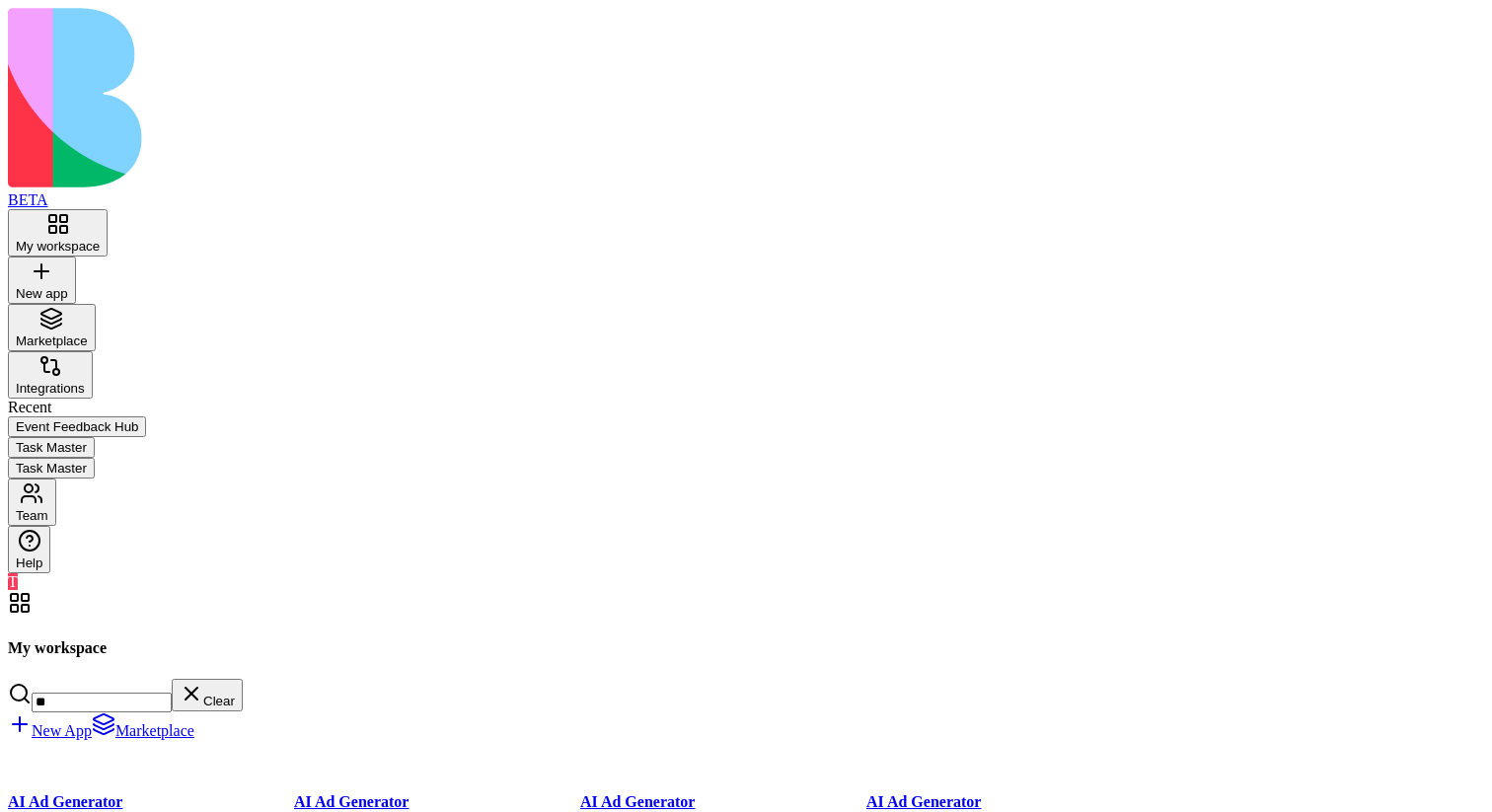 click at bounding box center (746, 1457) 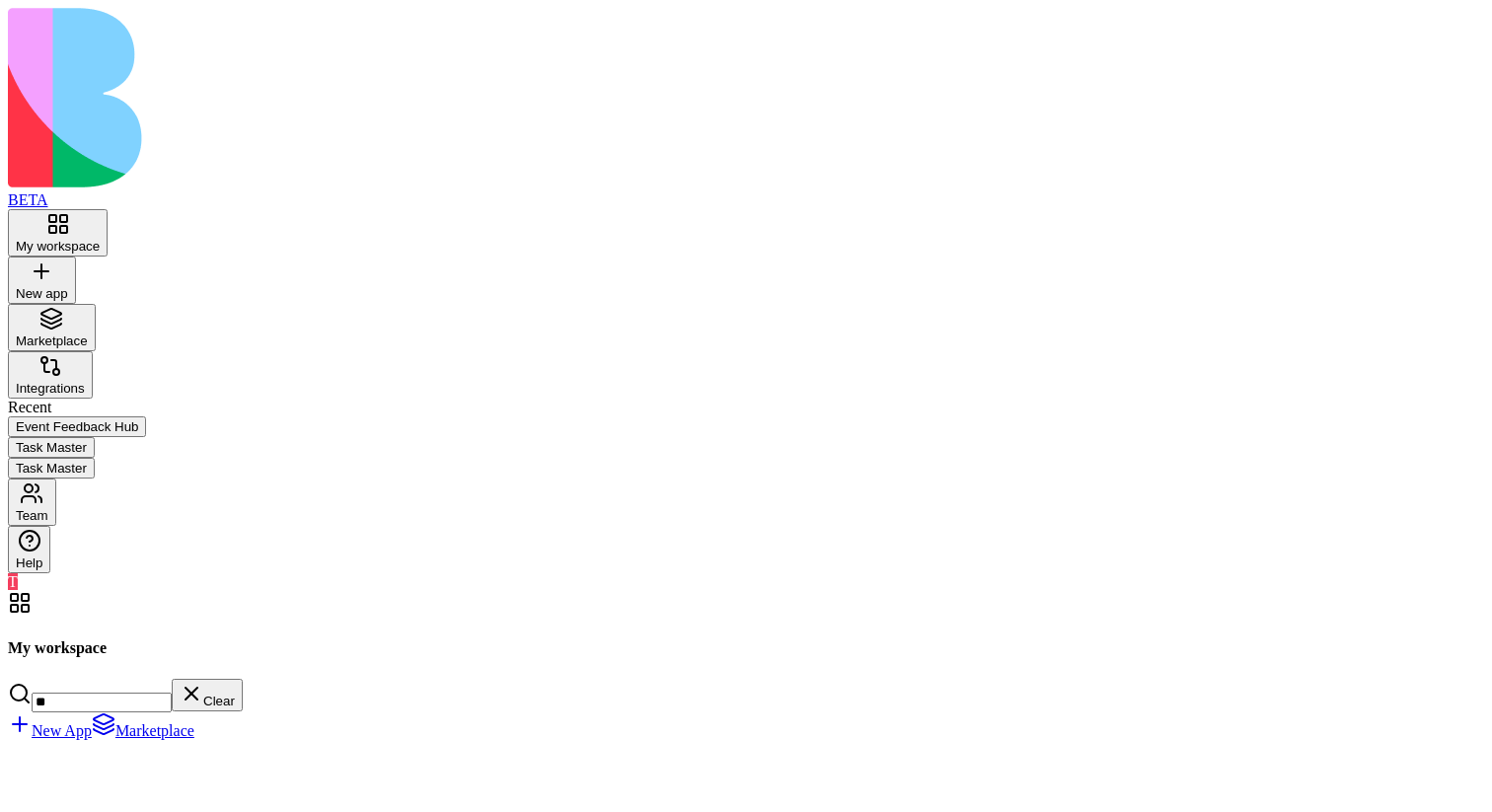 scroll, scrollTop: 9241, scrollLeft: 0, axis: vertical 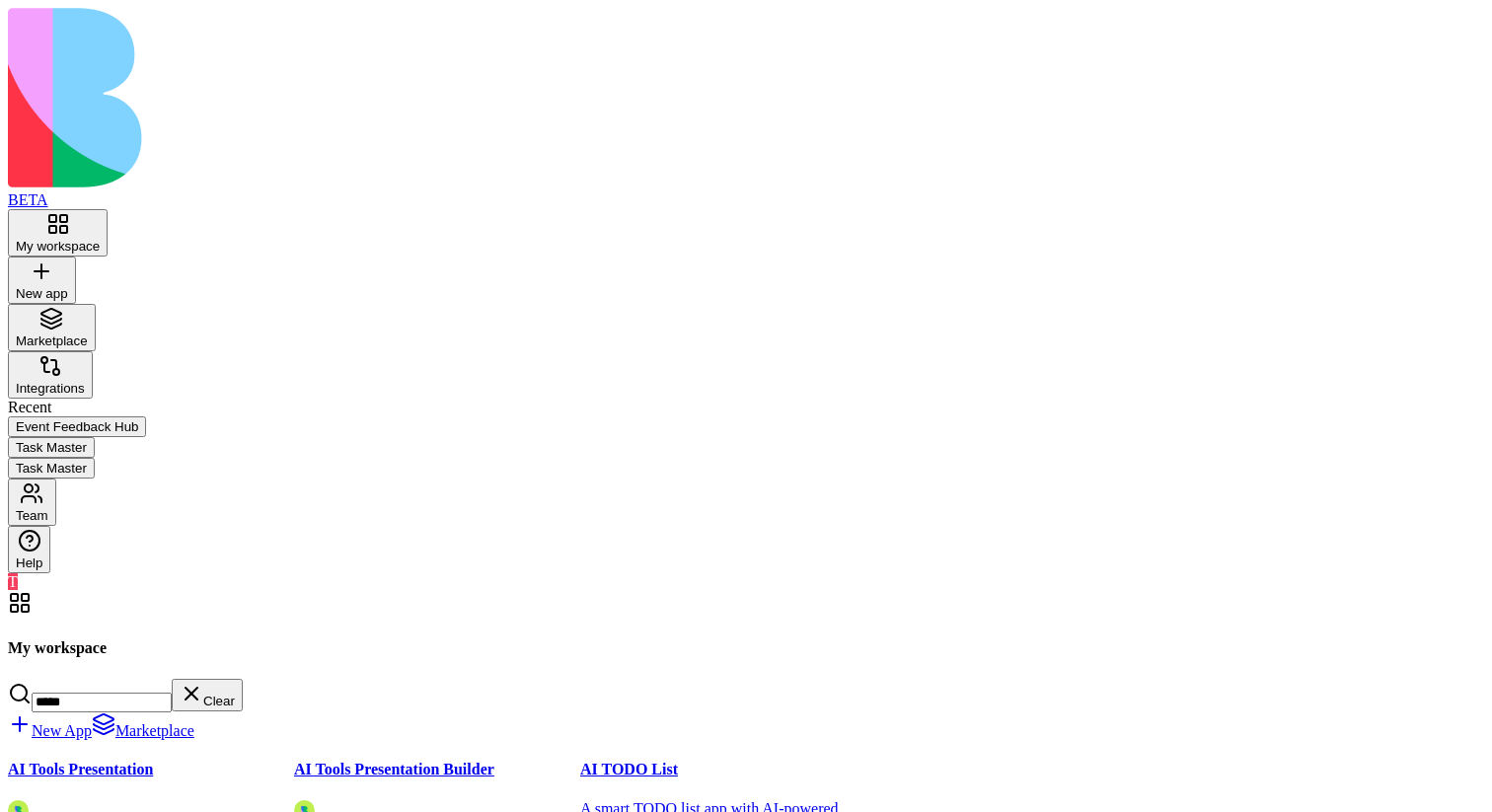 type on "*****" 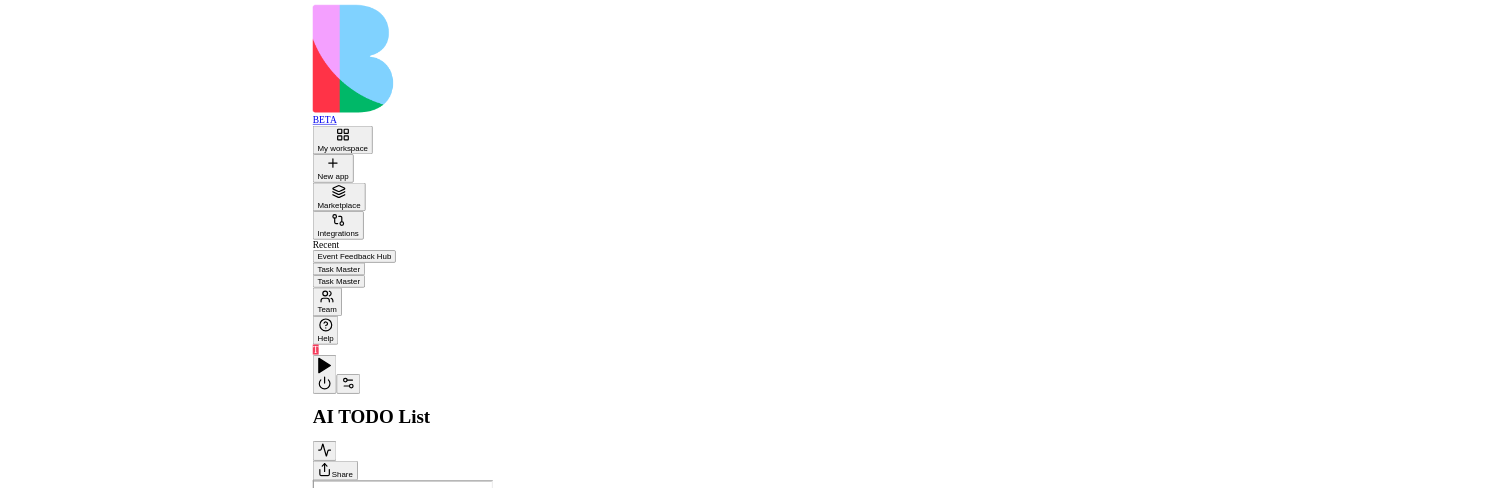 scroll, scrollTop: 0, scrollLeft: 0, axis: both 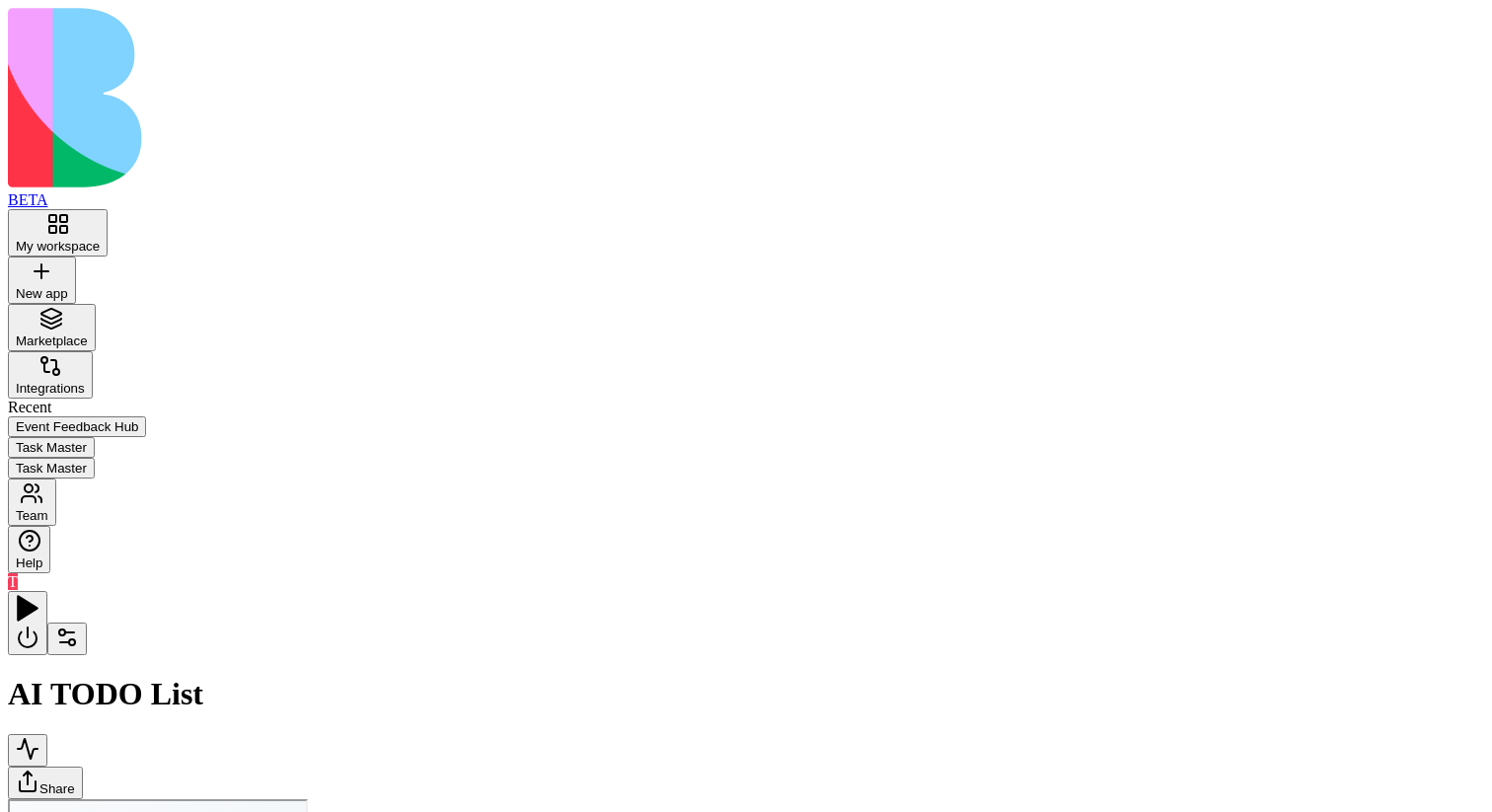 click at bounding box center [67, 638] 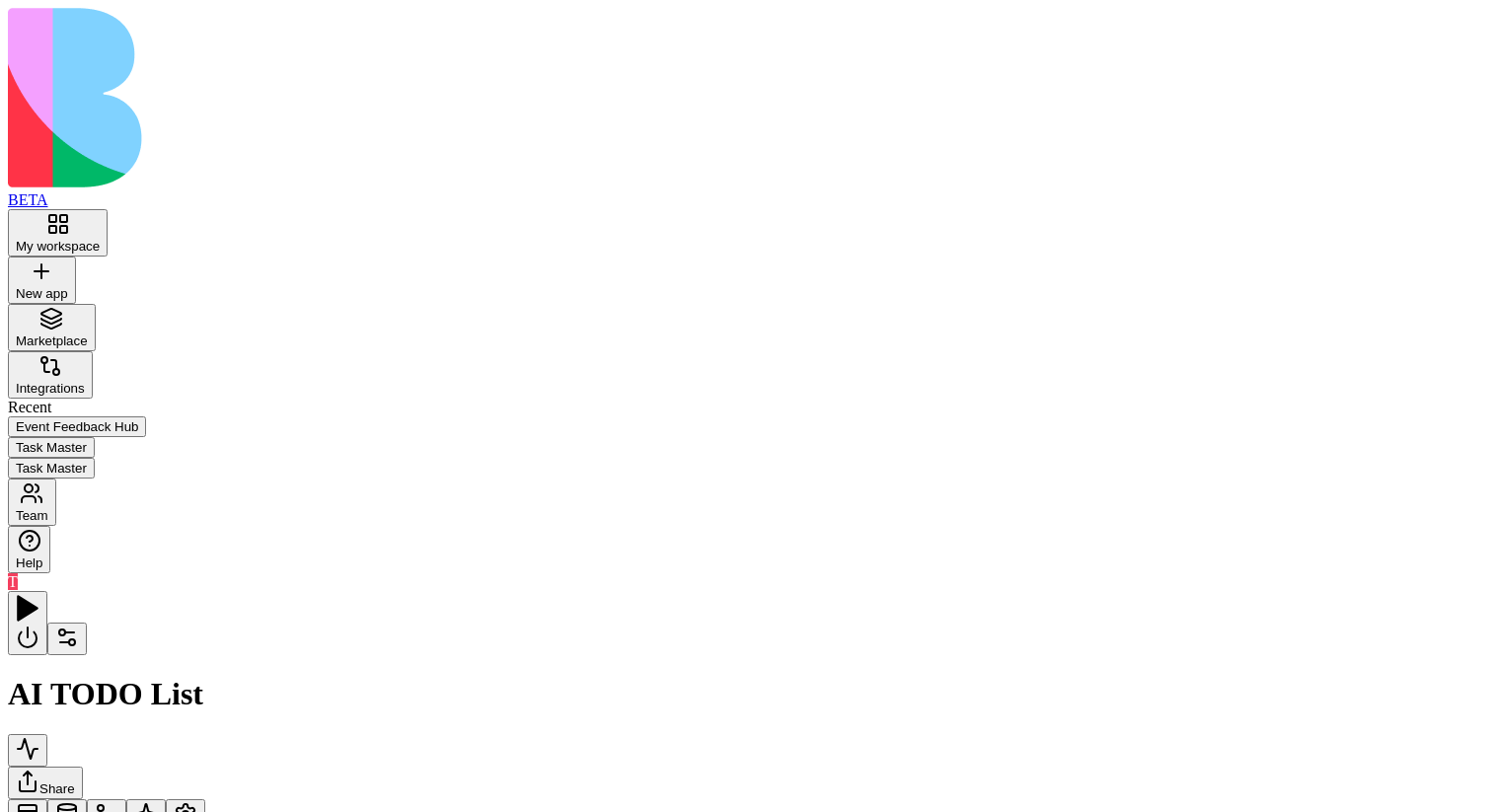 click at bounding box center [107, 815] 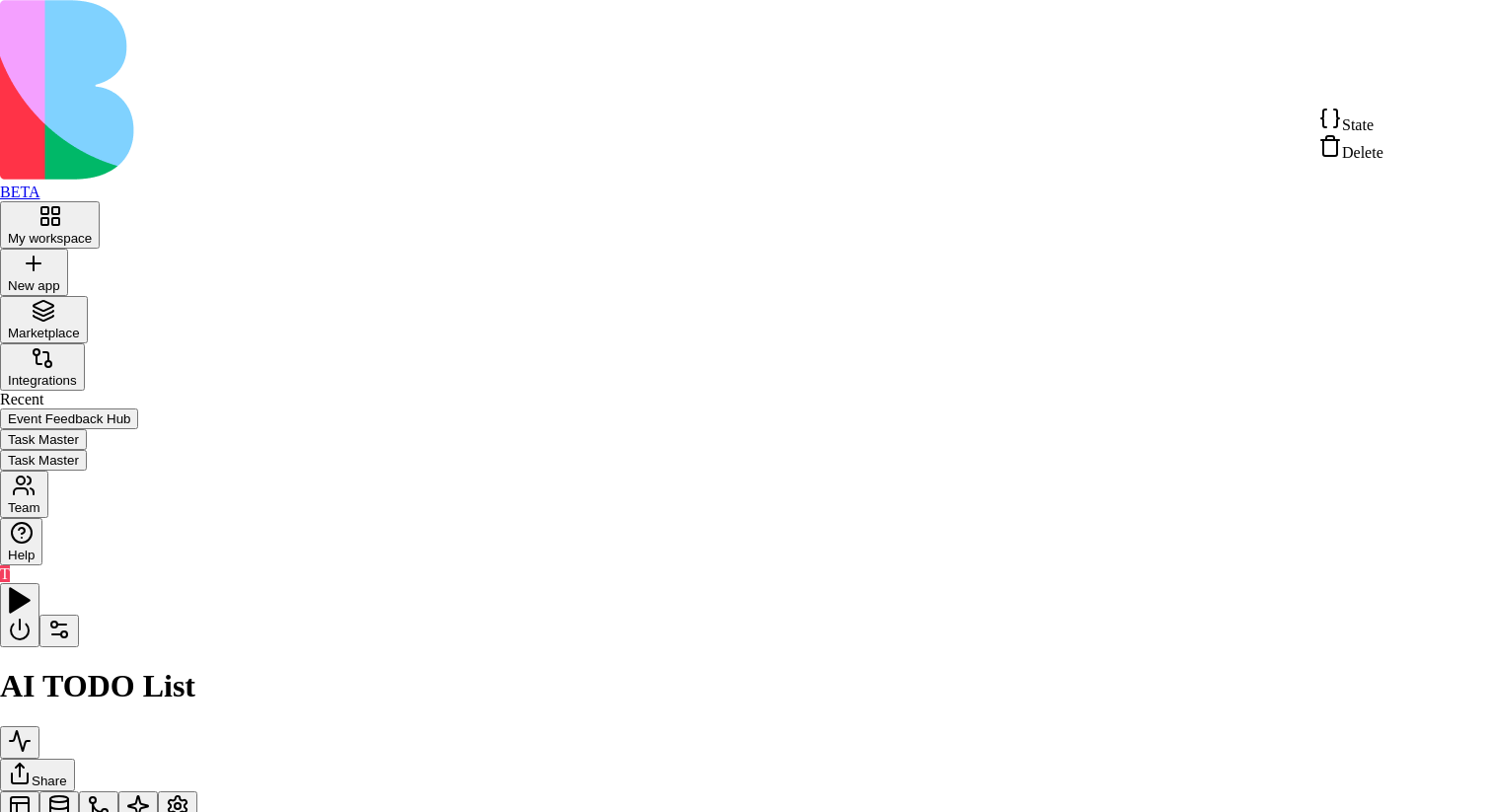 click on "State" at bounding box center (1351, 120) 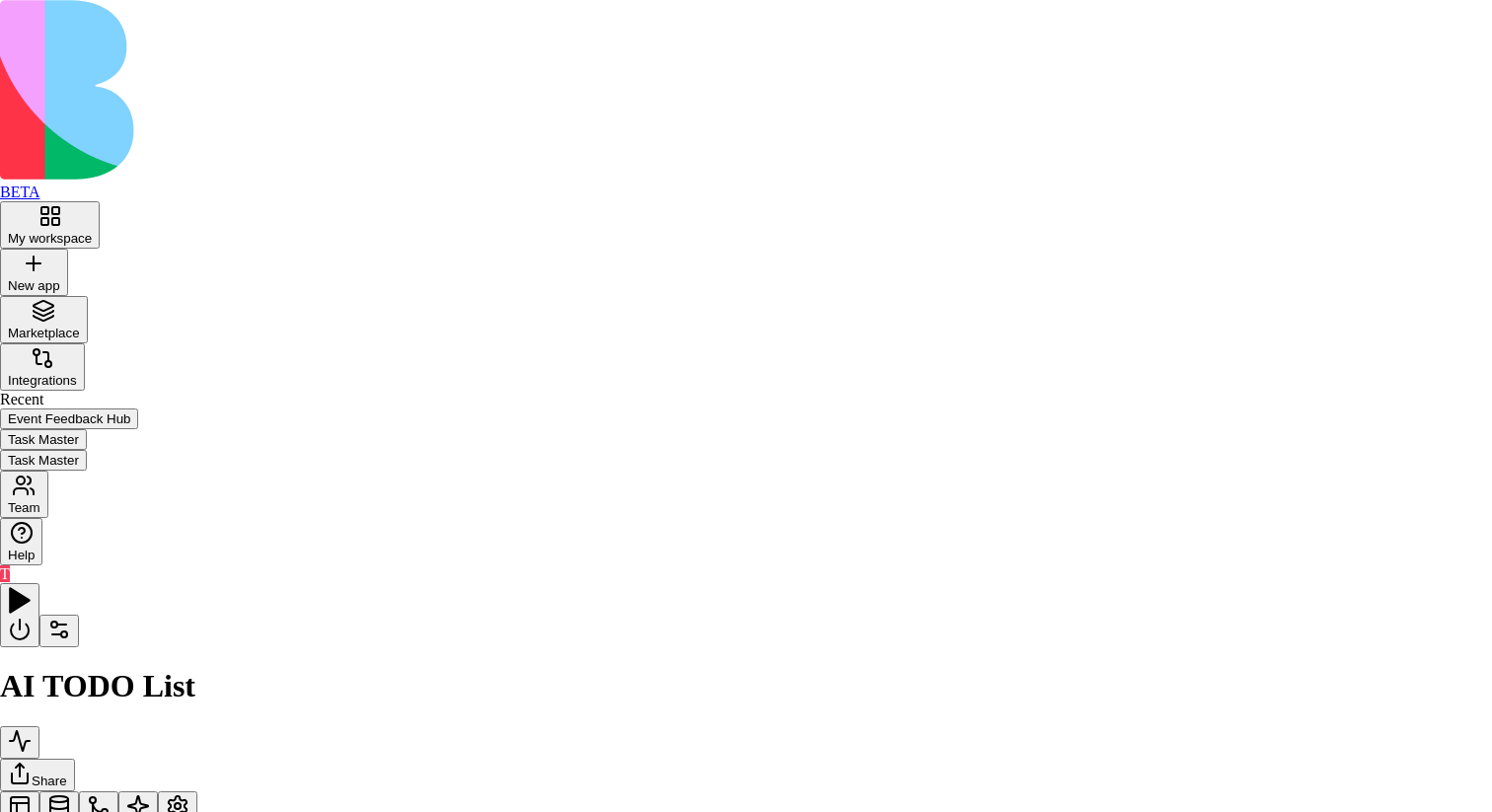 click at bounding box center [746, 1527] 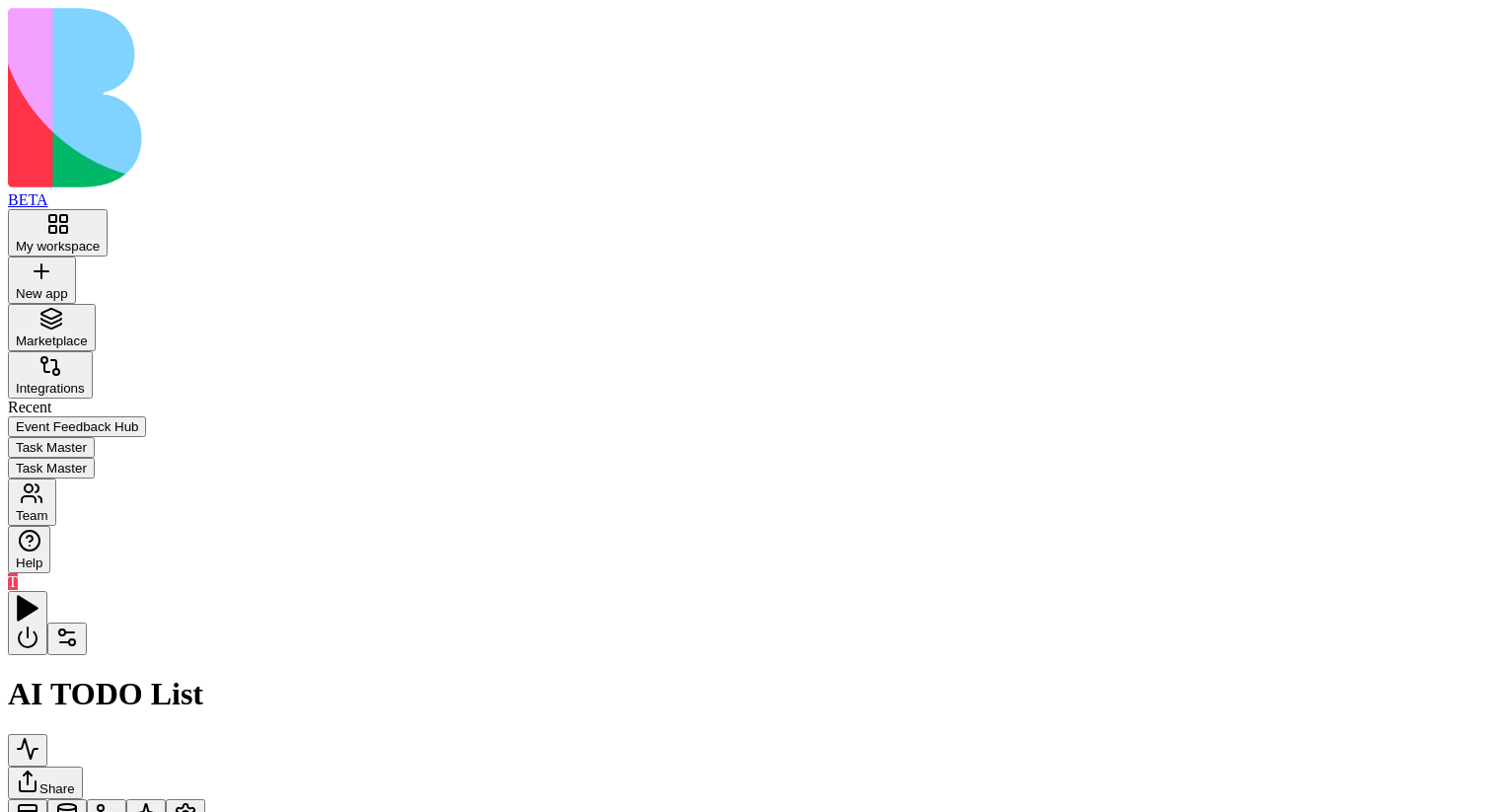 click on "Action GenerateDemoTasks Generate 3 new demo tasks Action" at bounding box center [585, 1071] 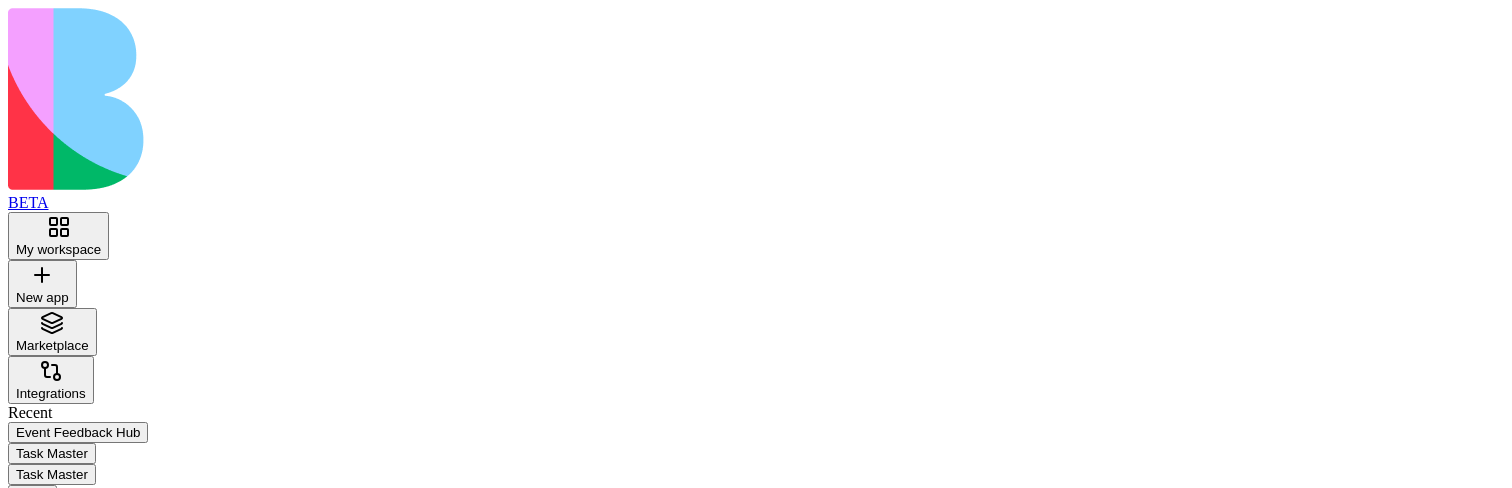 click on "InsertTaskToTable" at bounding box center [123, 1206] 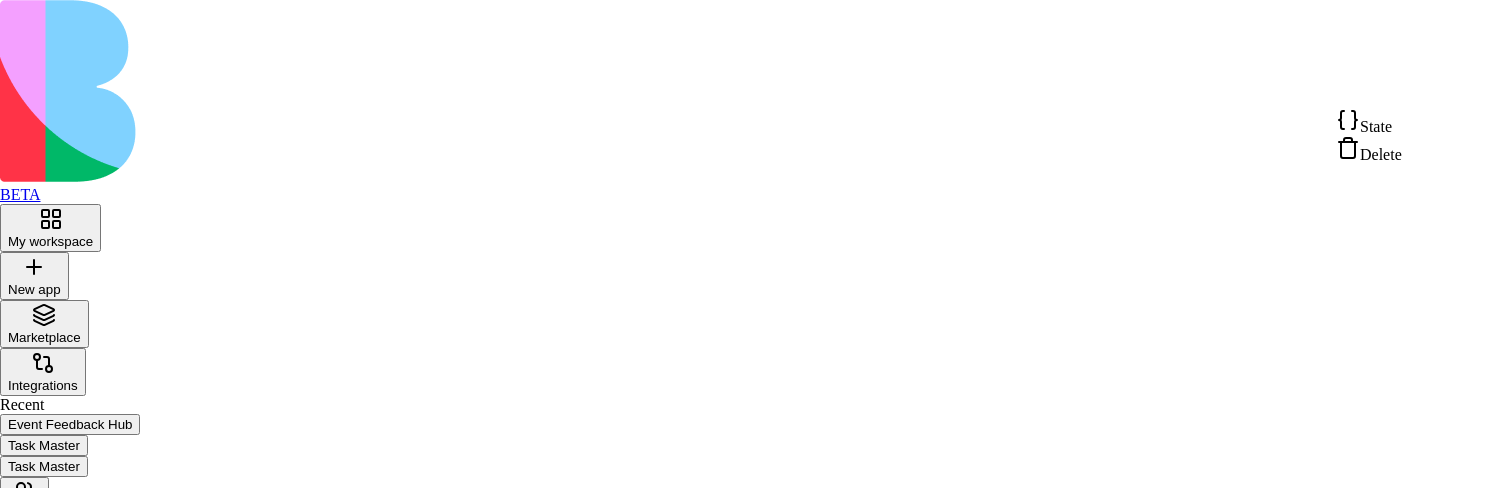 click on "State" at bounding box center (1376, 126) 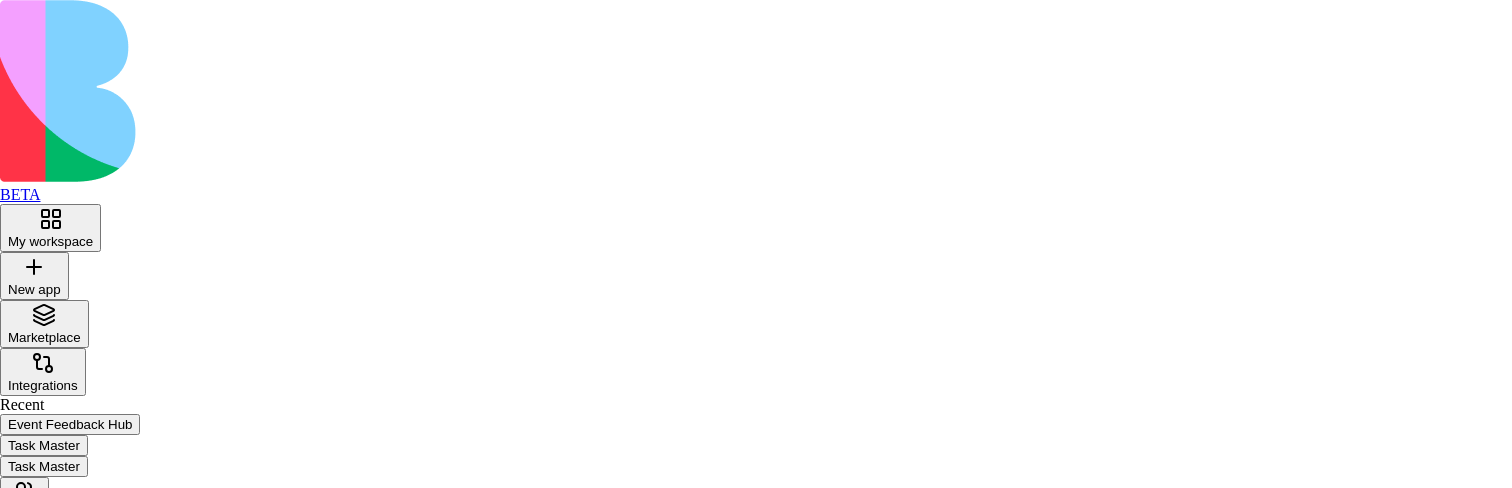 click at bounding box center (756, 1548) 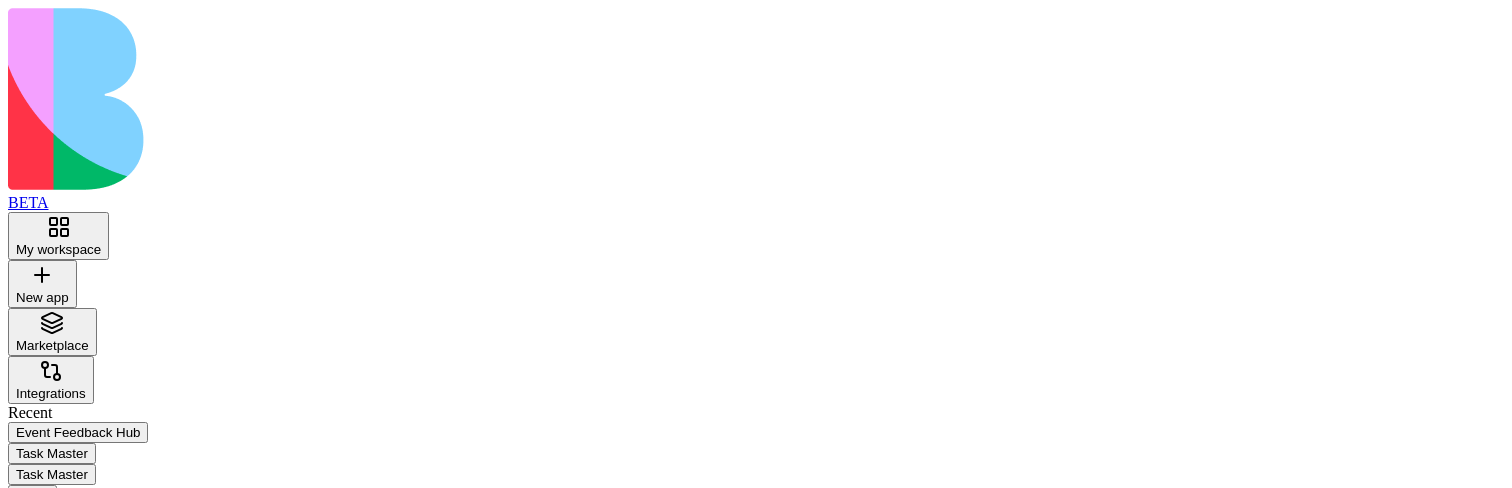 click on "AgentCall3" at bounding box center [123, 1257] 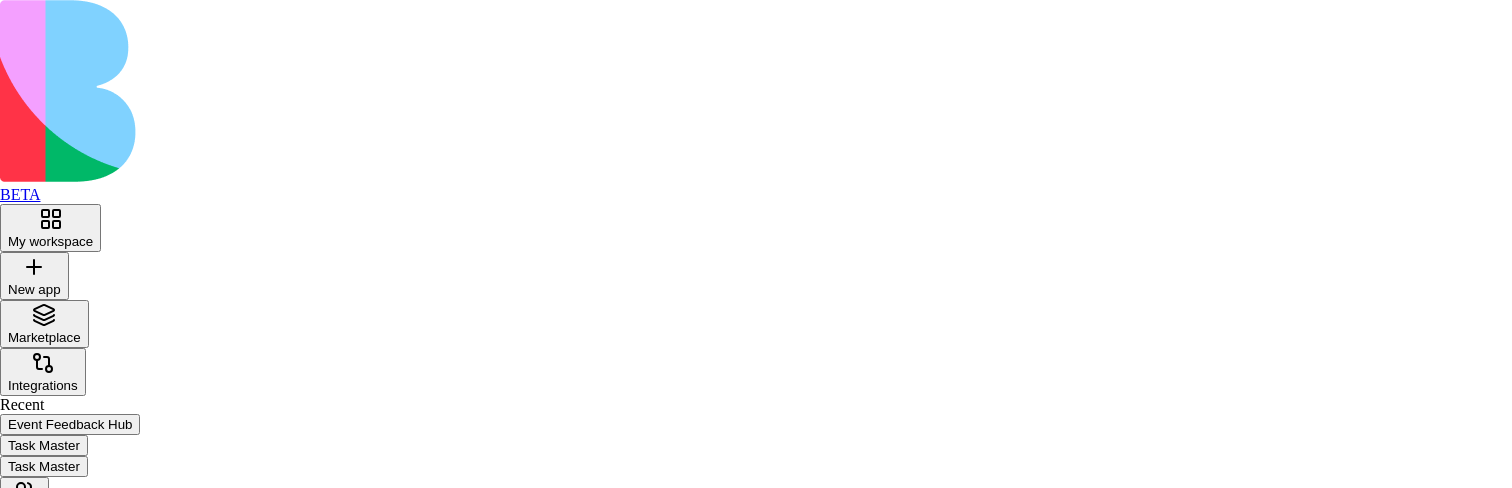 click on "Add Action   Actions GenerateTaskDescription Generate a detailed description for a task based on its title Add GenerateDemoTasks Generate 3 new demo tasks Add InsertTaskToTable Insert a task into the Tasks table Add WOW This actio wil bla bla bla.... Add ccc Add ddd Add eee Add fff Add Integrations Gmail Send emails, manage drafts, and organize inbox data. Add Airtable Sync data between Airtable bases for powerful database functionality. Add Intercom Send customer messages and access conversation data. Coming soon Confluence Create and update documentation pages in your workspaces. Coming soon Snowflake Snowflake integration Add Twitter (X) Post tweets, track mentions, and analyze engagement data. Add Asana Create tasks, update projects, and sync team workflows. Add Slack Send messages and updates to Slack channels from your apps. Add Hubspot Manage contacts, deals, and marketing data from your HubSpot CRM. Add Zendesk Create support tickets and access customer service data. Coming soon Youtube Add Add Add" at bounding box center (756, 2156) 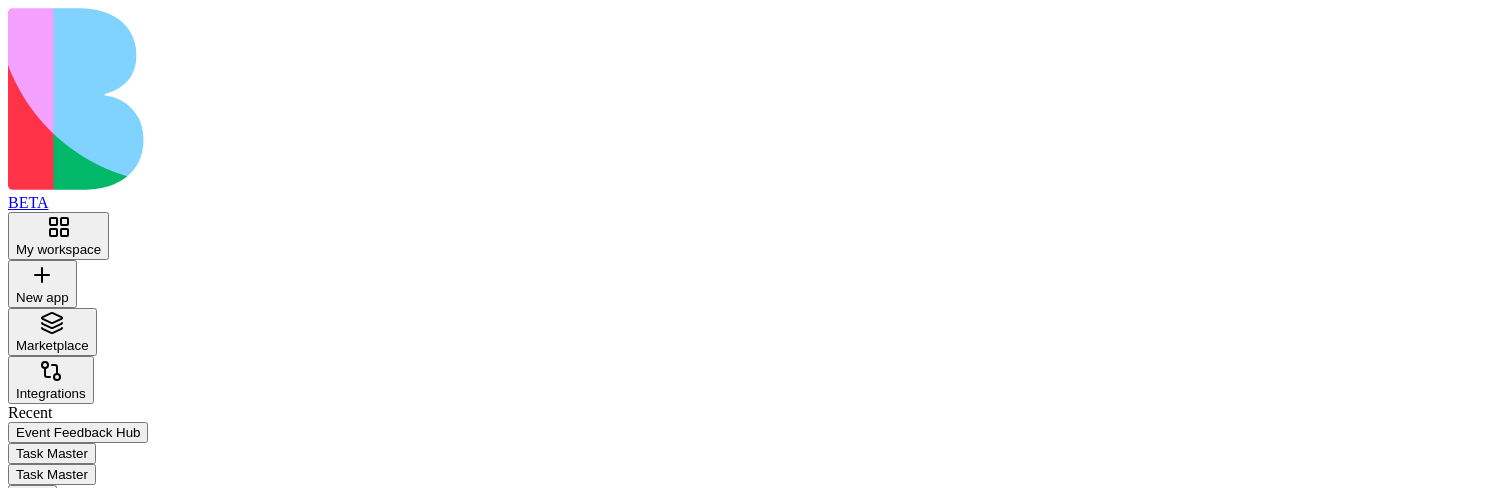 type 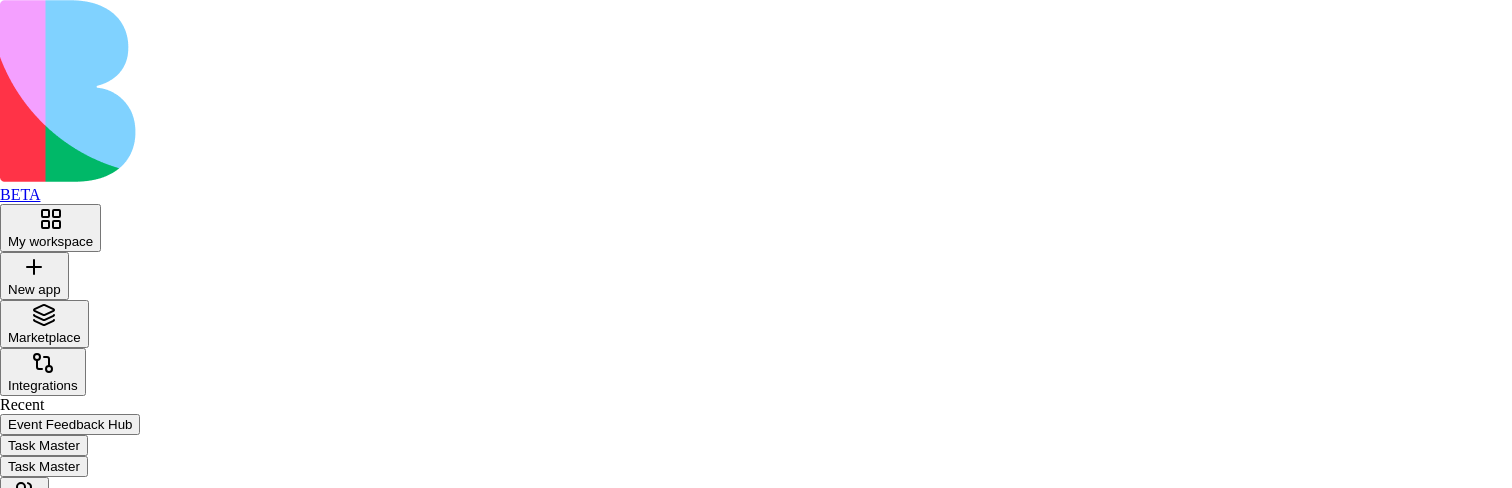 click on "Add" at bounding box center [20, 1016] 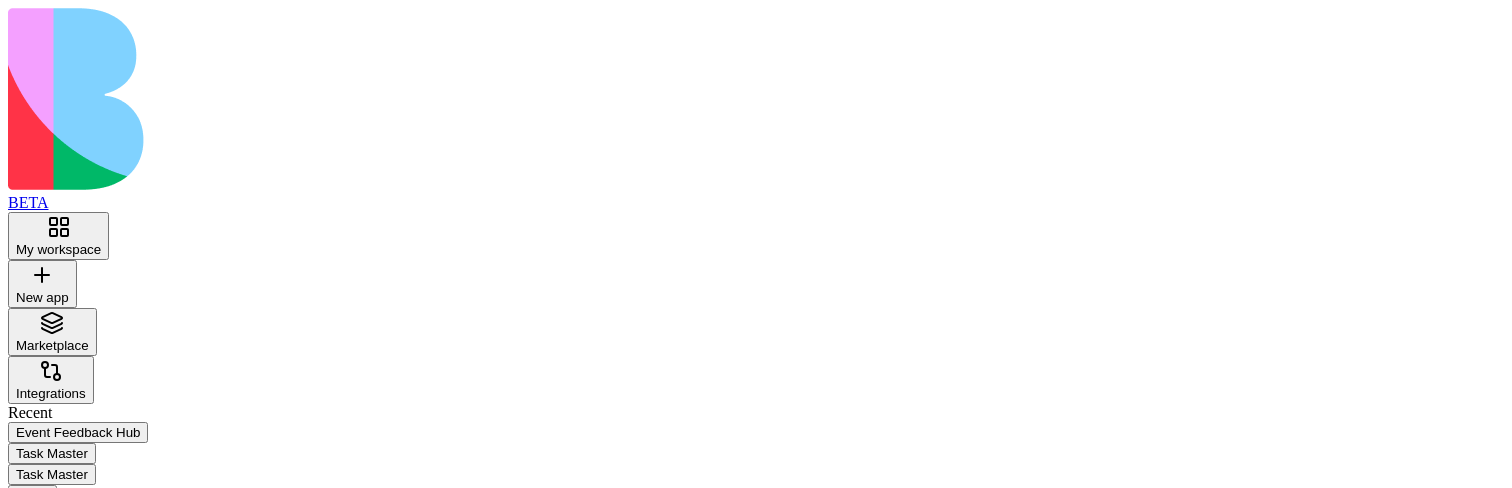 click on "Action" at bounding box center [879, 1109] 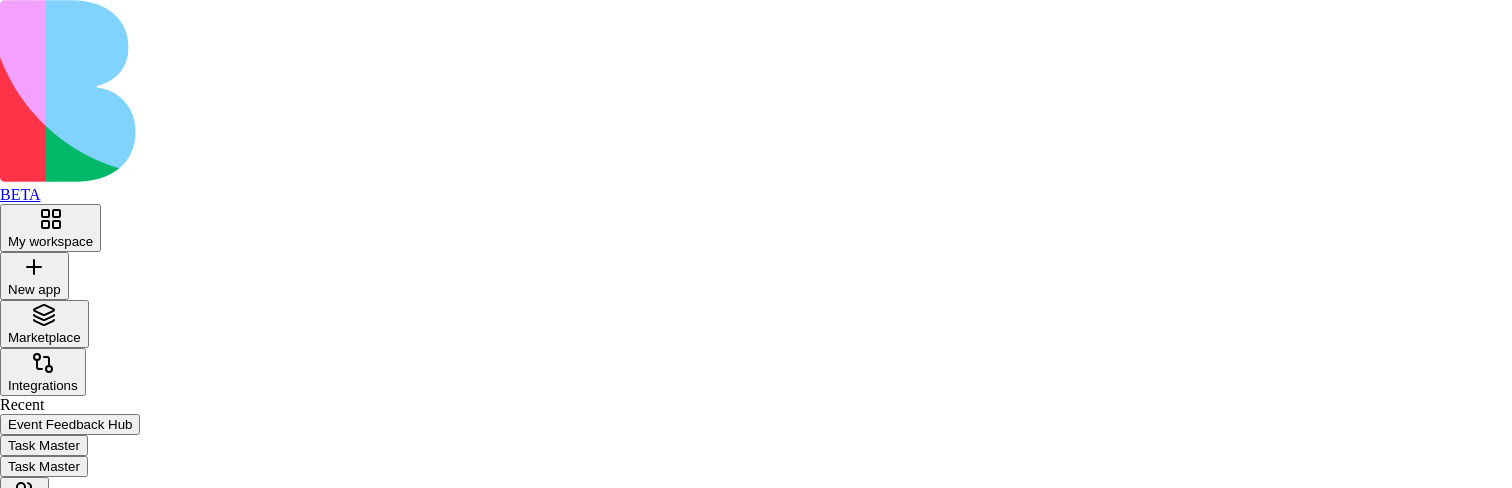 scroll, scrollTop: 2386, scrollLeft: 0, axis: vertical 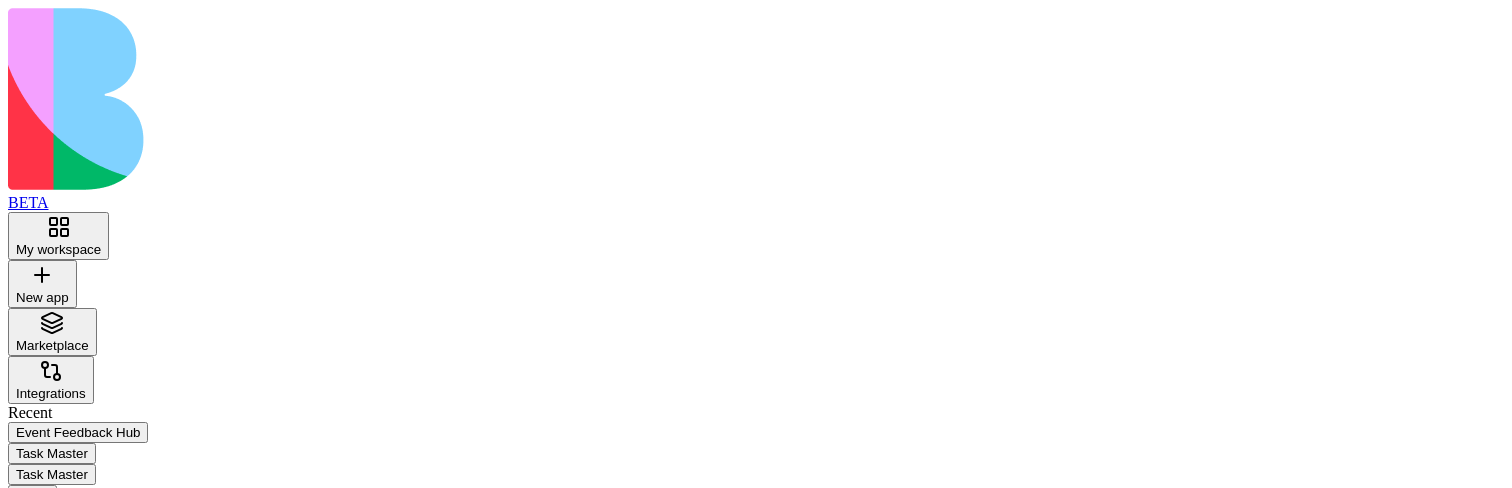 drag, startPoint x: 1142, startPoint y: 195, endPoint x: 1142, endPoint y: 413, distance: 218 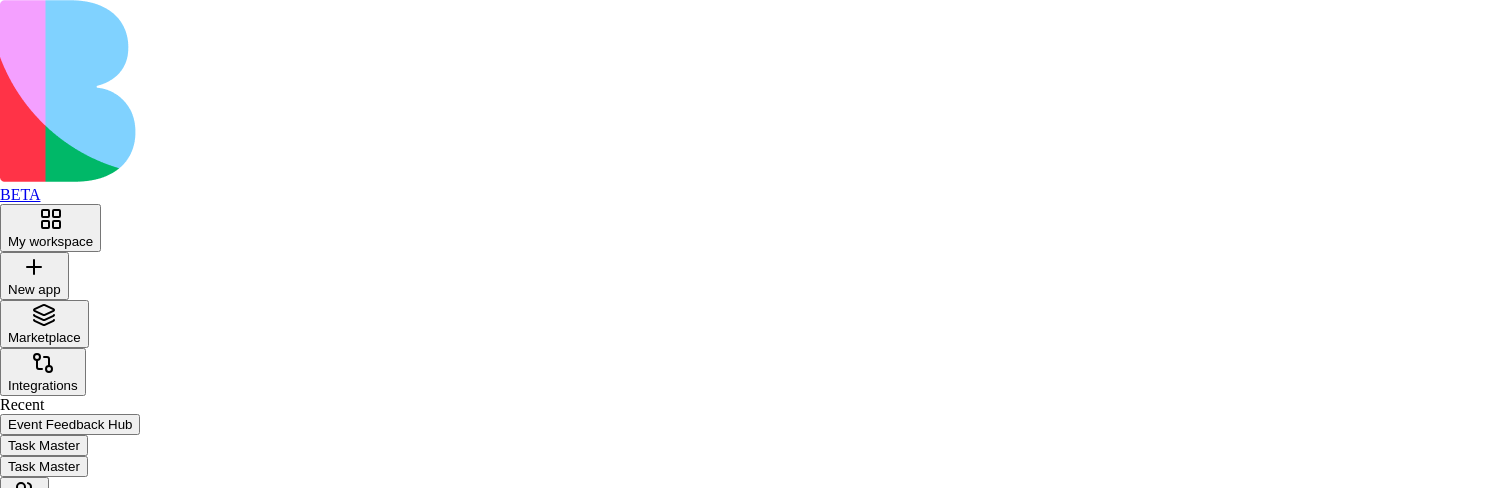 click on "Add" at bounding box center [20, 1872] 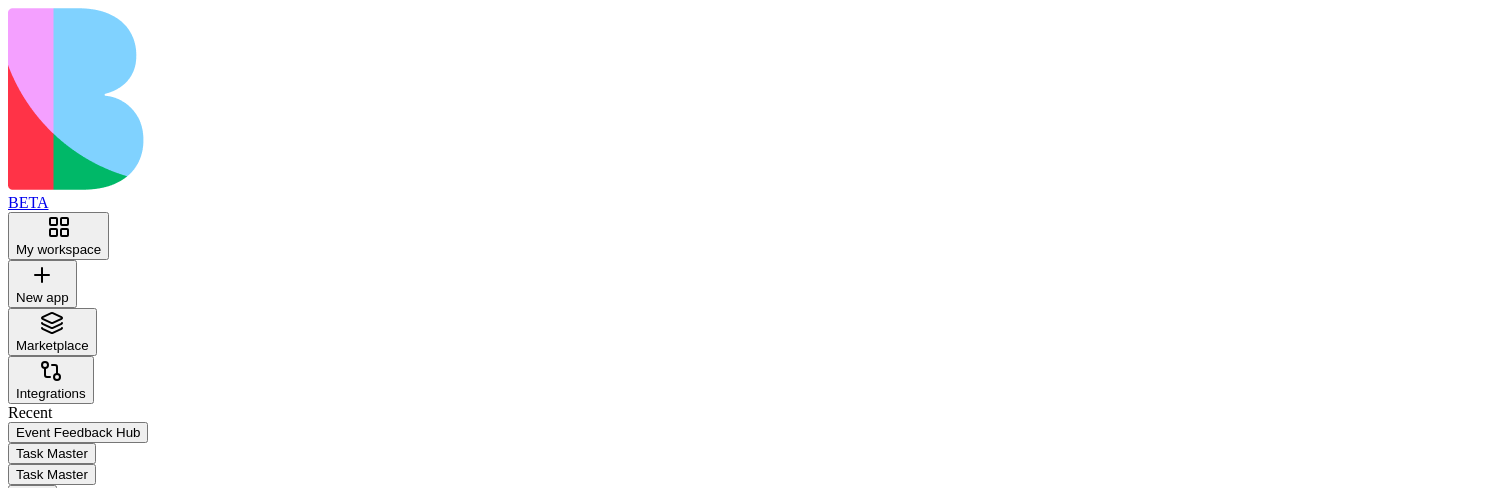 type 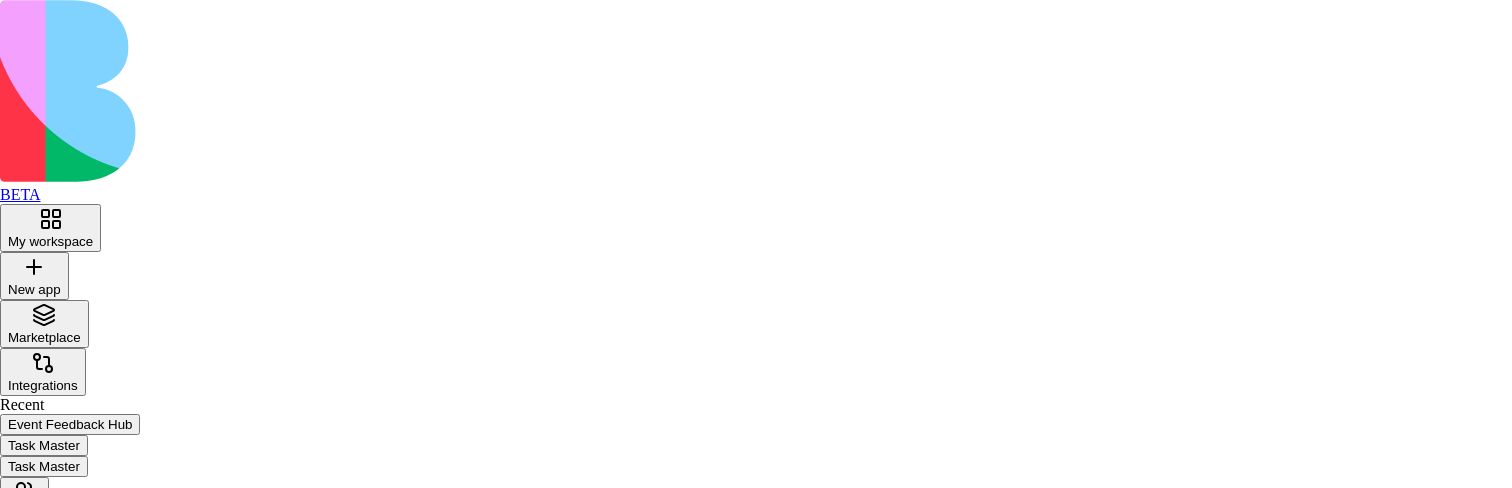 scroll, scrollTop: 186, scrollLeft: 0, axis: vertical 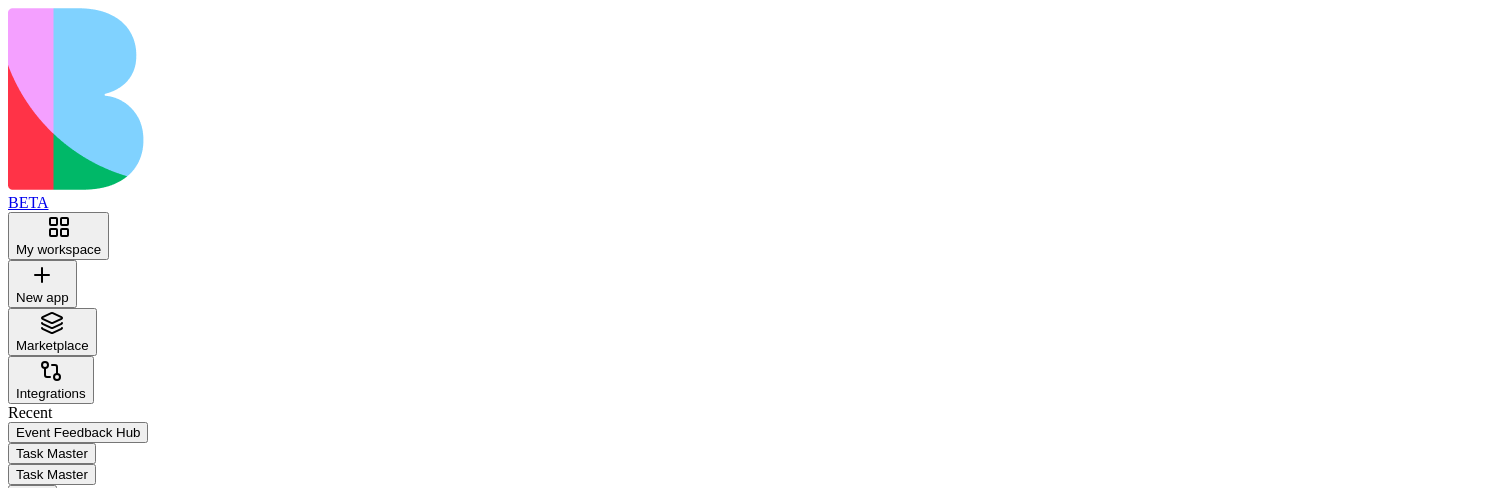 click on "ccc" at bounding box center (123, 1137) 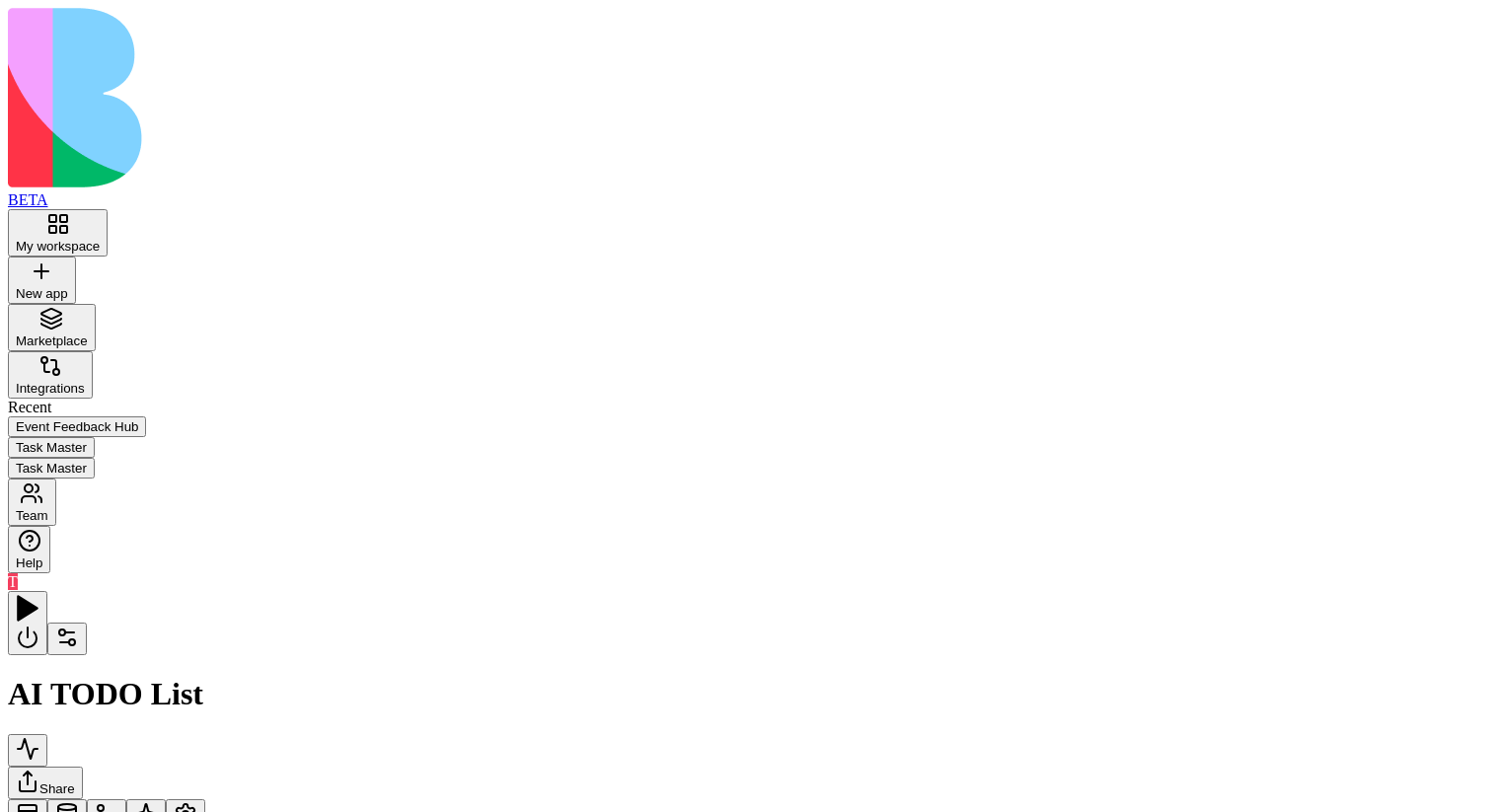 click on "GenerateDemoTasks" at bounding box center [121, 1089] 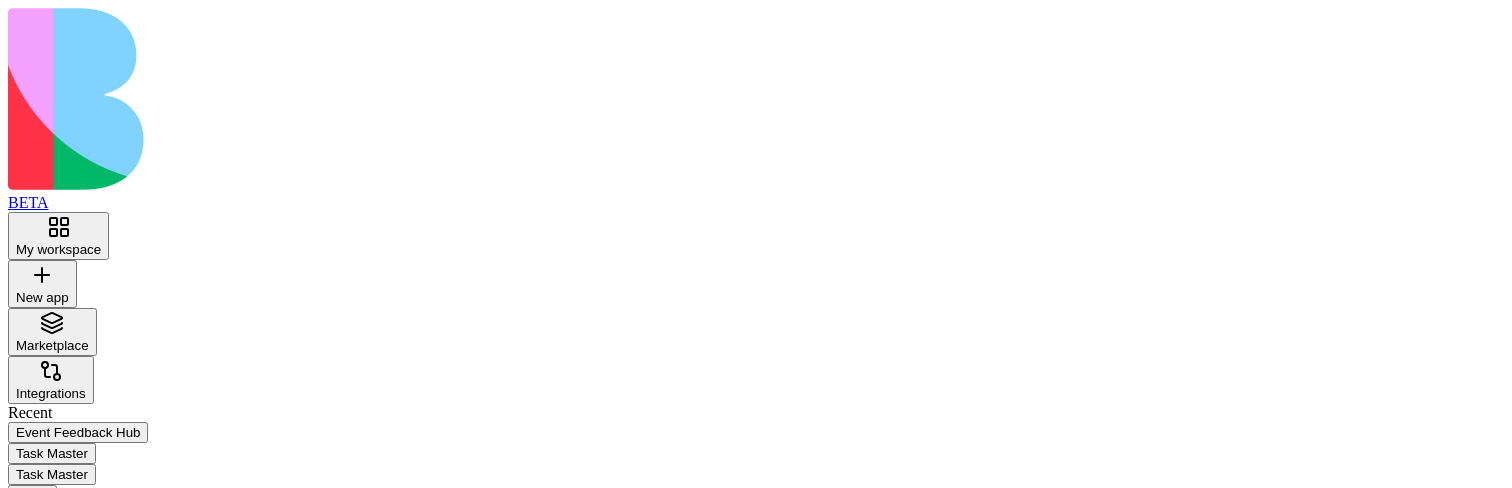 click on "InsertTaskToTable" at bounding box center (123, 1206) 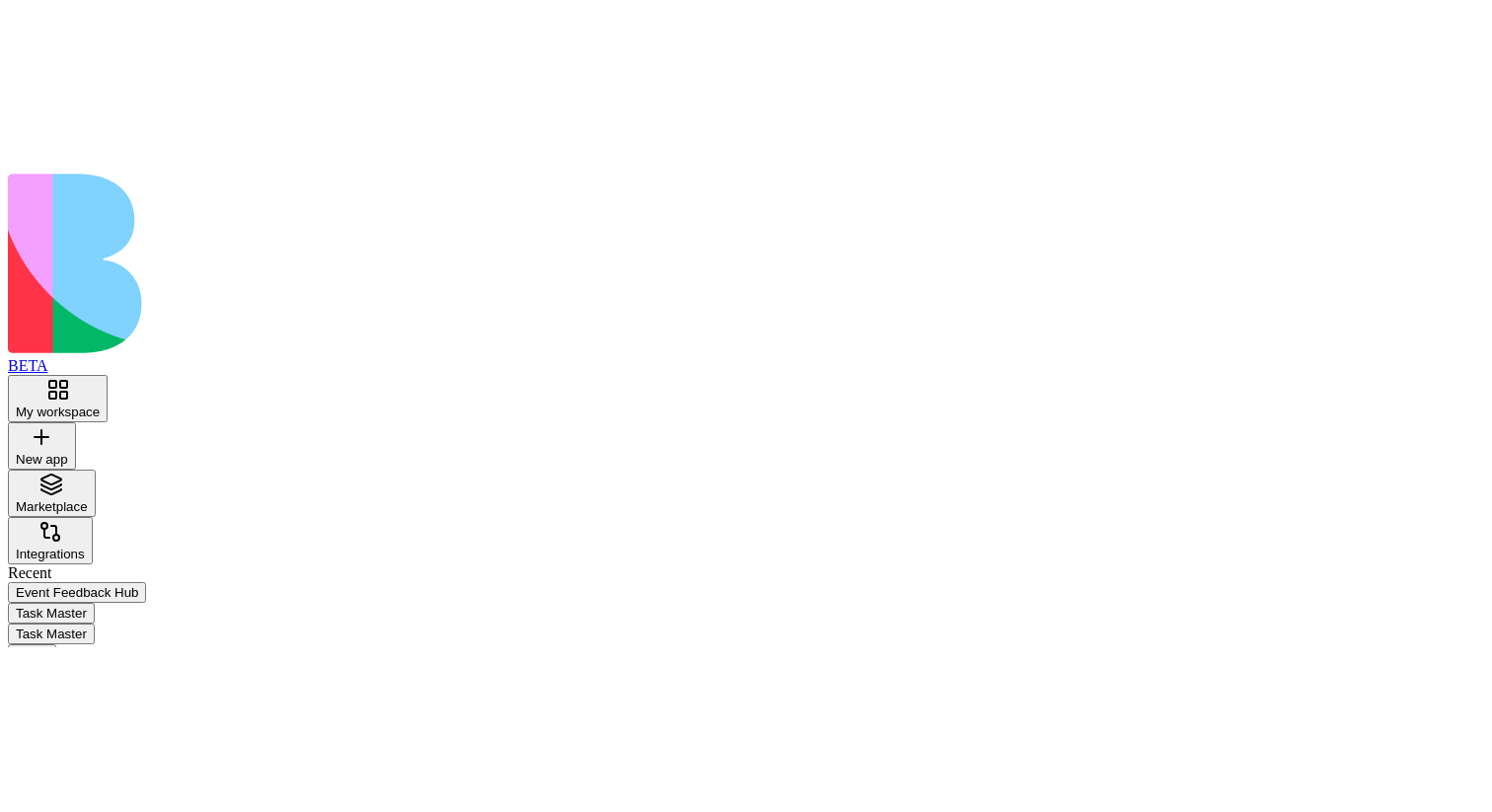 scroll, scrollTop: 12, scrollLeft: 0, axis: vertical 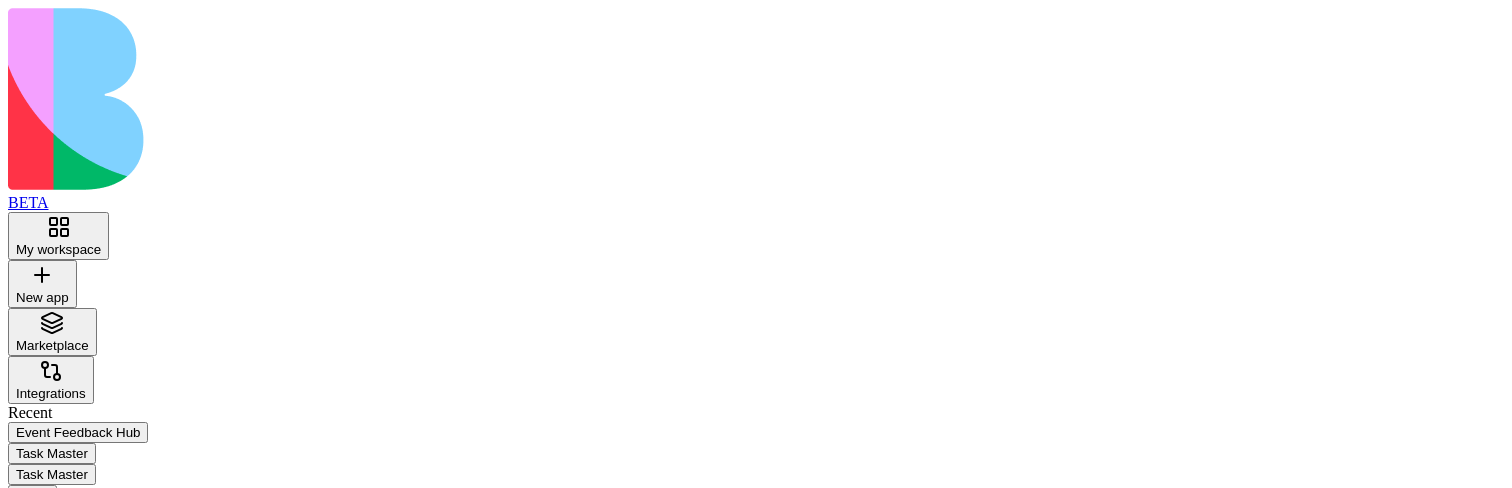 click on "GenerateDemoTasks" at bounding box center (123, 1092) 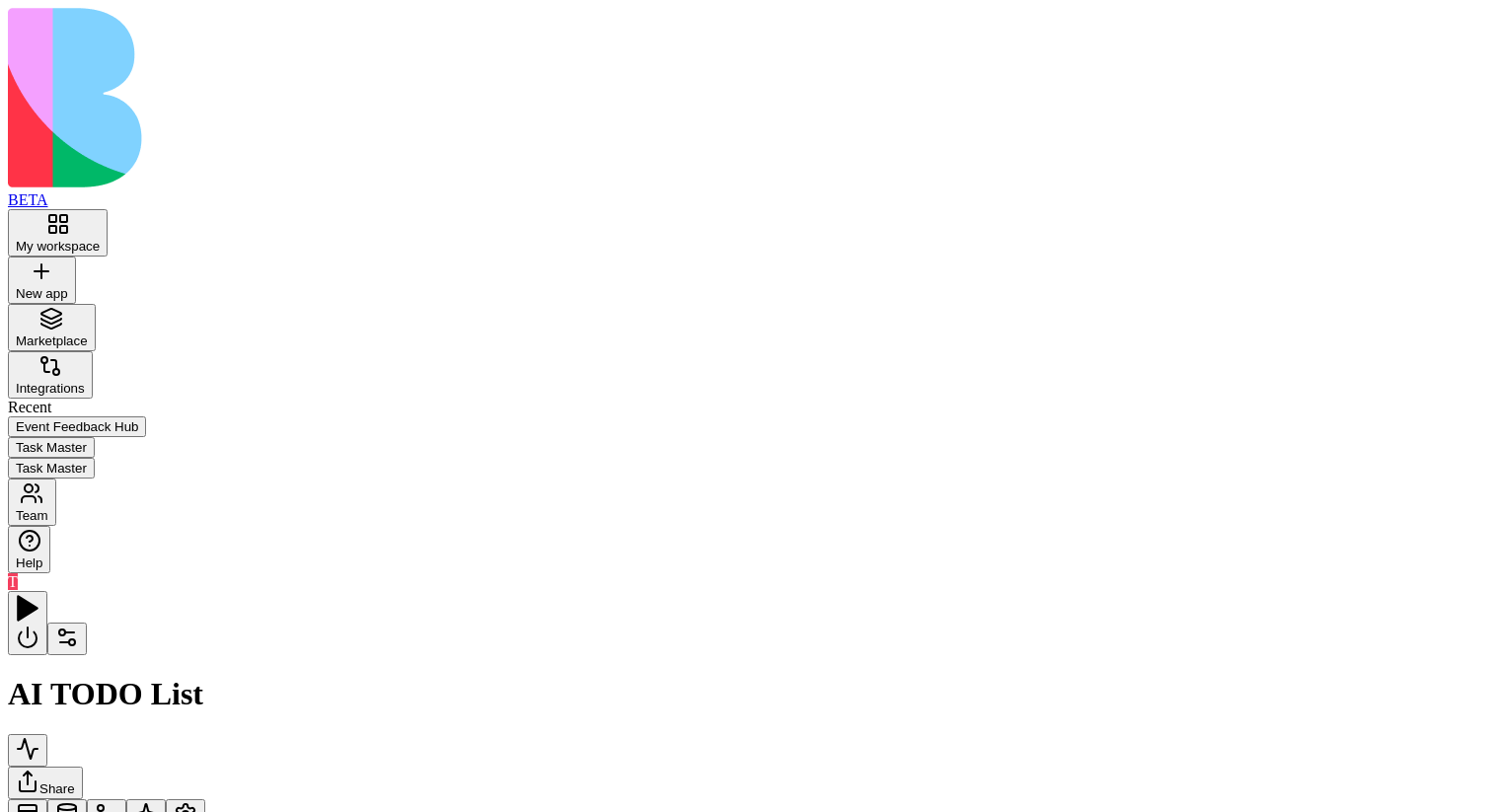 scroll, scrollTop: 0, scrollLeft: 0, axis: both 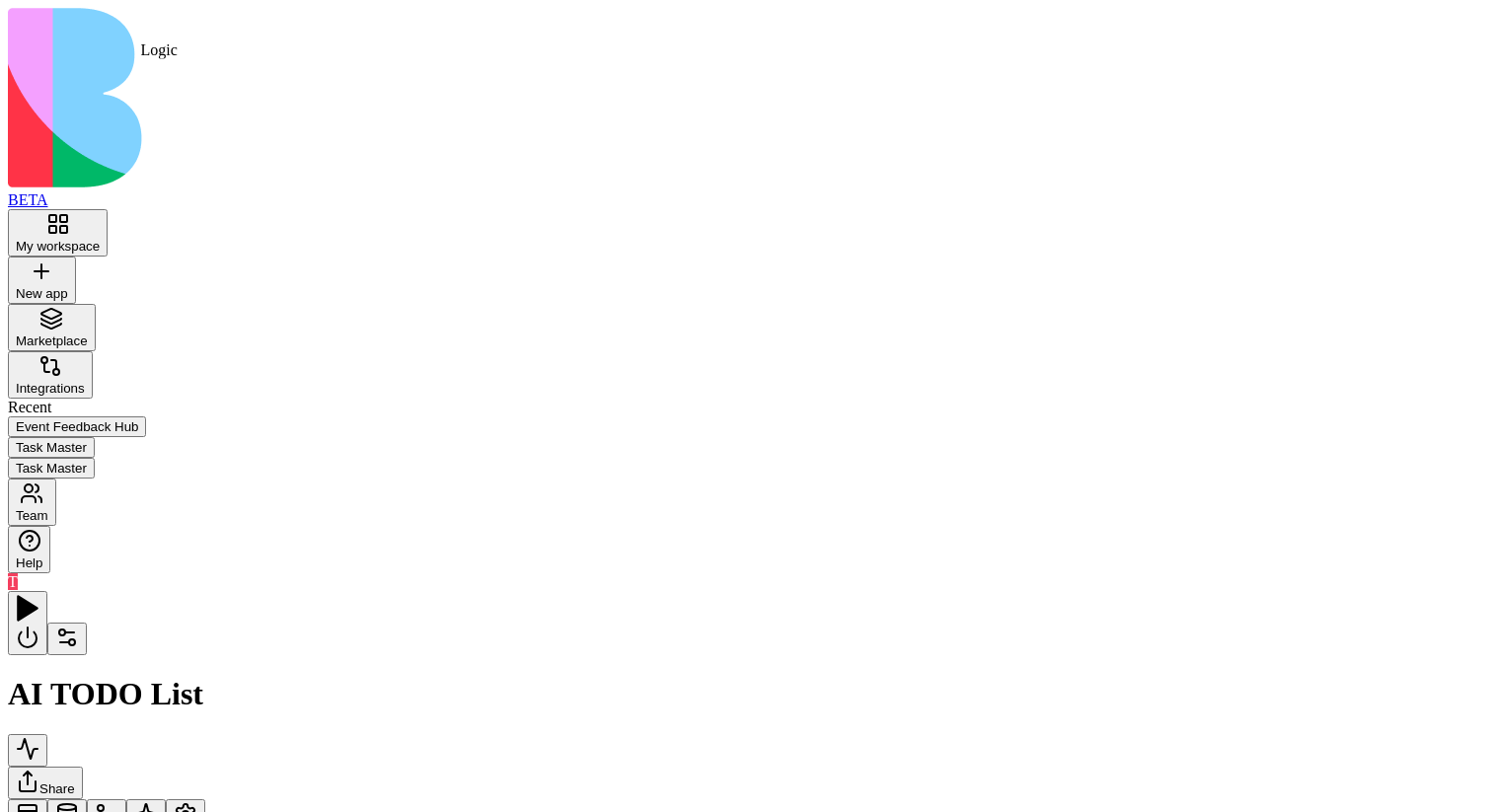 click at bounding box center [107, 815] 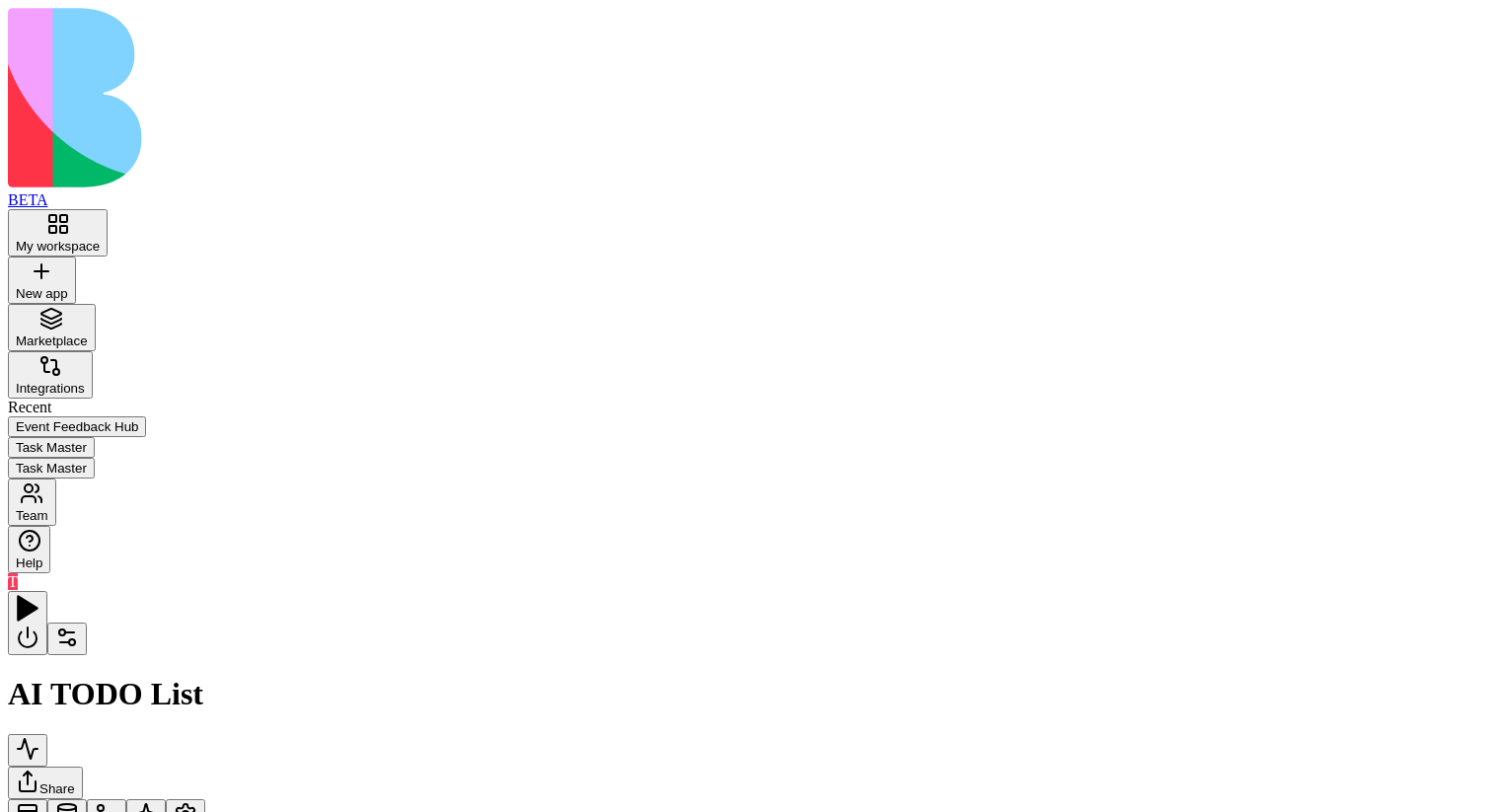 click on "InsertTaskToTable" at bounding box center [121, 1039] 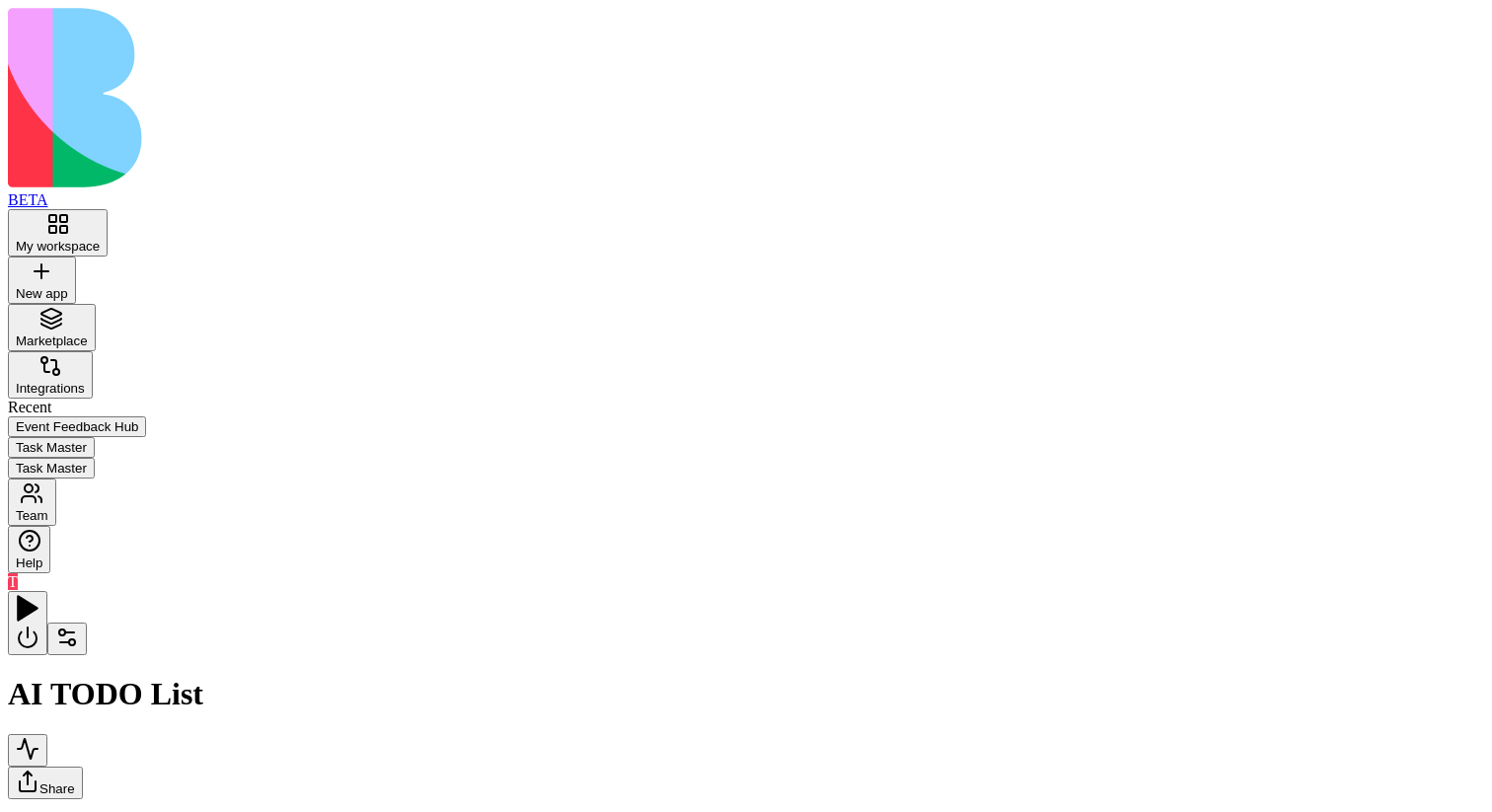 scroll, scrollTop: 0, scrollLeft: 0, axis: both 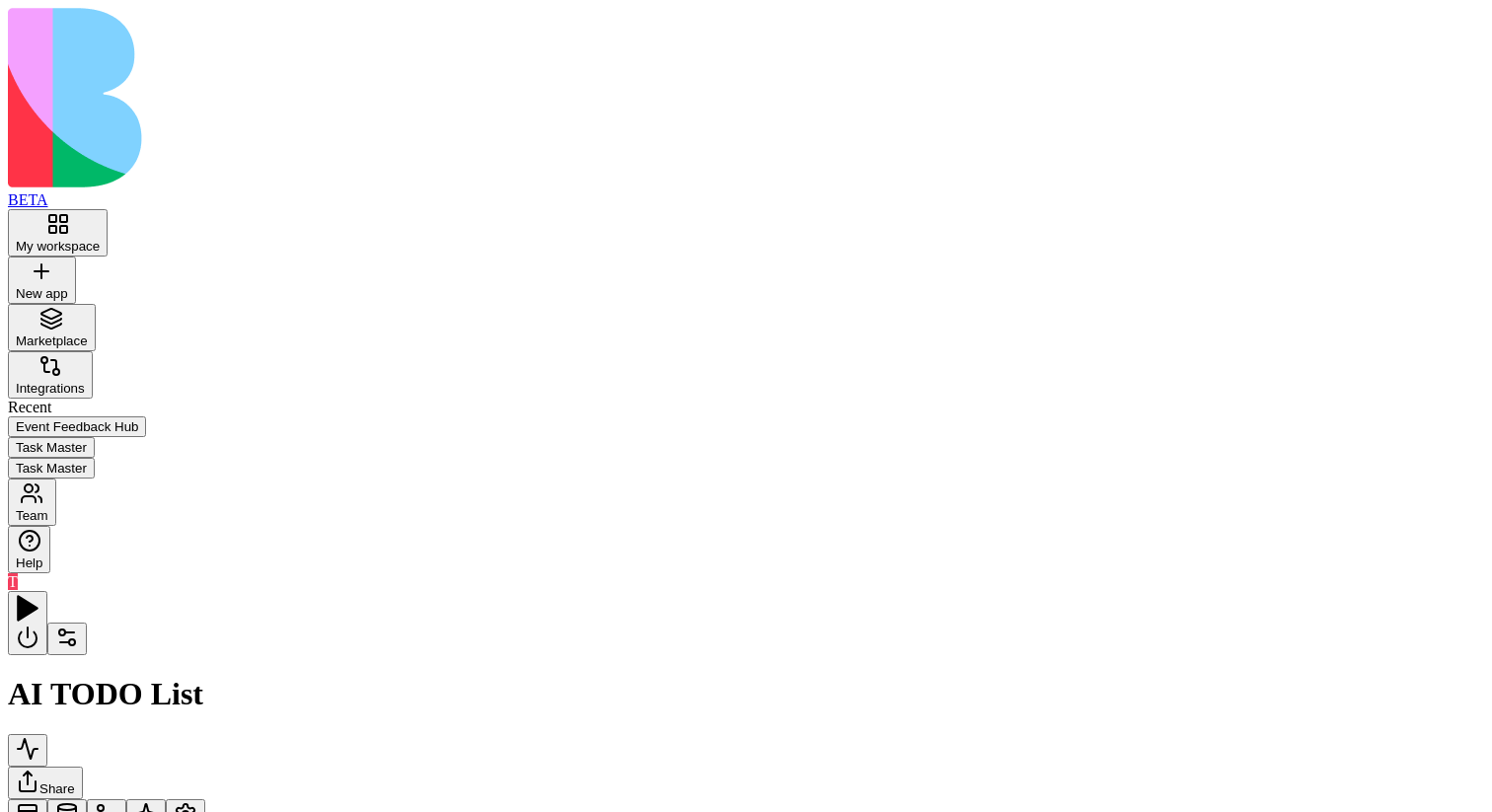 click on "WOW" at bounding box center [121, 1079] 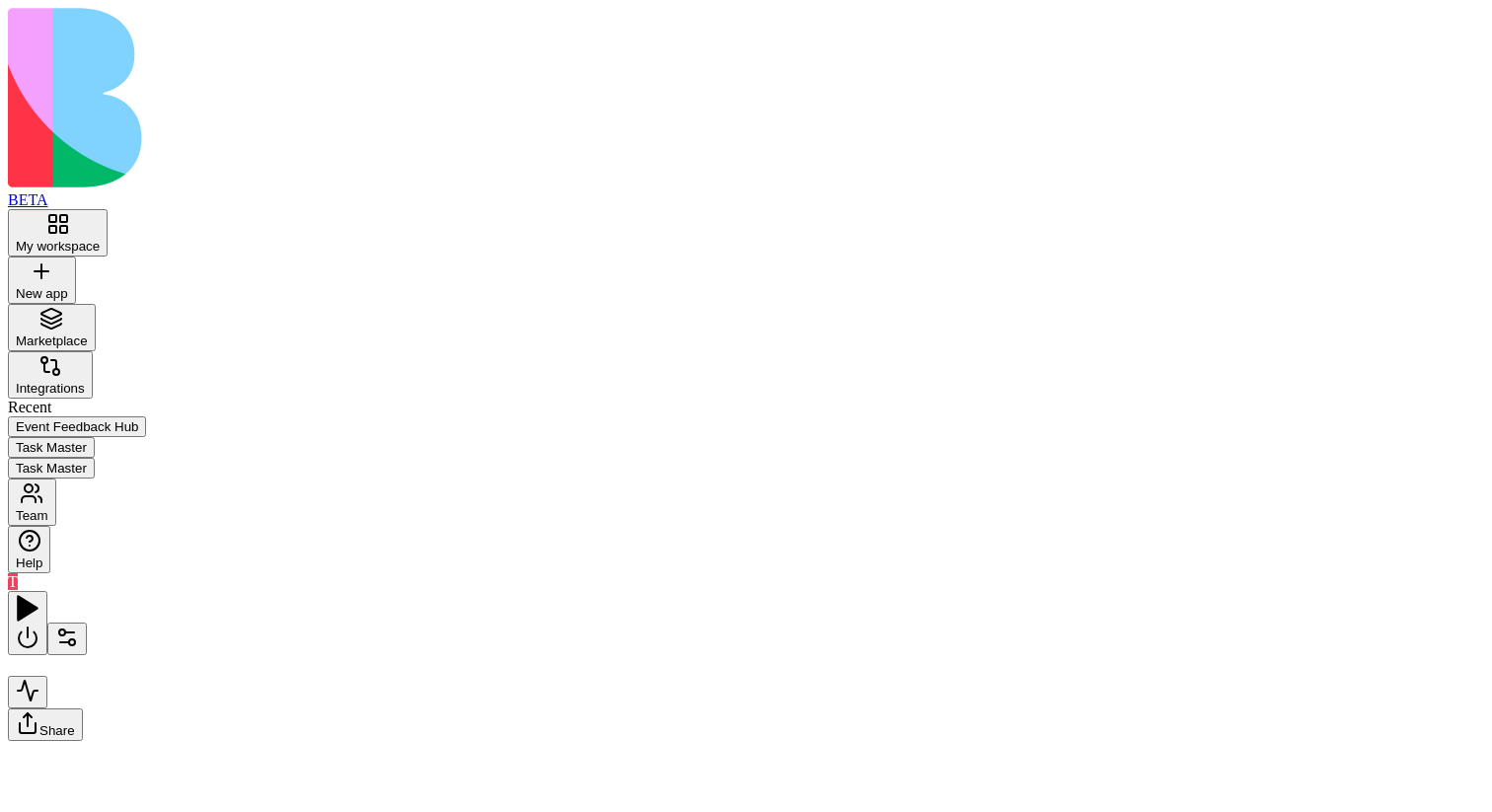 scroll, scrollTop: 0, scrollLeft: 0, axis: both 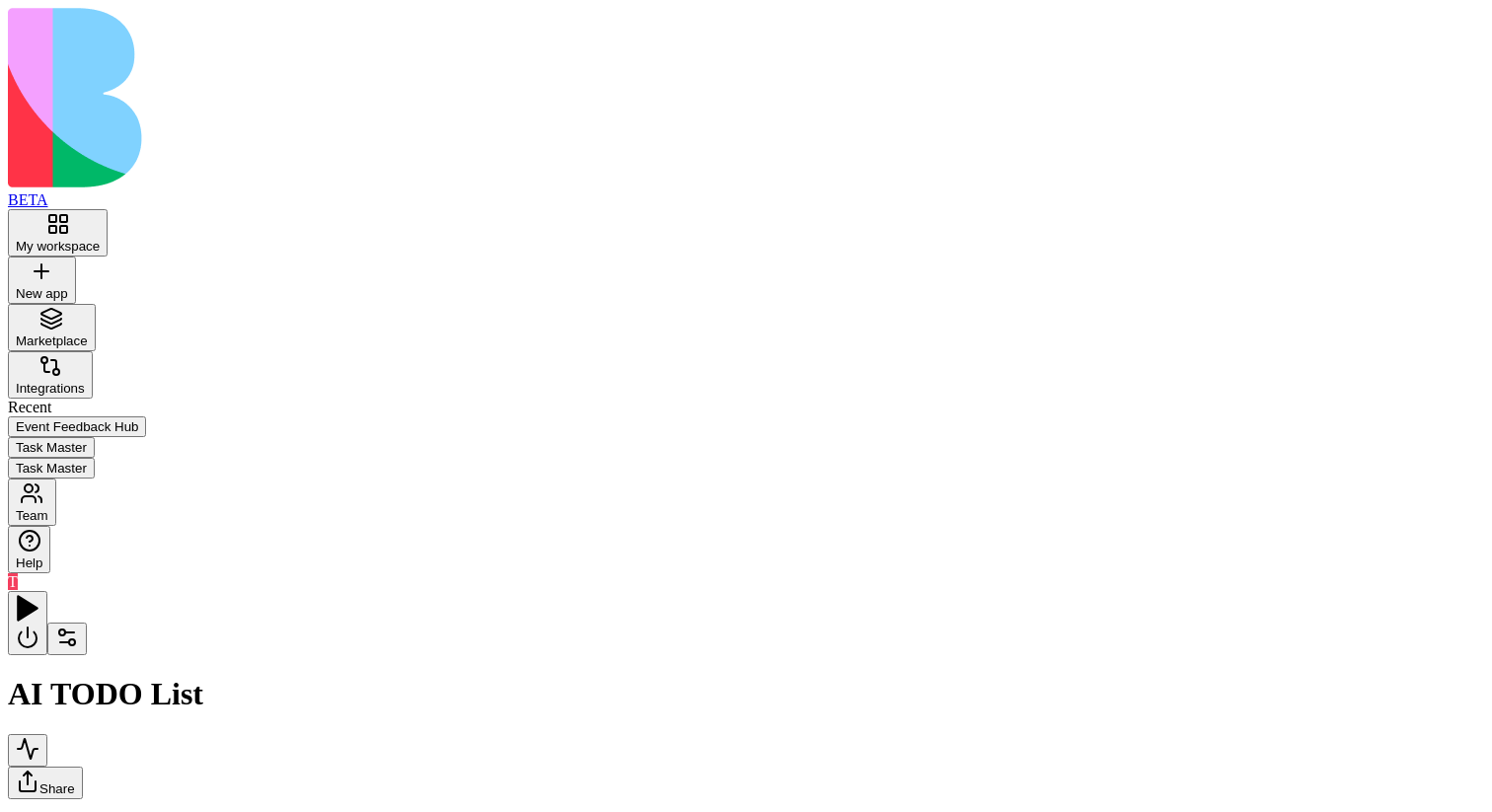 click at bounding box center (67, 638) 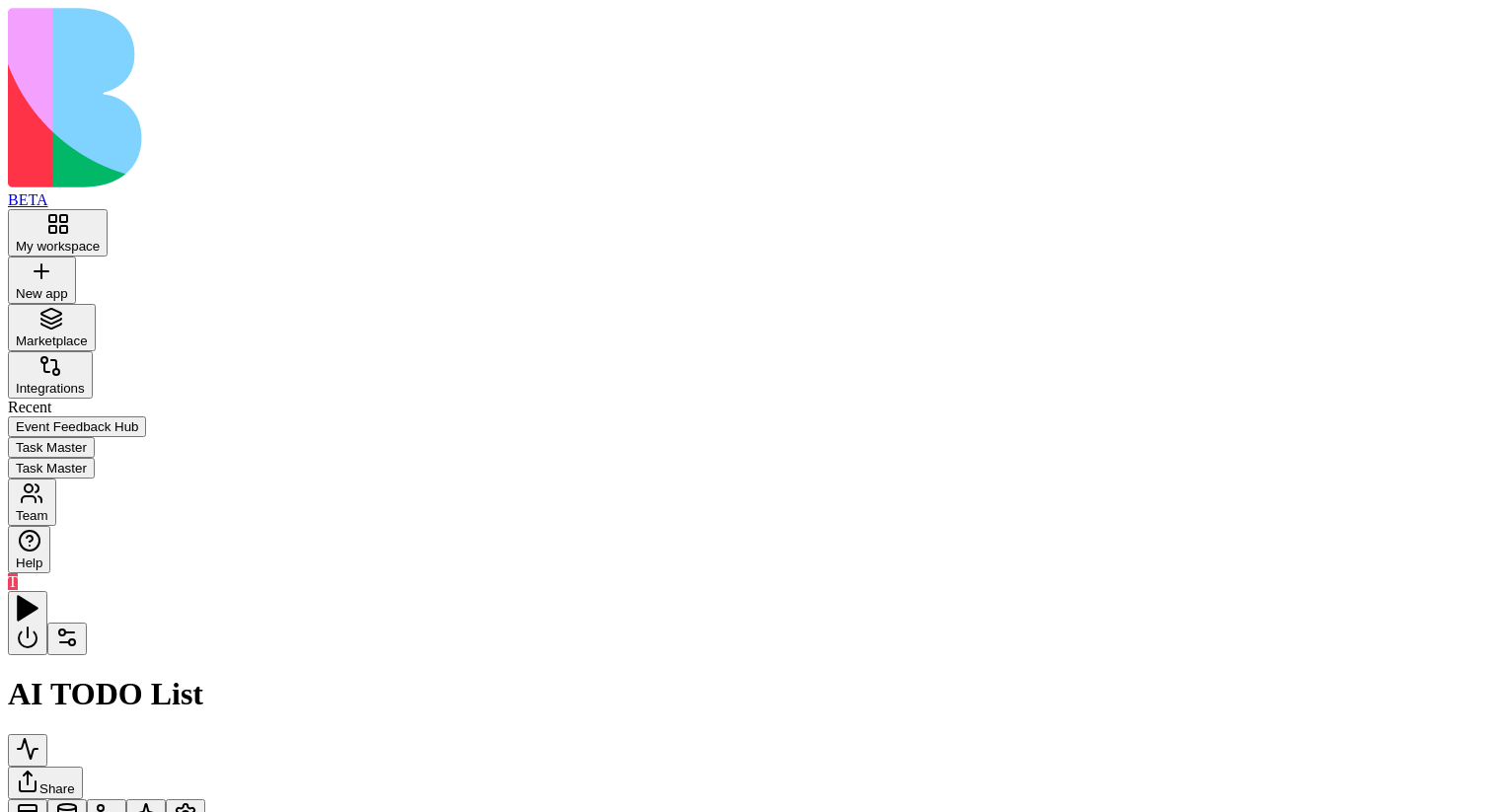 click on "AgentCall4" at bounding box center (121, 1140) 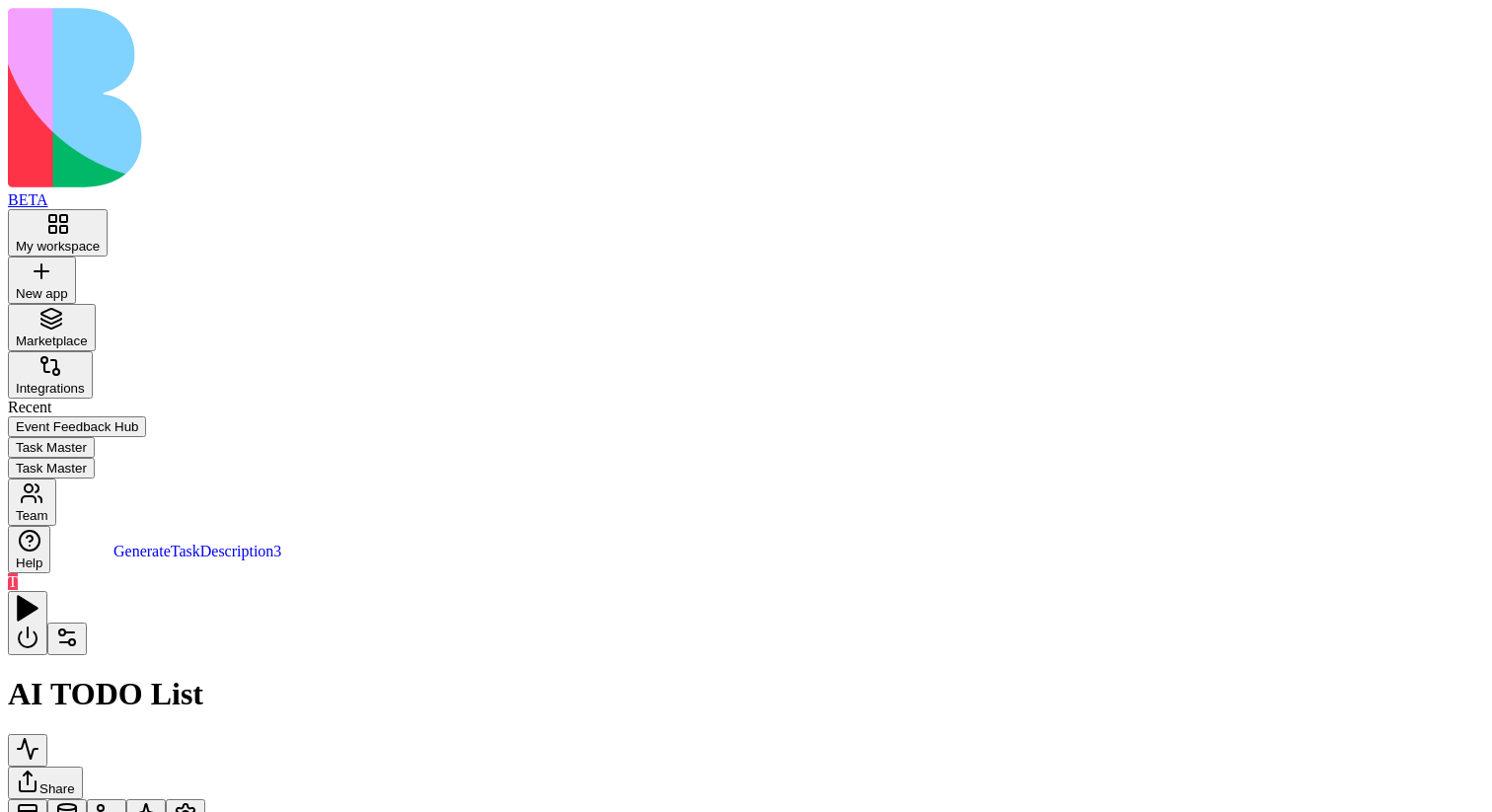 click on "GenerateTaskDescription3" at bounding box center [121, 1492] 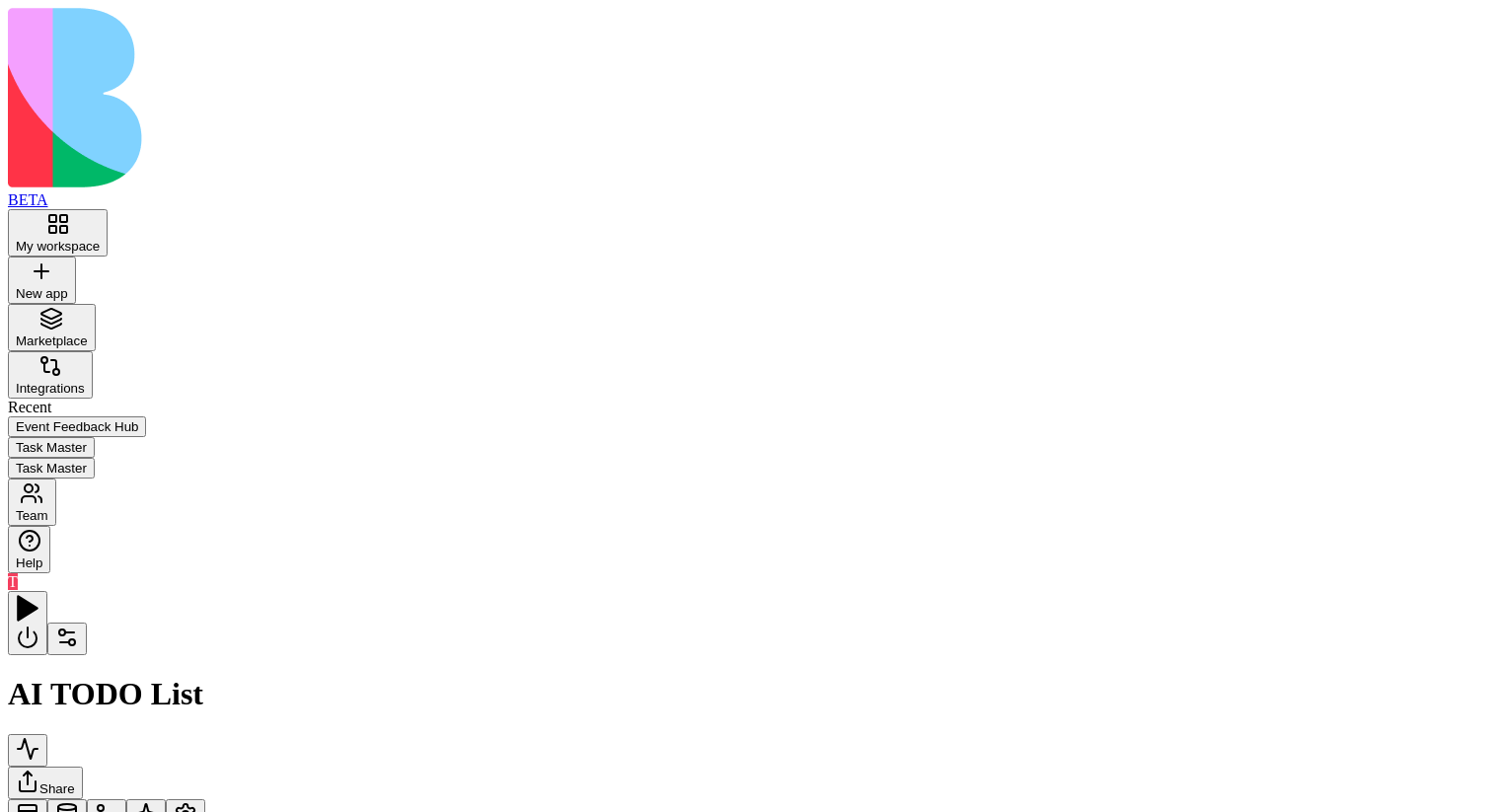 click on "LinkedInProfile" at bounding box center (121, 1291) 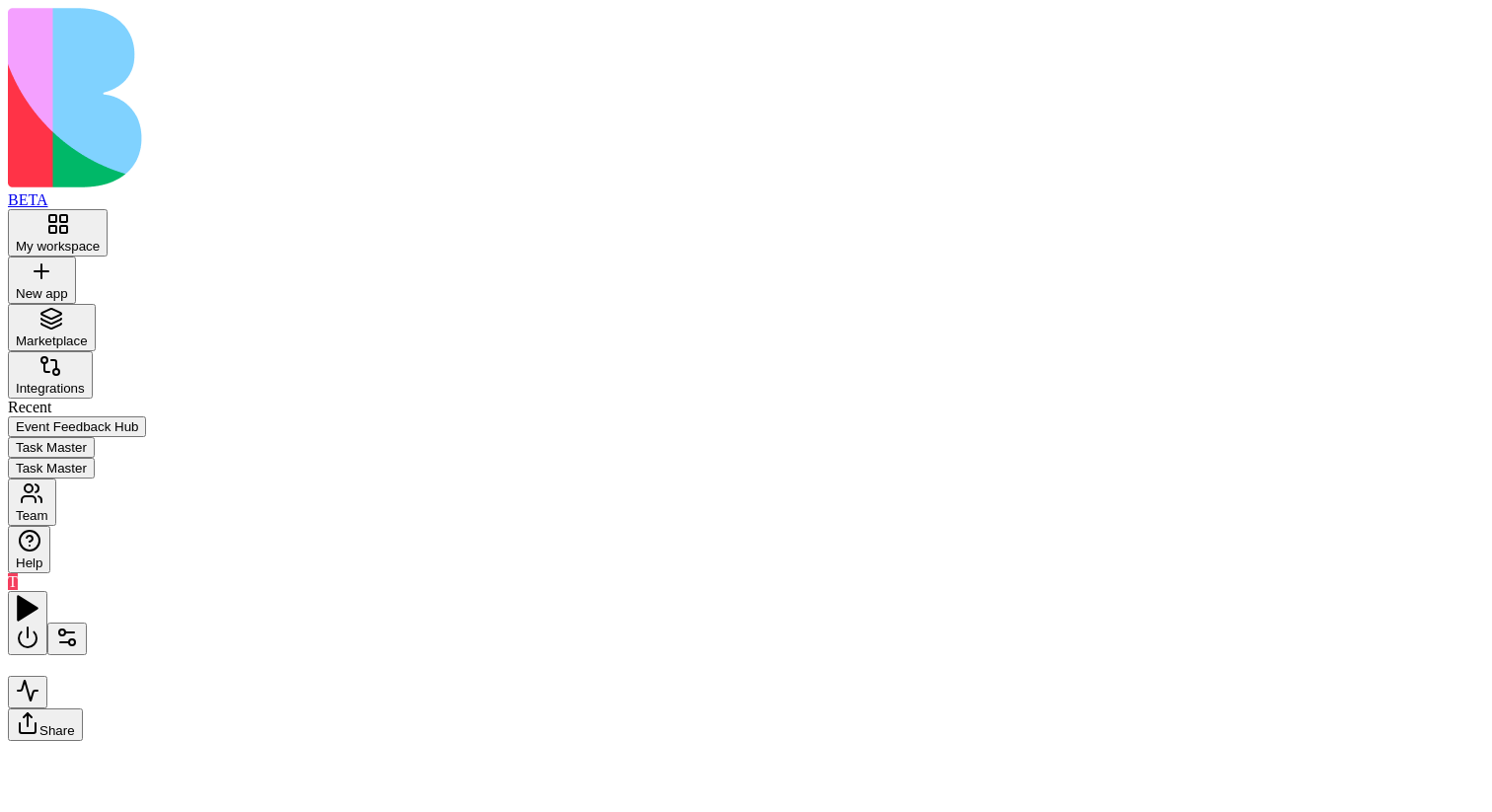 scroll, scrollTop: 0, scrollLeft: 0, axis: both 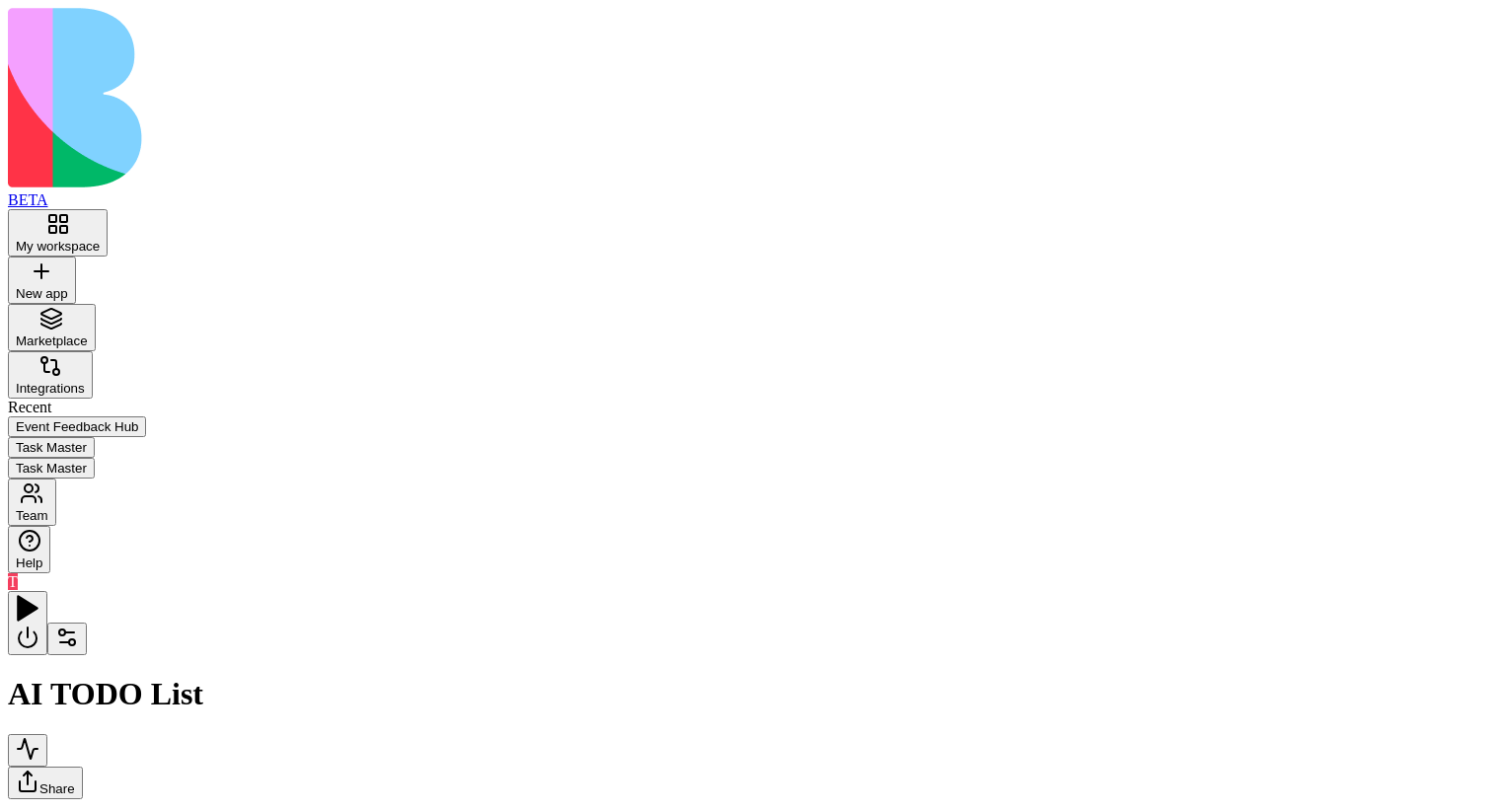 click at bounding box center (67, 638) 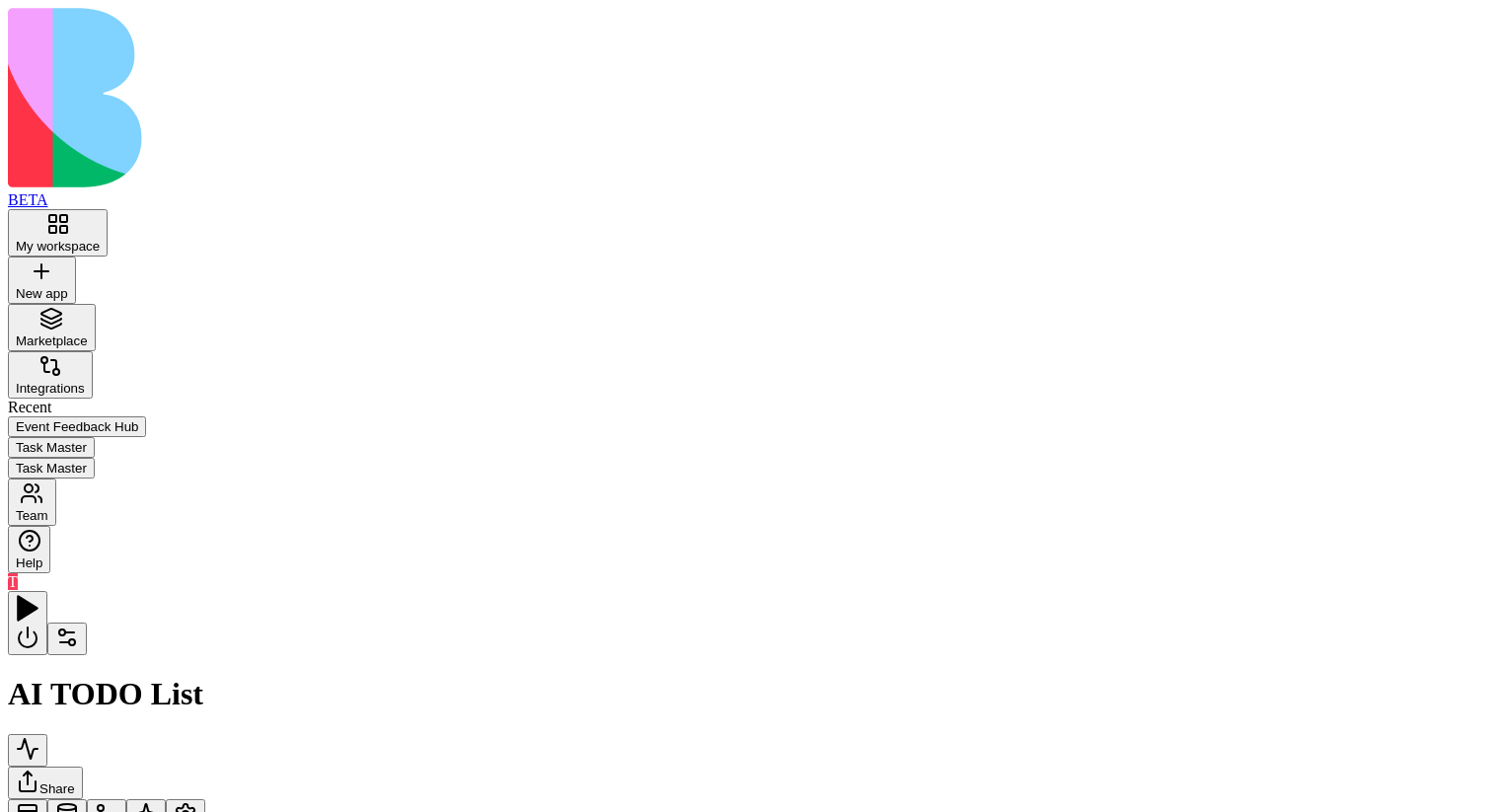 click on "AgentCall4" at bounding box center (121, 1130) 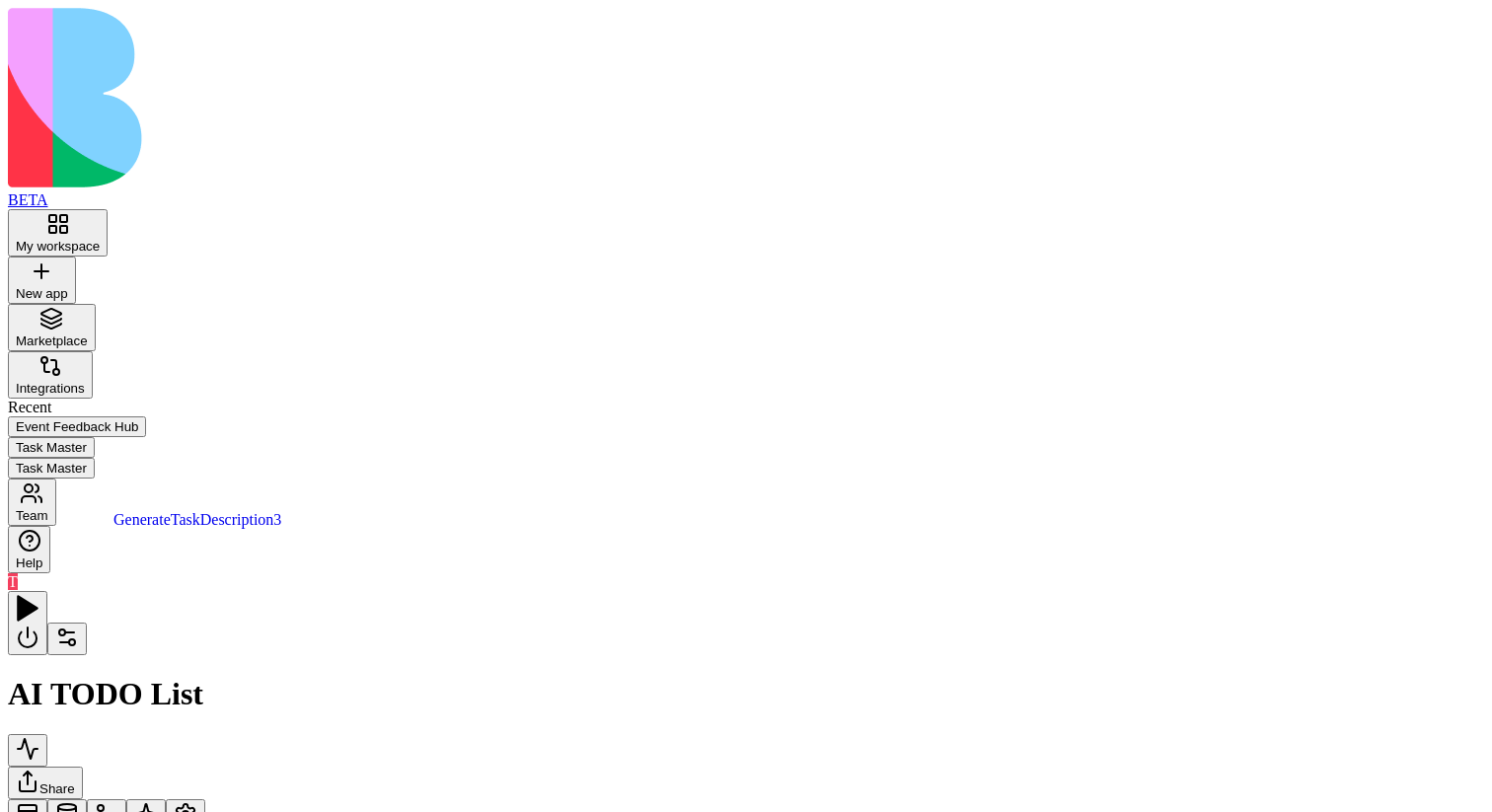 click on "GenerateTaskDescription3 GenerateTaskDescription3" at bounding box center [197, 520] 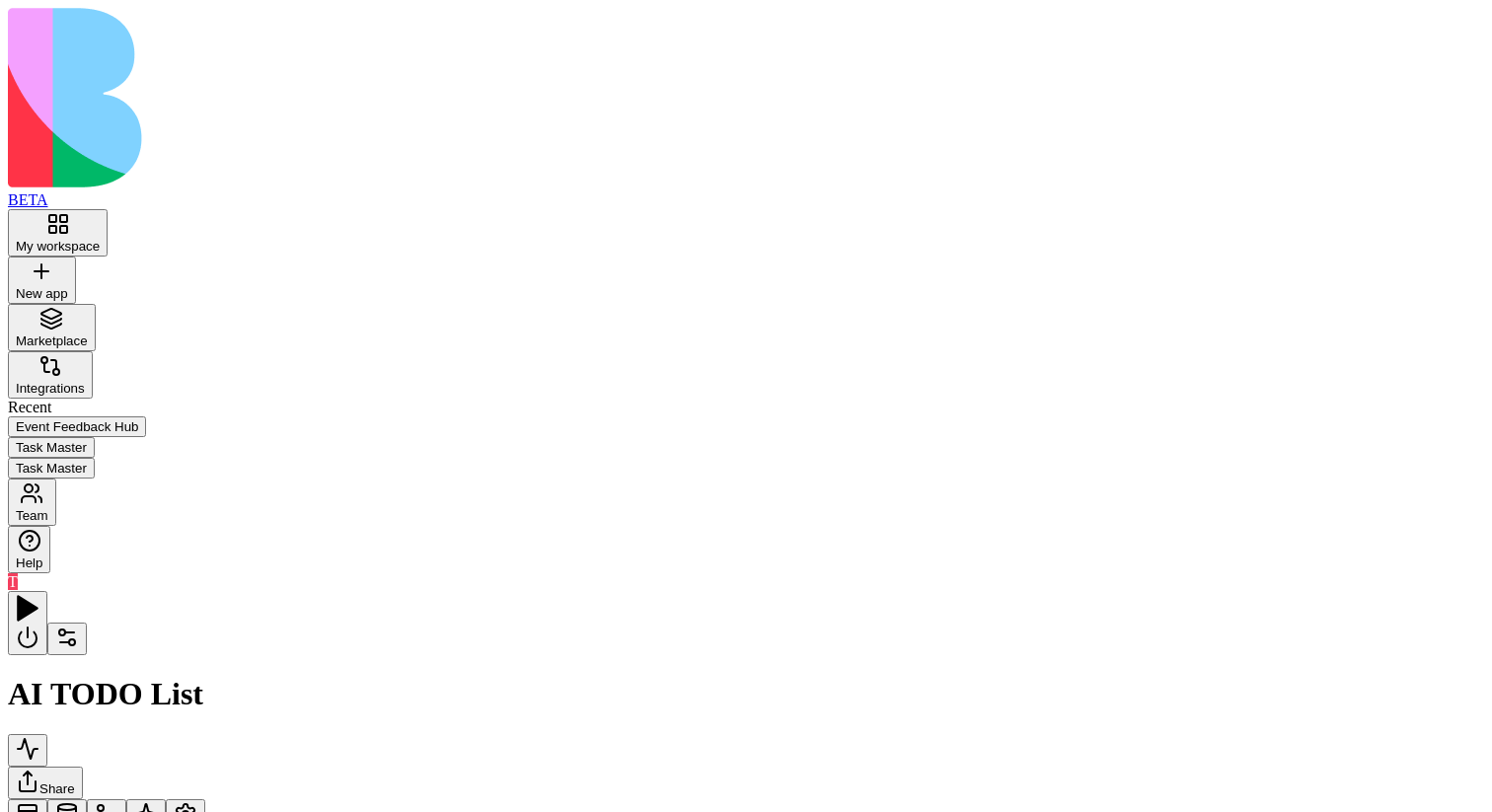 click on "AgentCall6" at bounding box center (121, 1583) 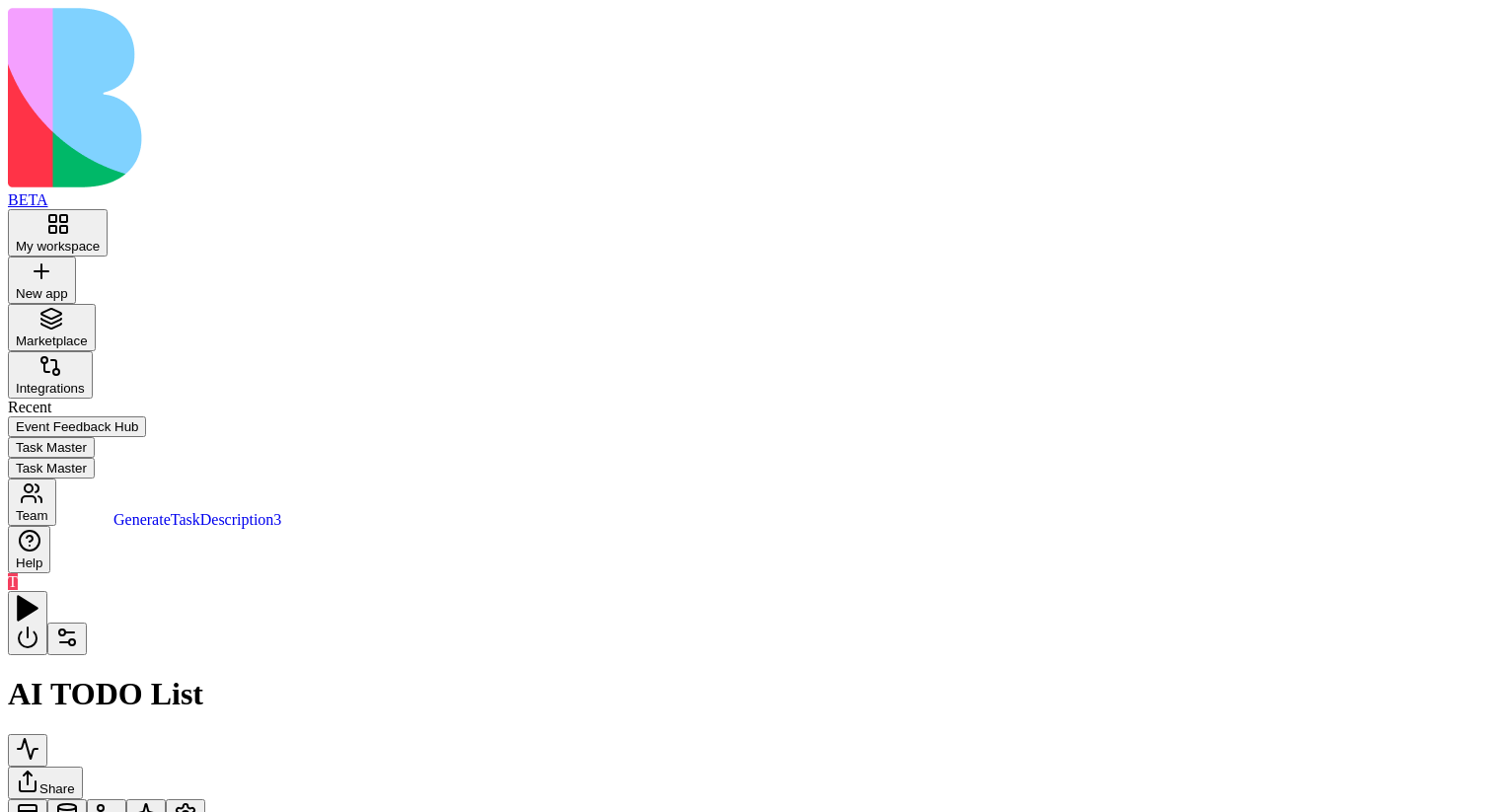 click on "ddd" at bounding box center [121, 1381] 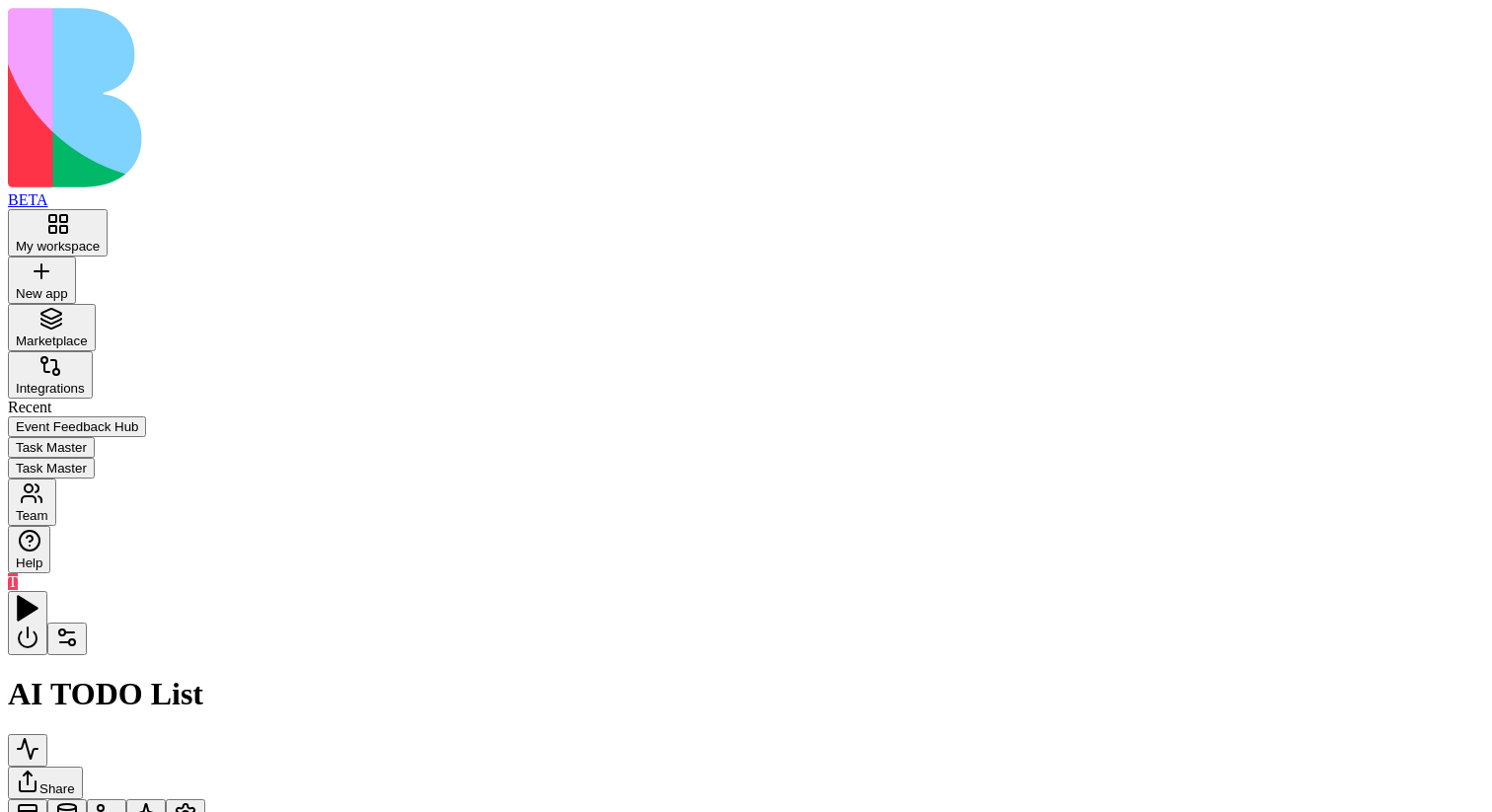 click on "WOW" at bounding box center [121, 1130] 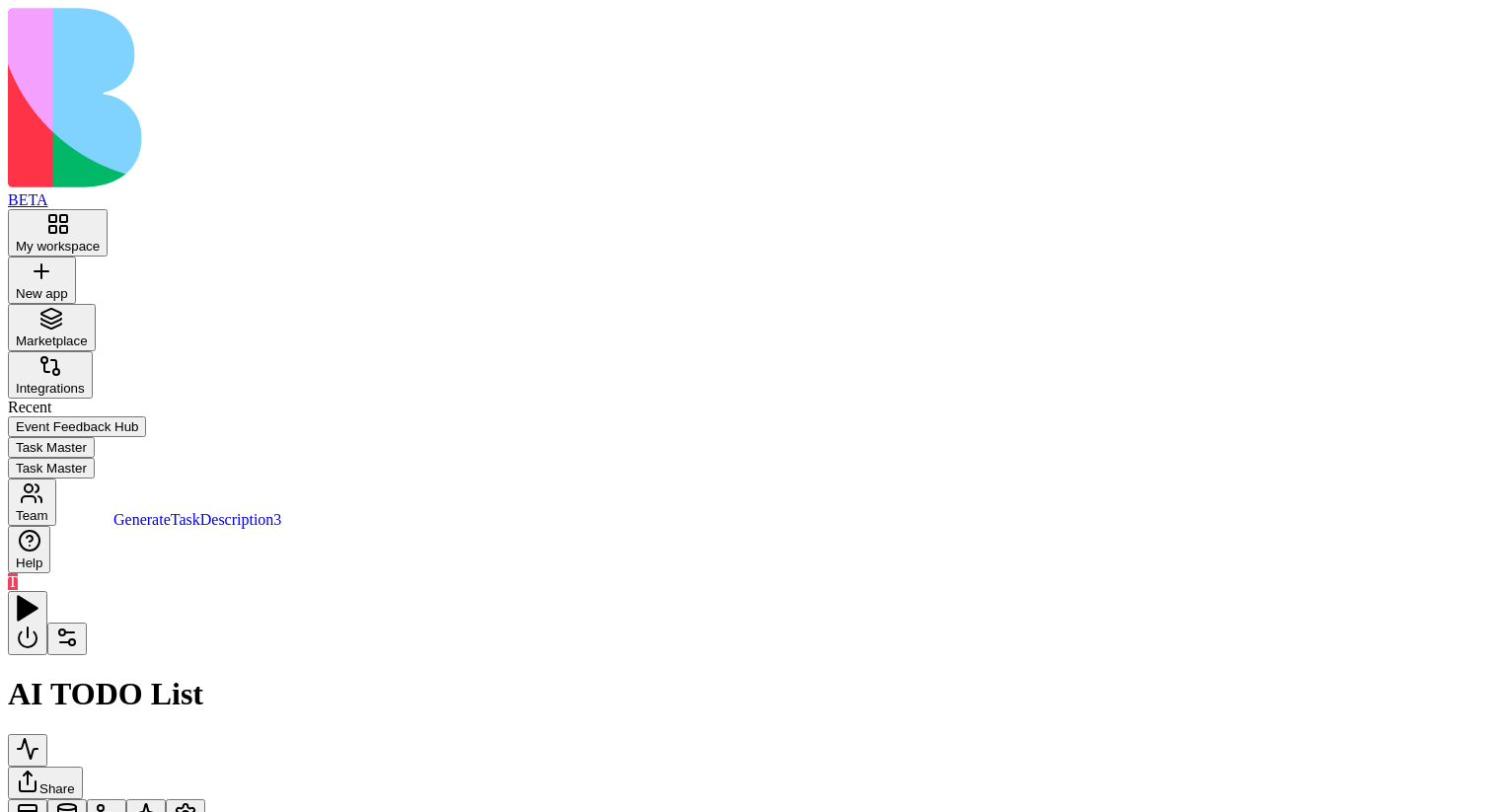 click on "GenerateTaskDescription3" at bounding box center [121, 1441] 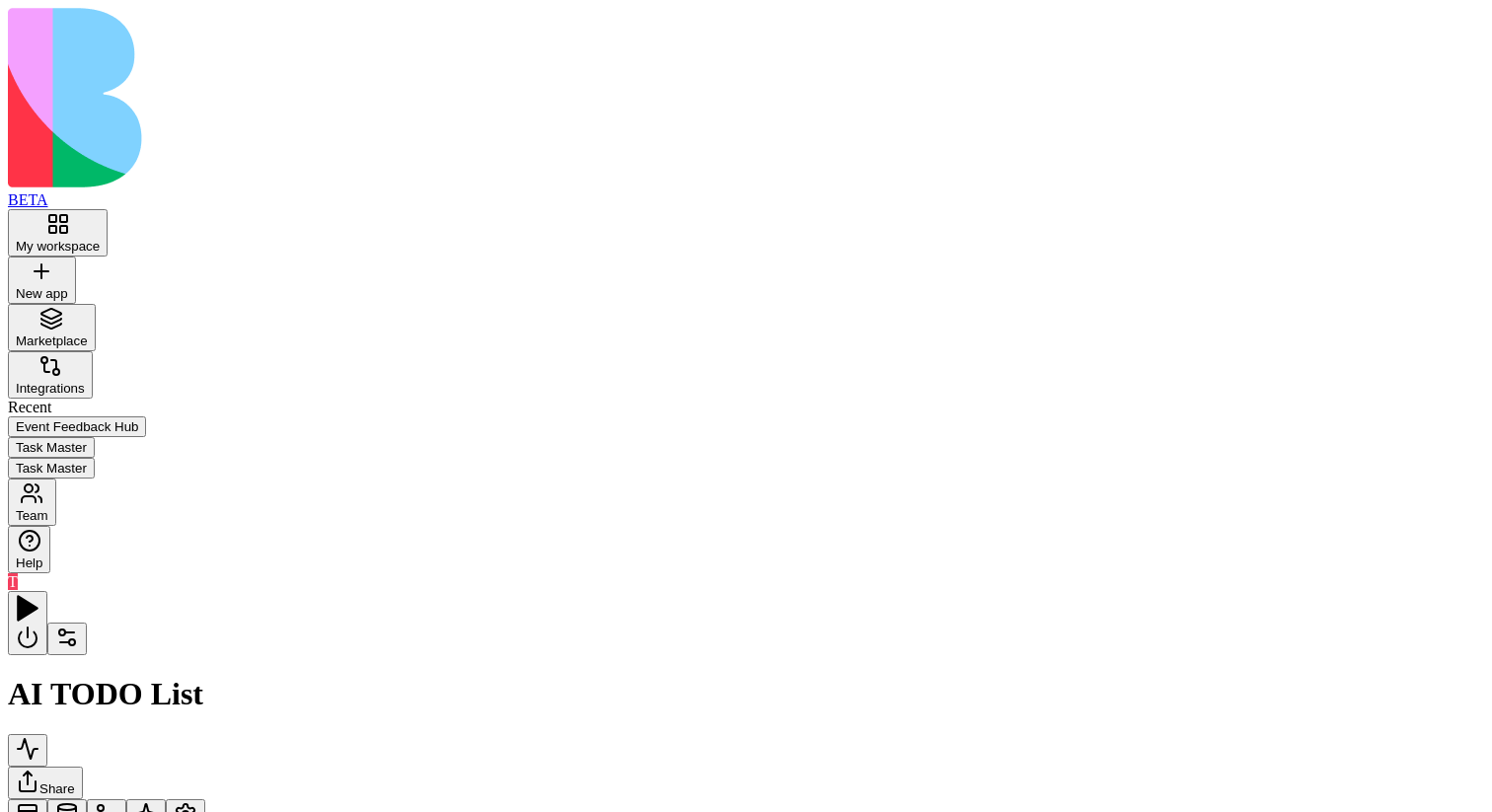 click at bounding box center (121, 815) 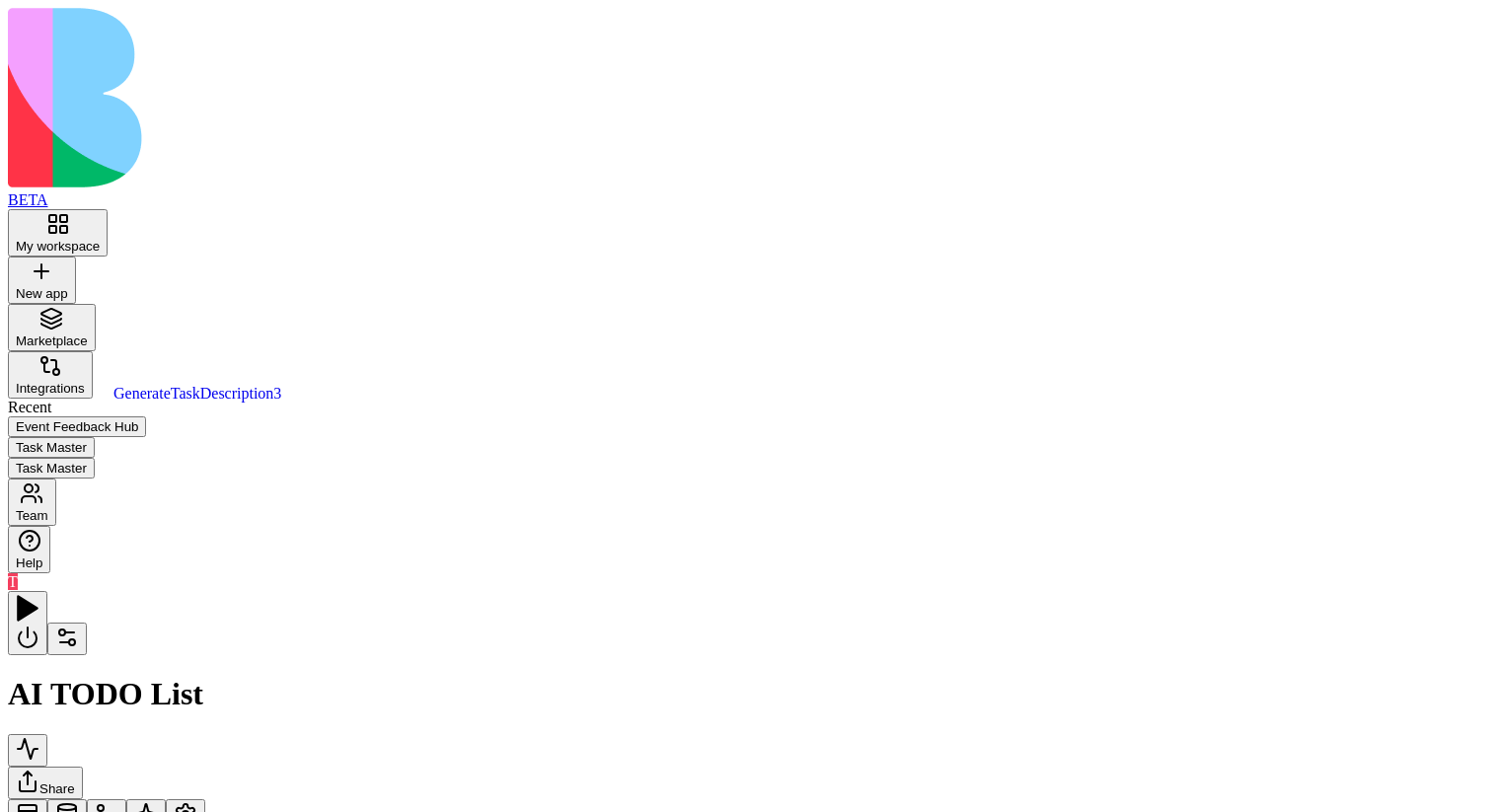 click on "GenerateTaskDescription3 GenerateTaskDescription3" at bounding box center [197, 394] 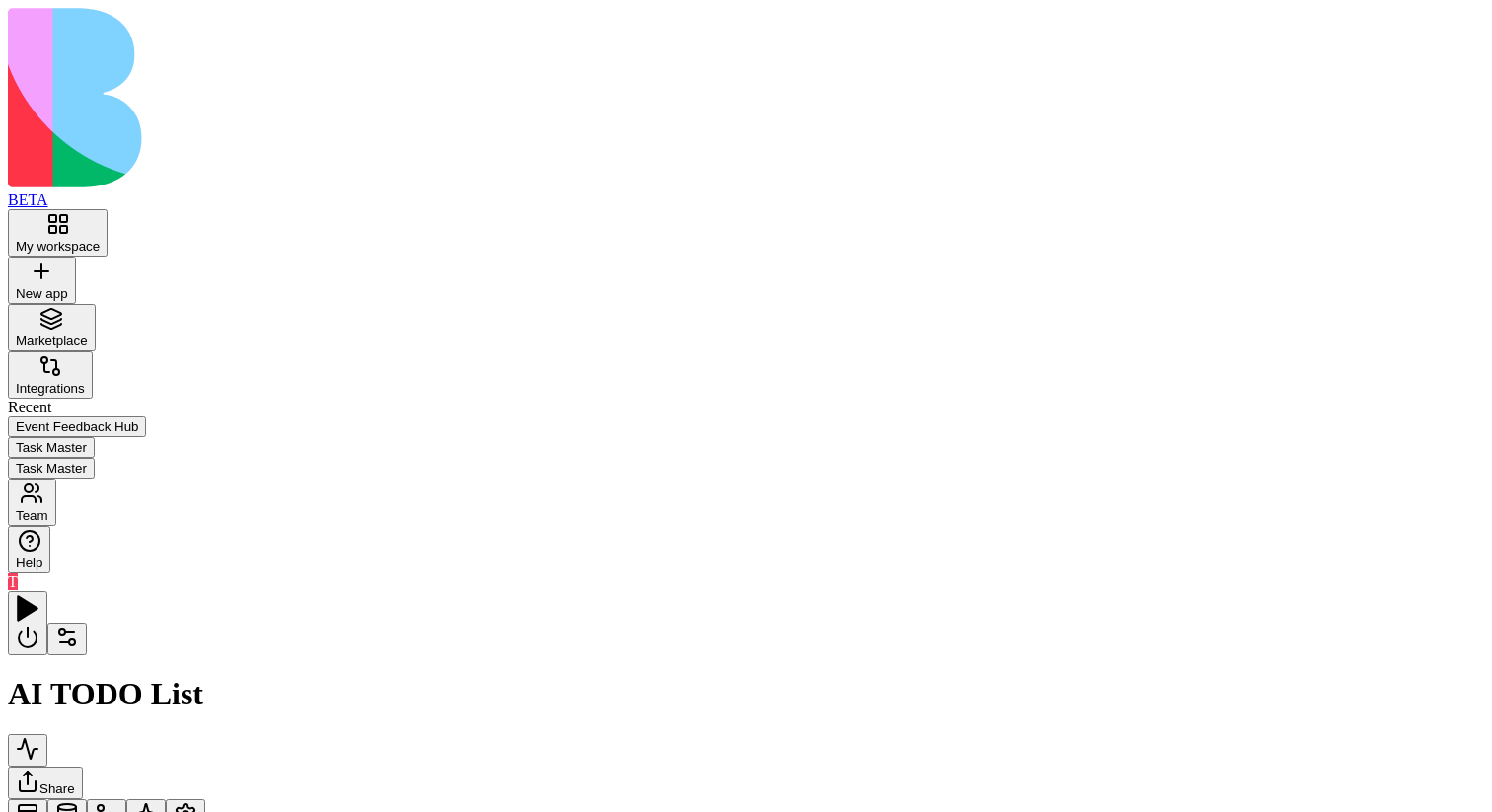 click on "WOW" at bounding box center [121, 1079] 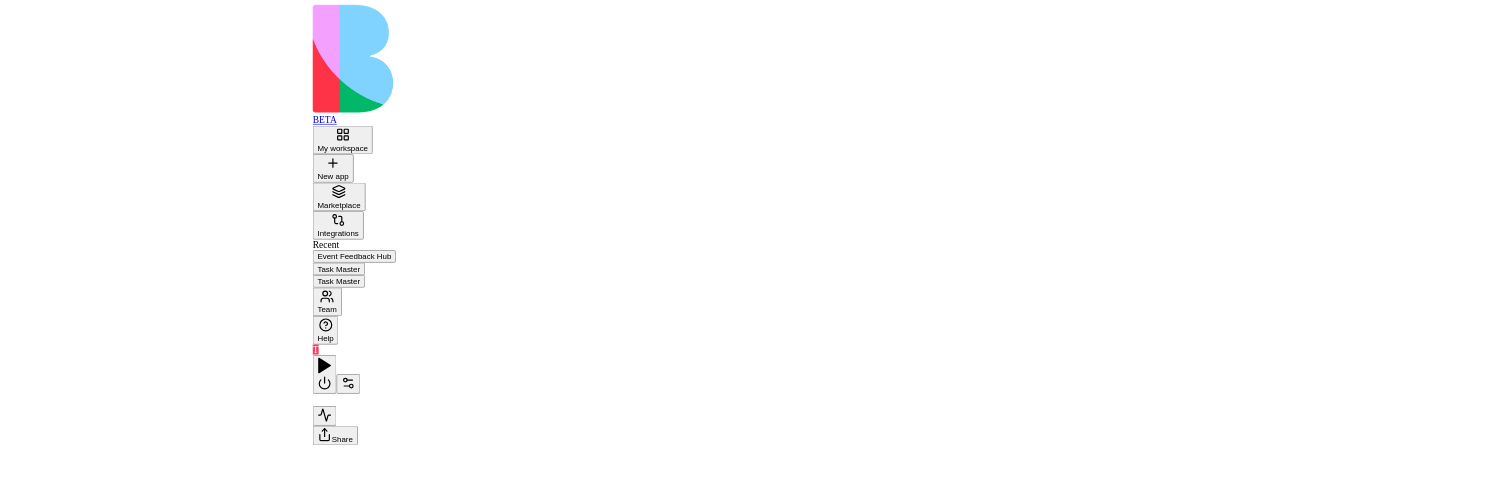 scroll, scrollTop: 0, scrollLeft: 0, axis: both 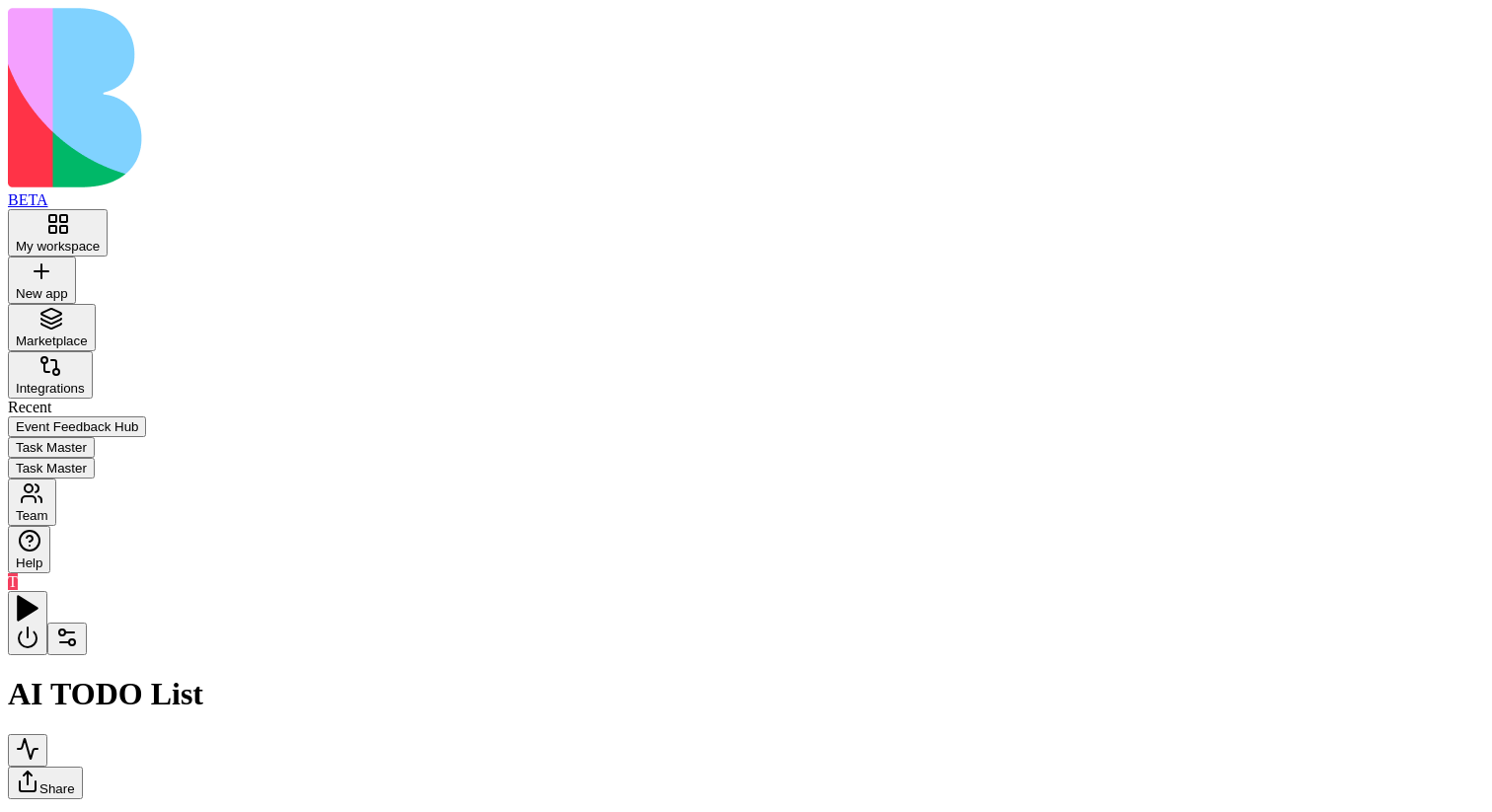 click at bounding box center [67, 638] 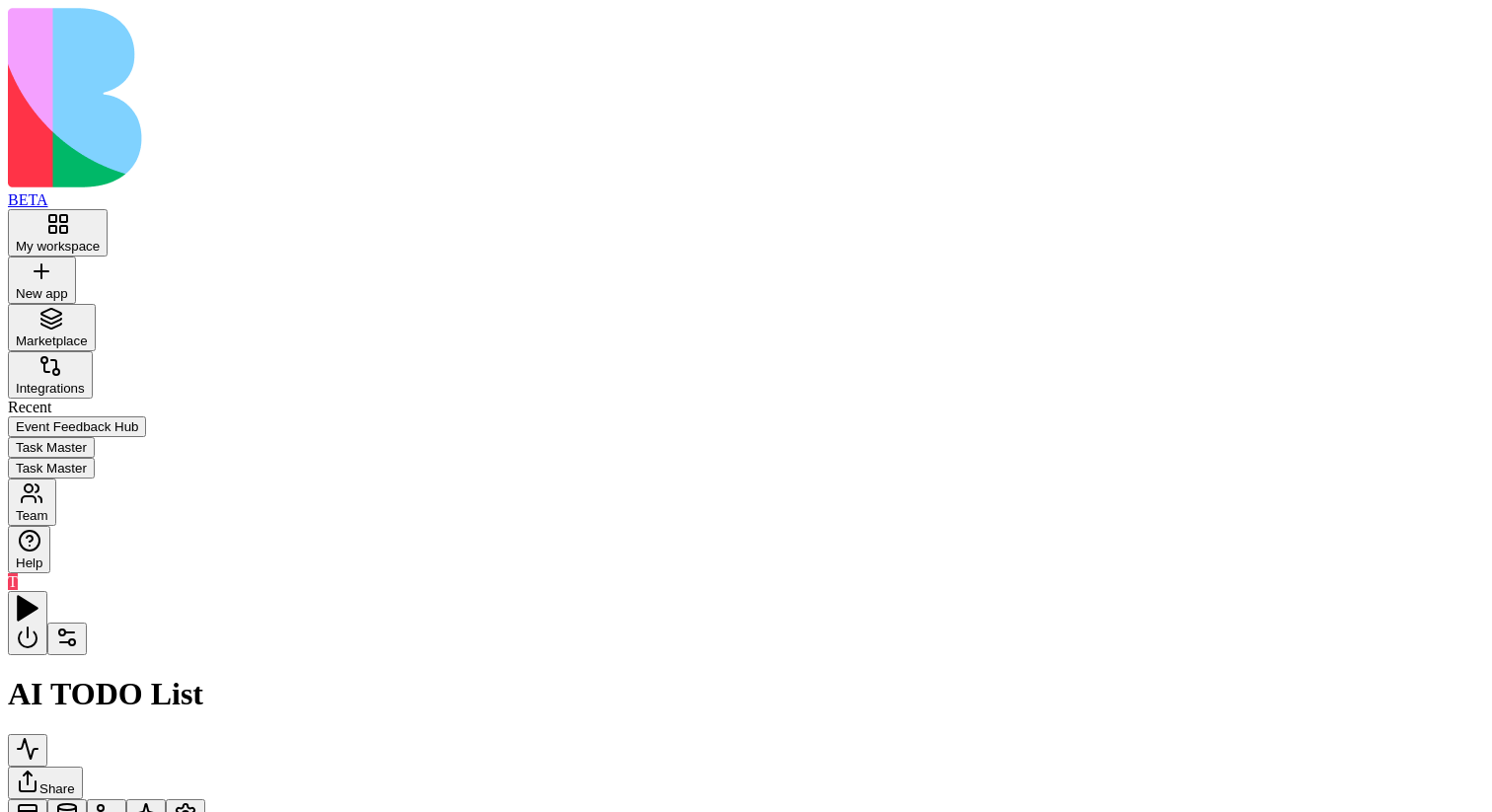 click on "LinkedInProfile" at bounding box center (121, 1190) 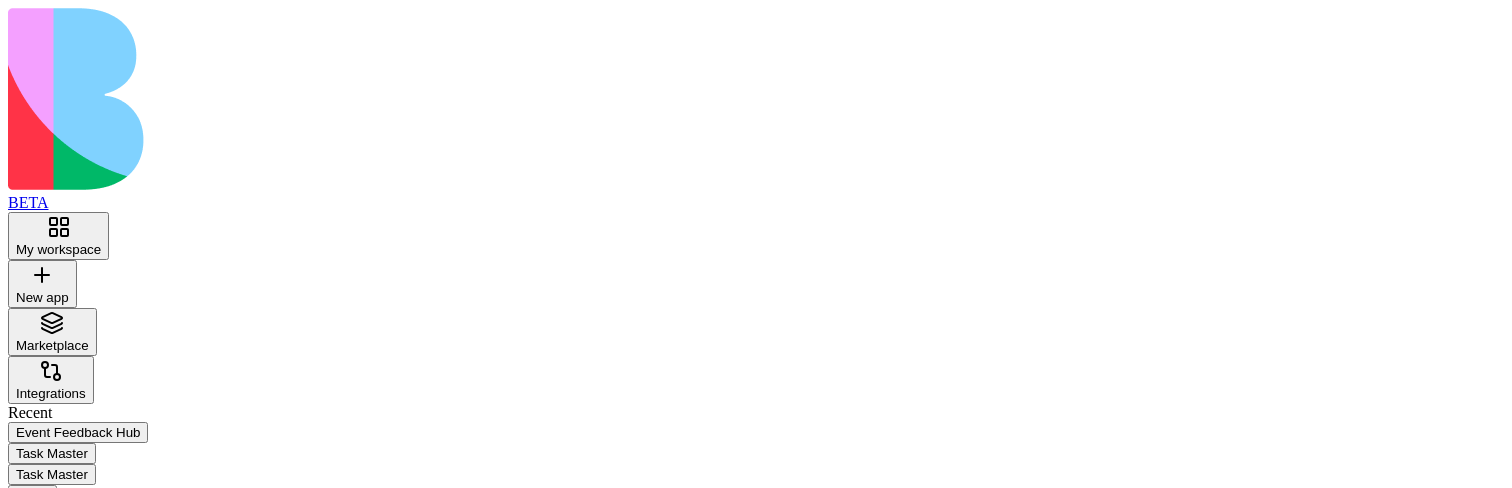 click on "LinkedInProfile" at bounding box center [123, 1308] 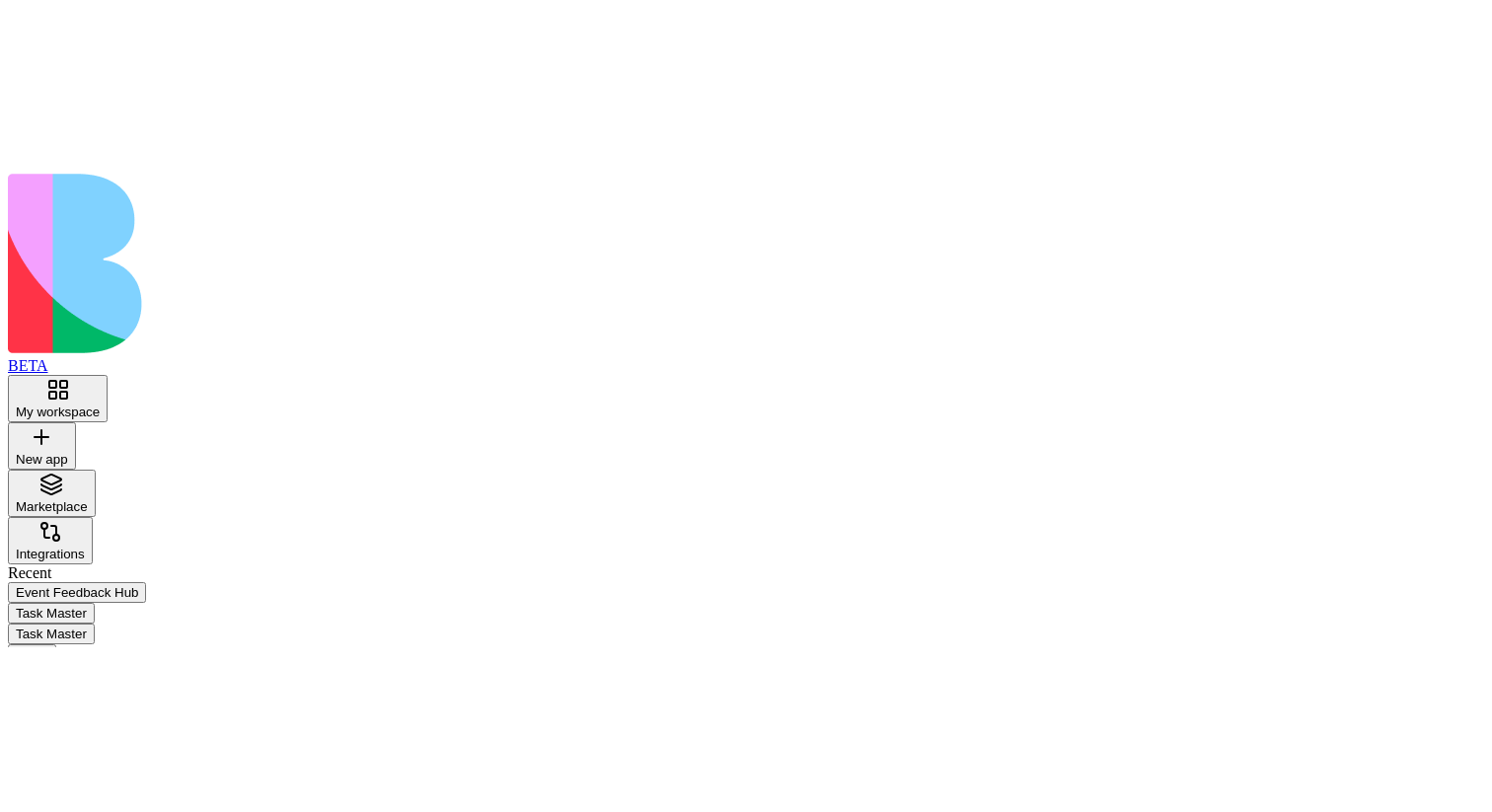 scroll, scrollTop: 0, scrollLeft: 0, axis: both 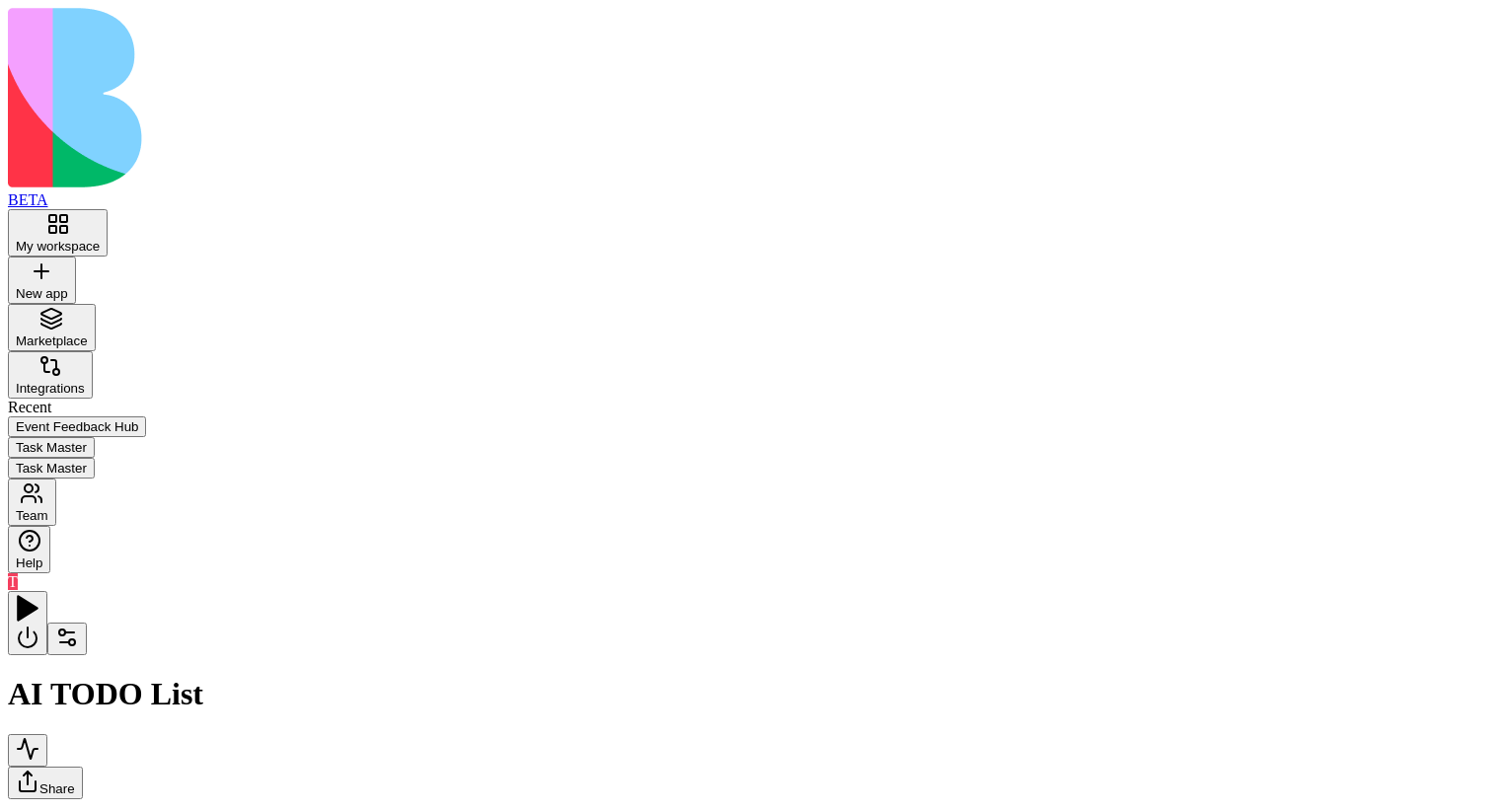 click at bounding box center [67, 638] 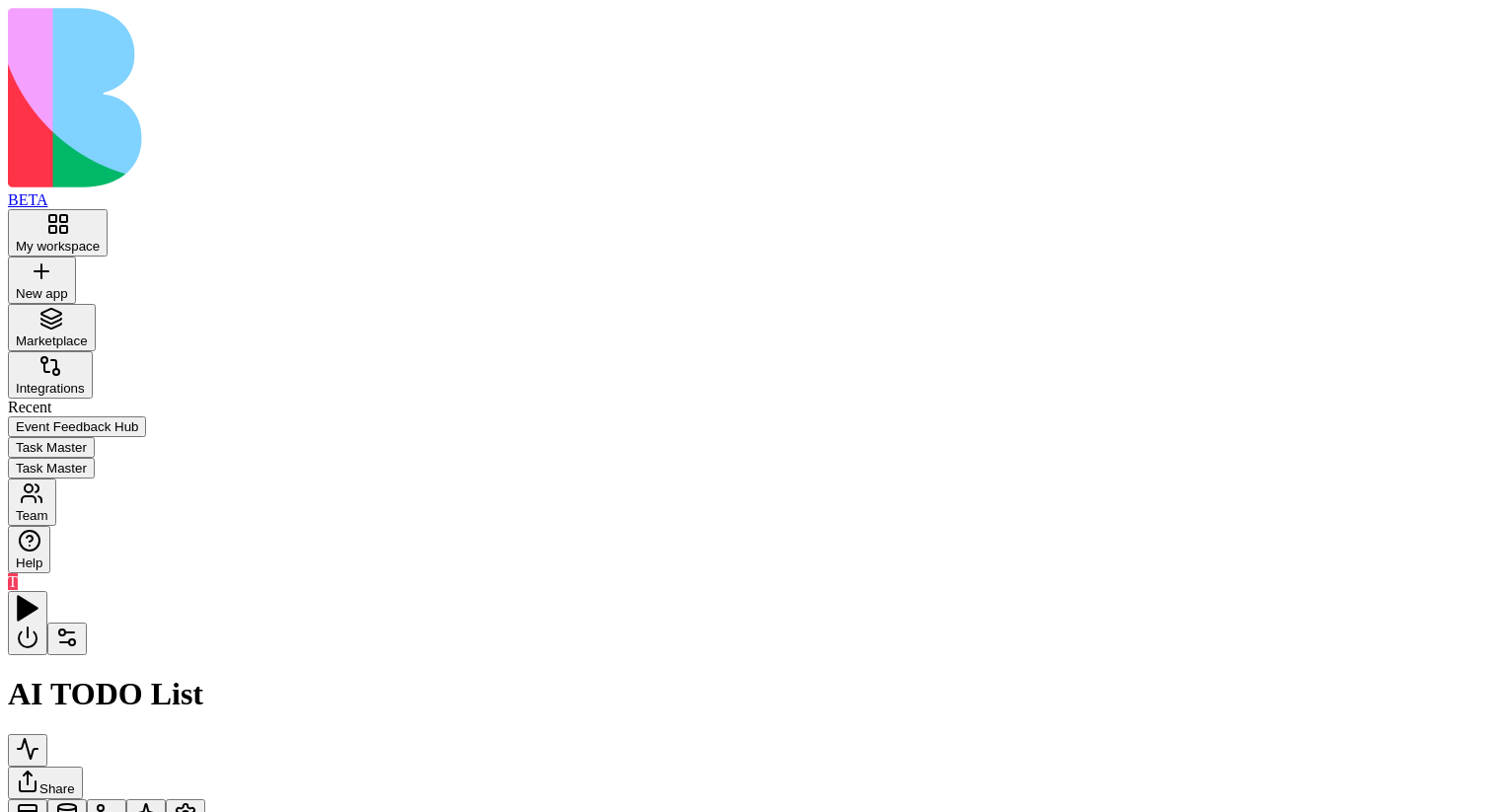 click on "GenerateDemoTasks" at bounding box center (121, 1089) 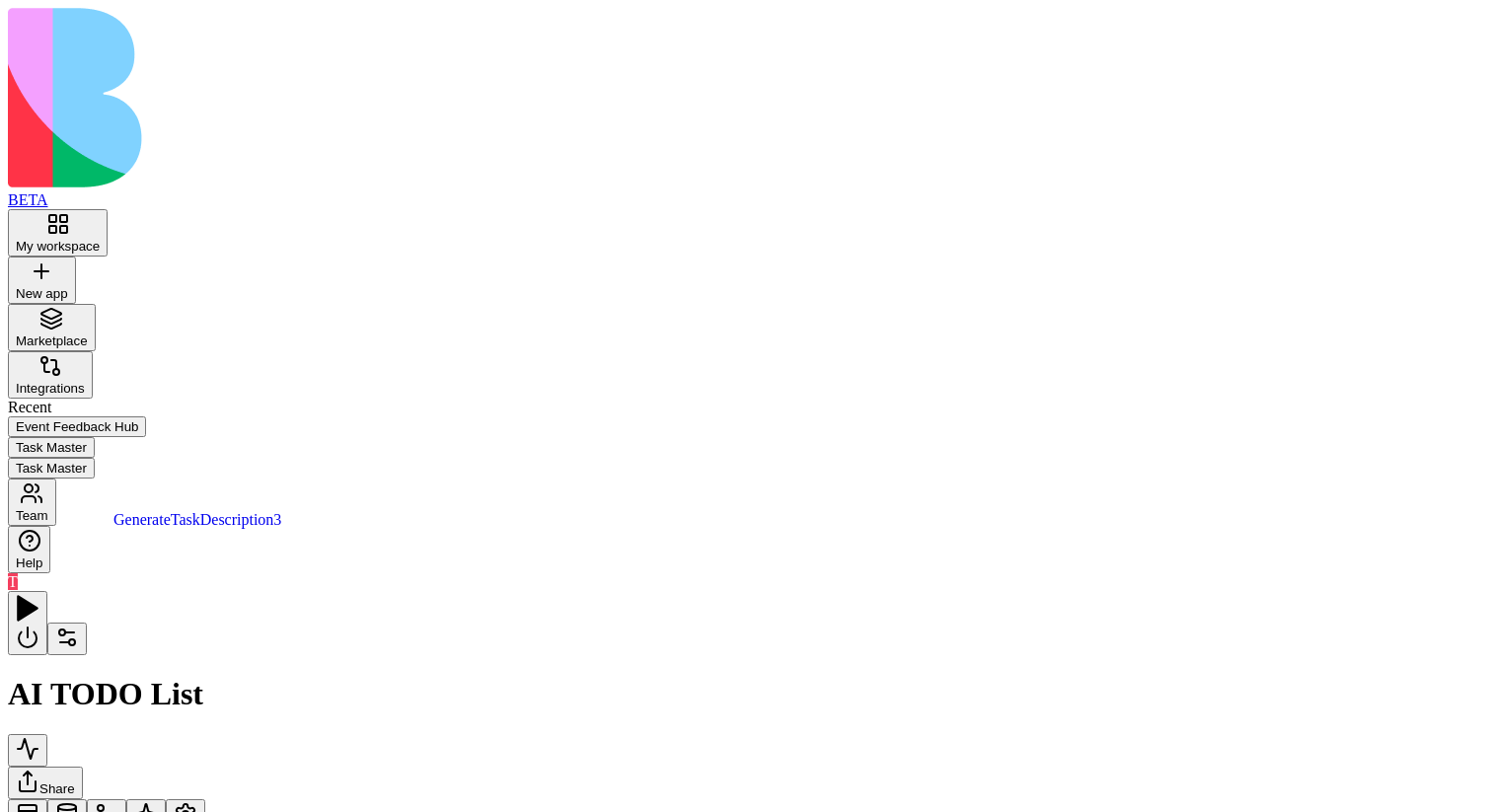 click on "GenerateTaskDescription3" at bounding box center [121, 1441] 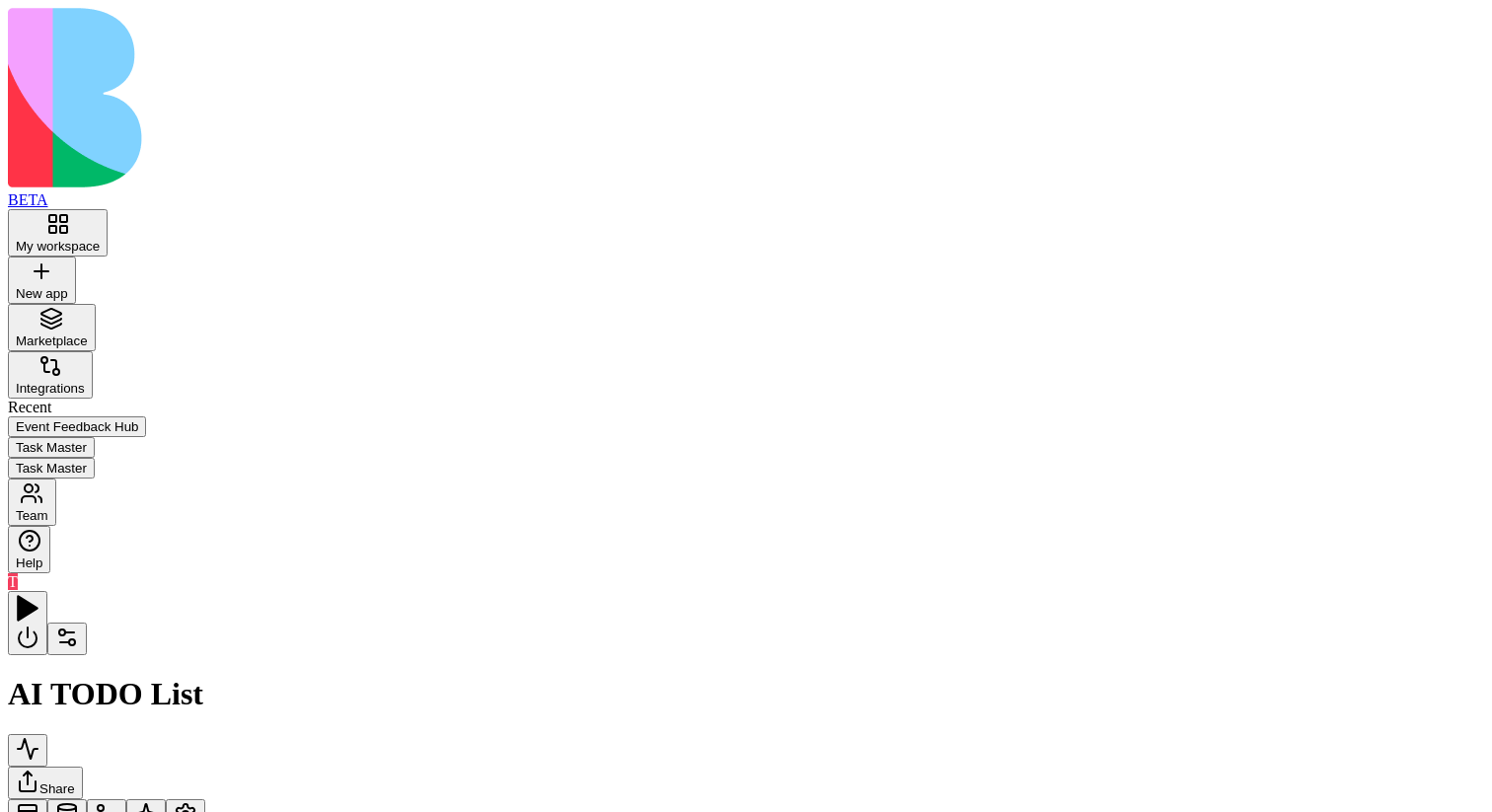 click on "ddd" at bounding box center (121, 1381) 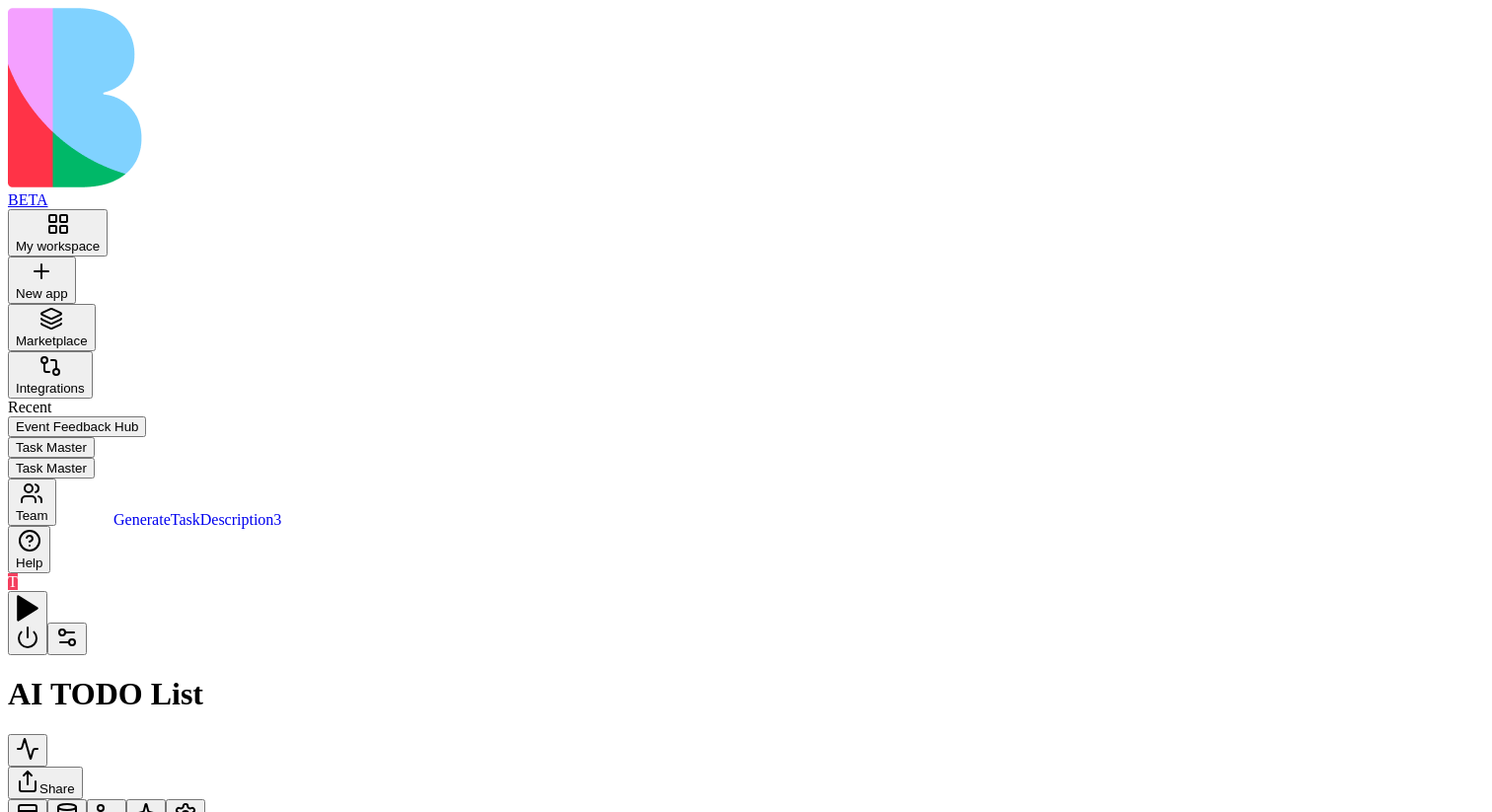 click on "GenerateTaskDescription3" at bounding box center (121, 1441) 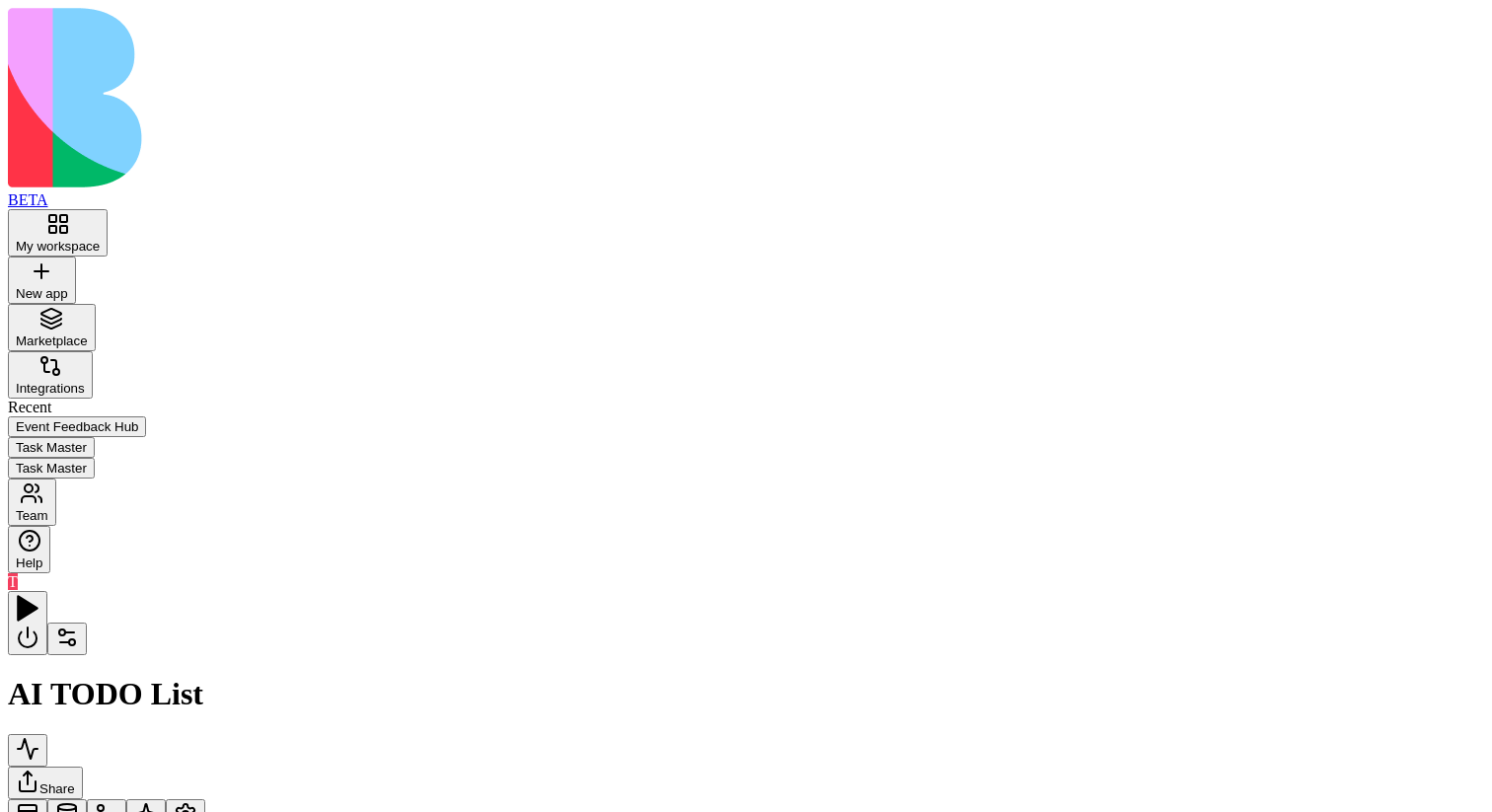 type 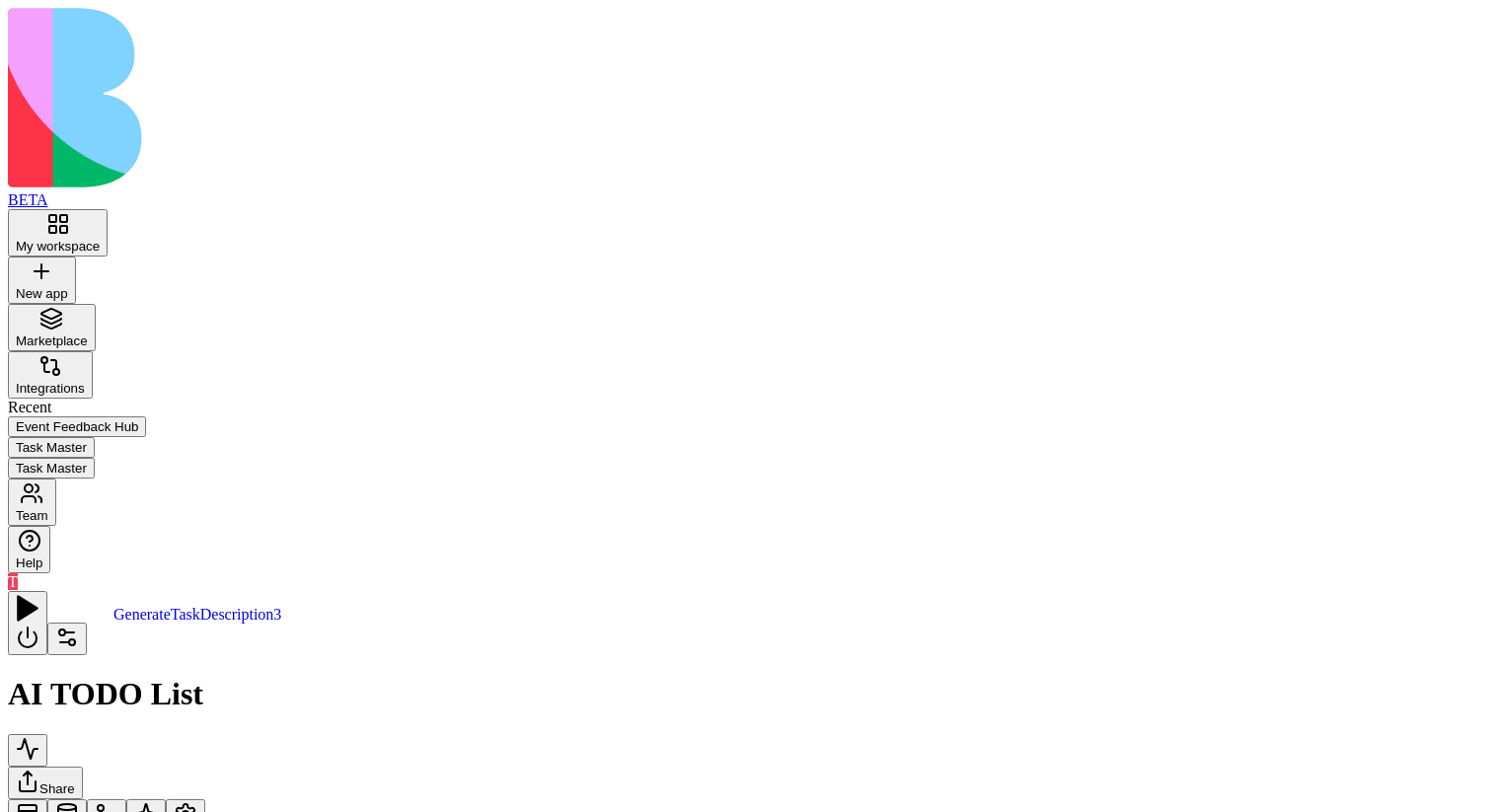 click on "GenerateTaskDescription3" at bounding box center (121, 1592) 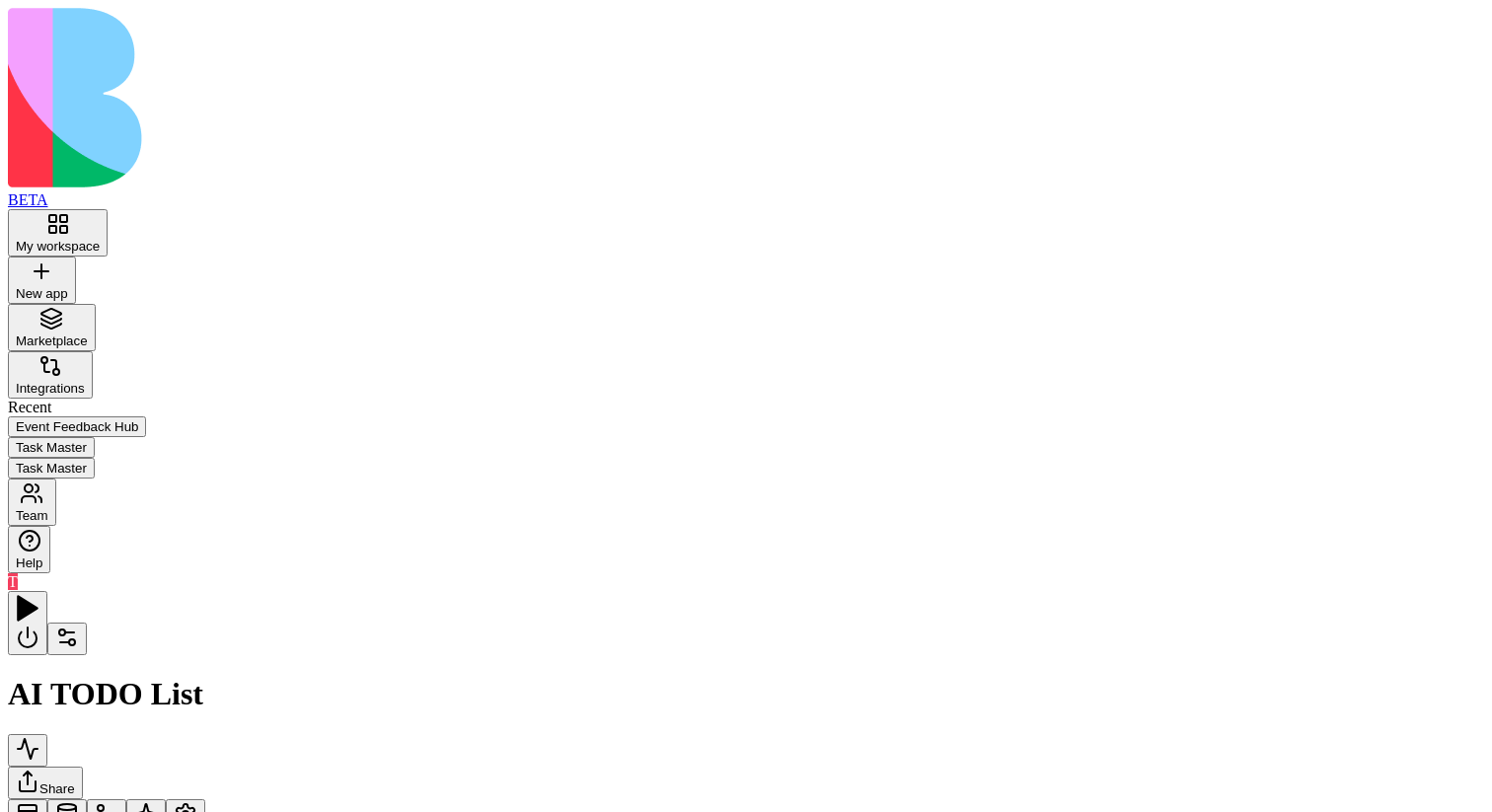 click on "AgentCall6" at bounding box center [121, 1633] 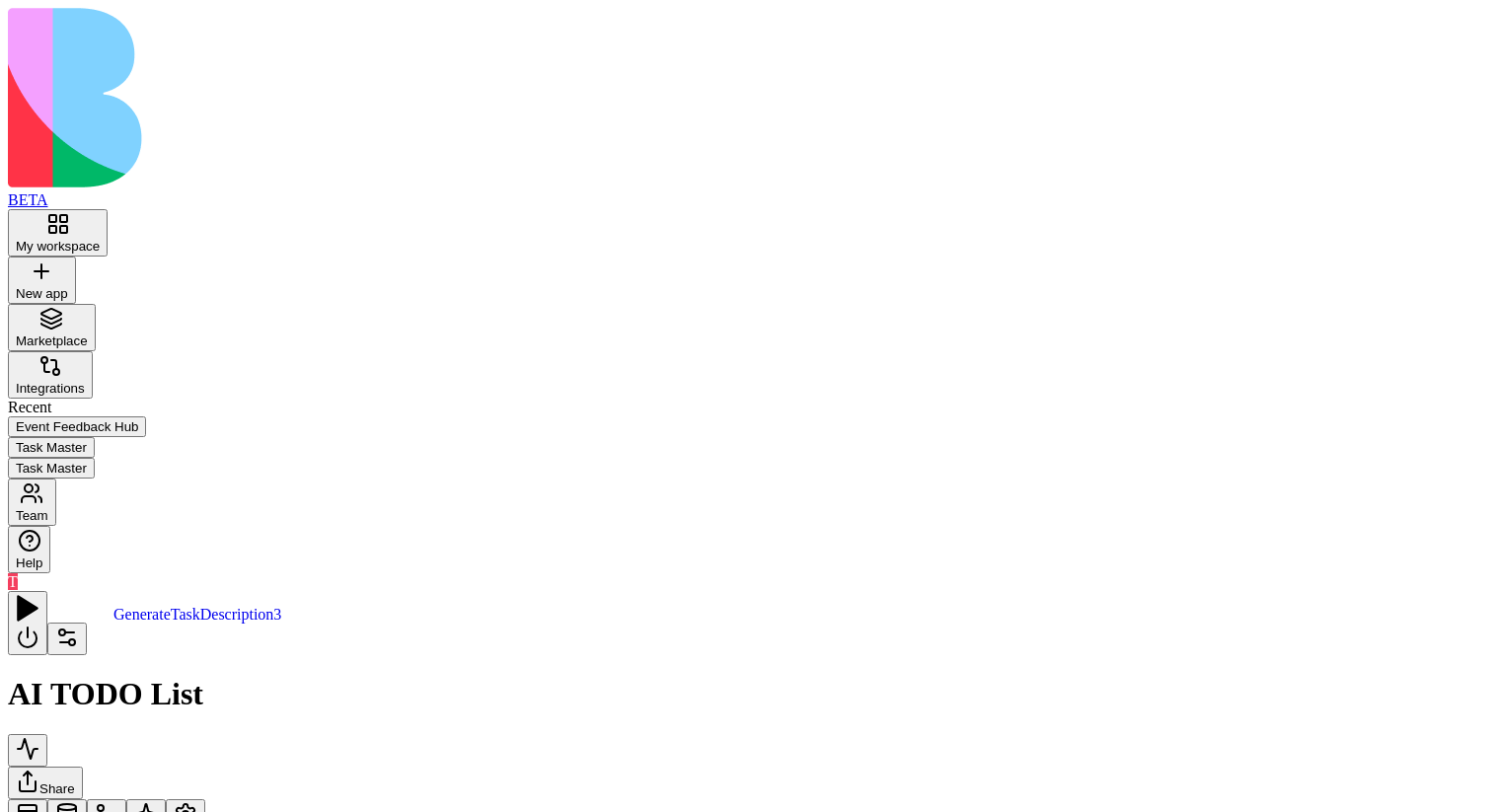 click on "GenerateTaskDescription3" at bounding box center [121, 1592] 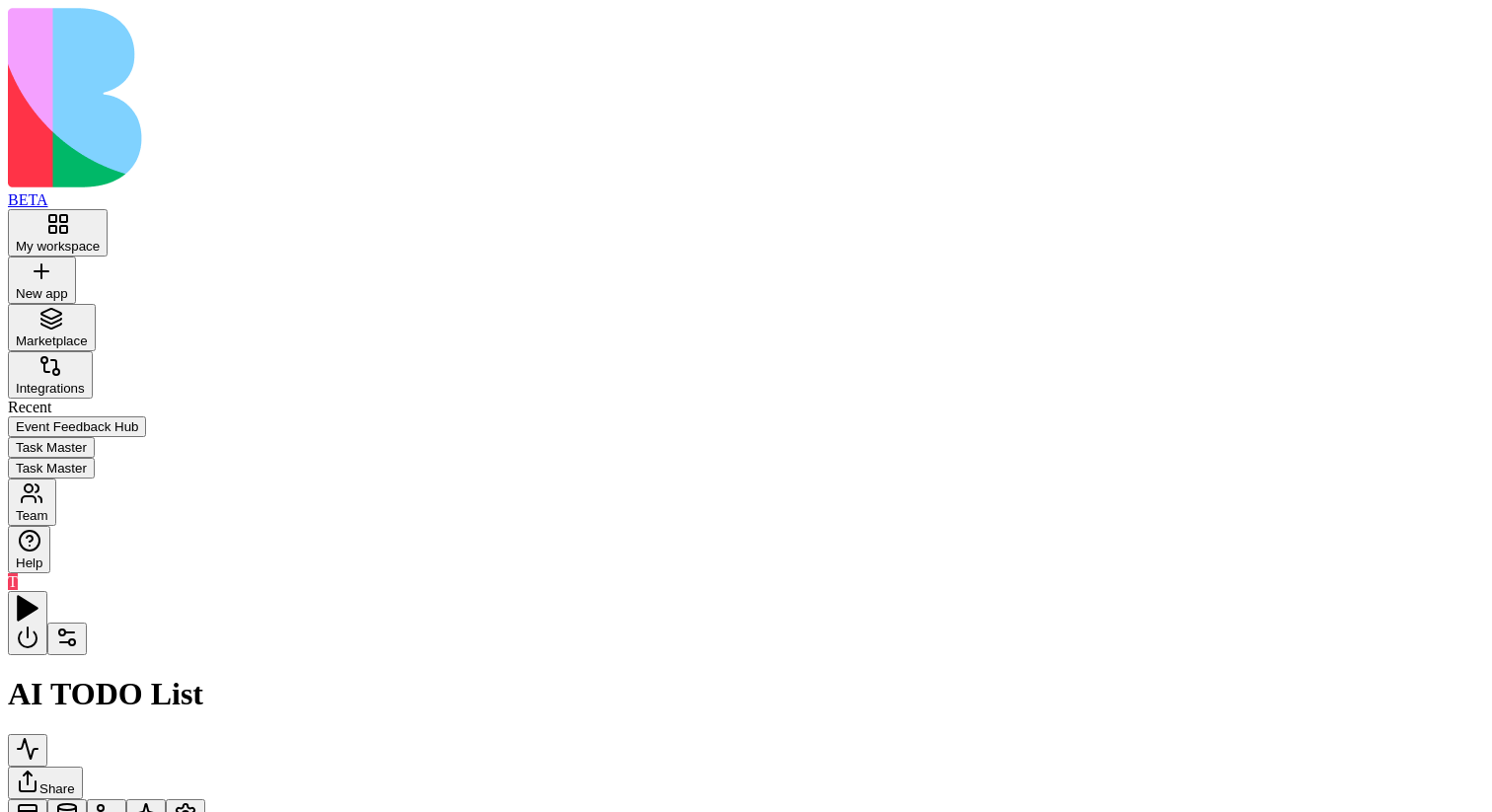 click on "ddd" at bounding box center (121, 1532) 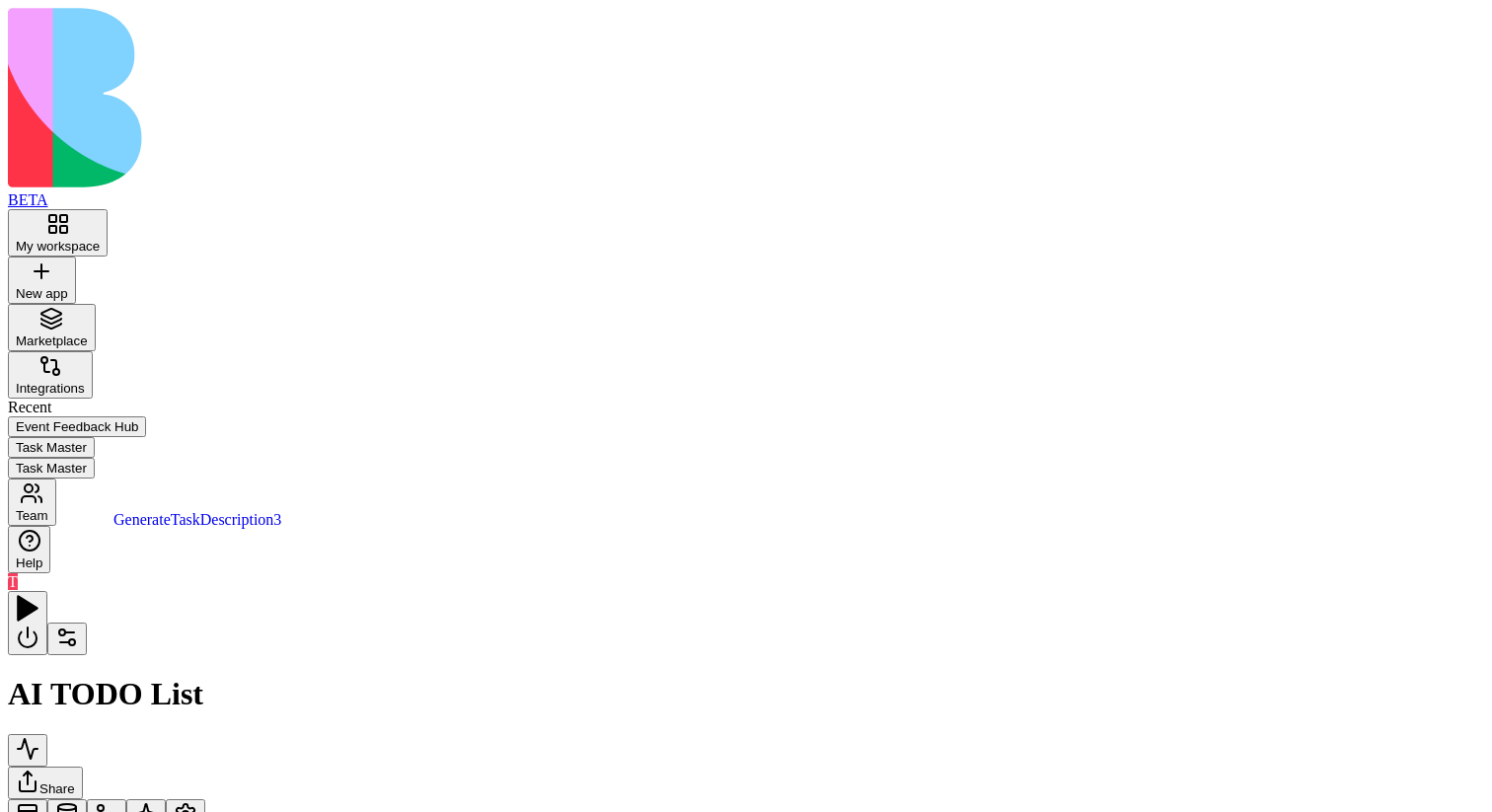 click on "GenerateTaskDescription3" at bounding box center [121, 1441] 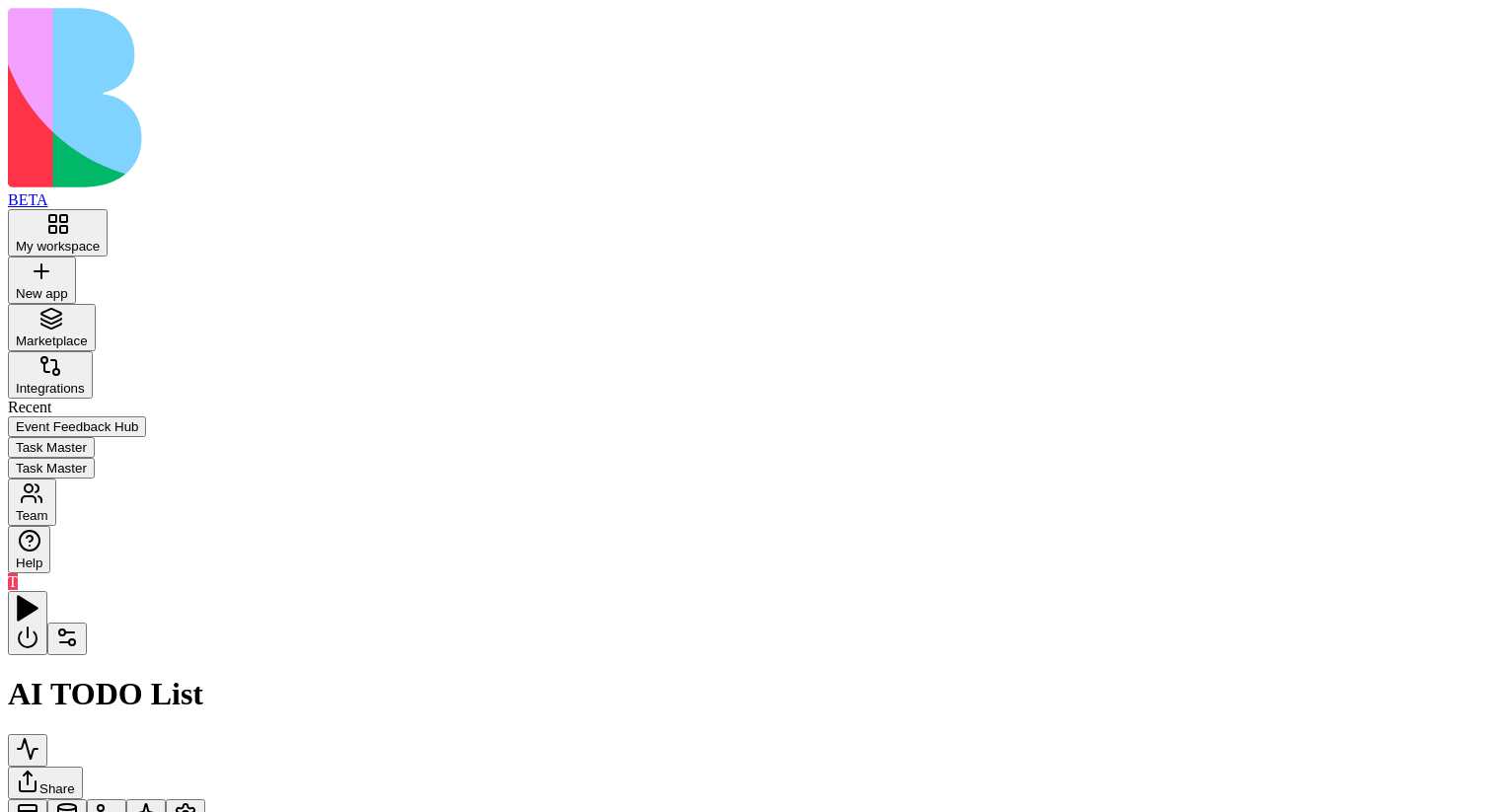 click on "AgentCall3" at bounding box center [121, 1240] 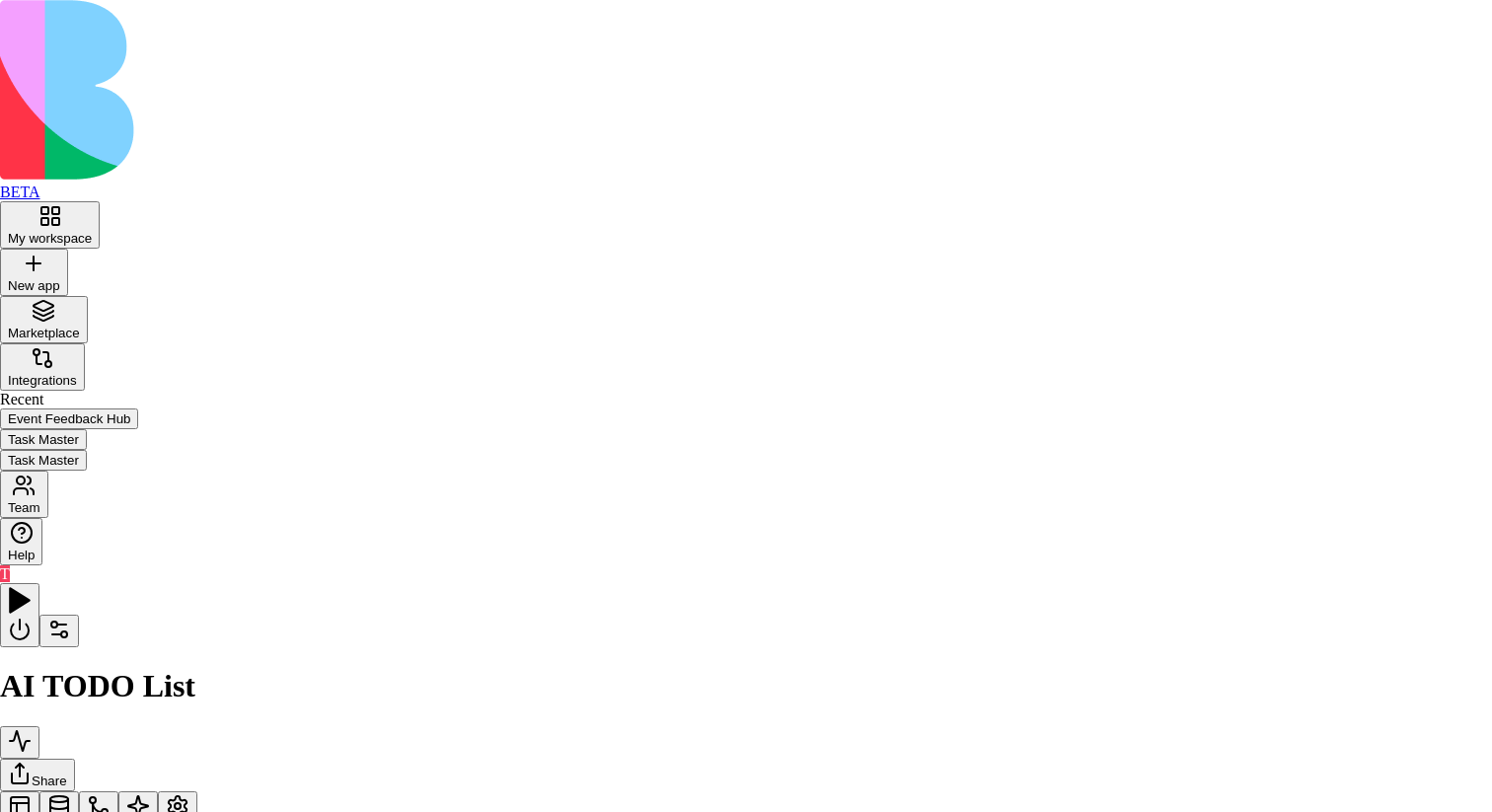 click on "Add" at bounding box center (20, 1086) 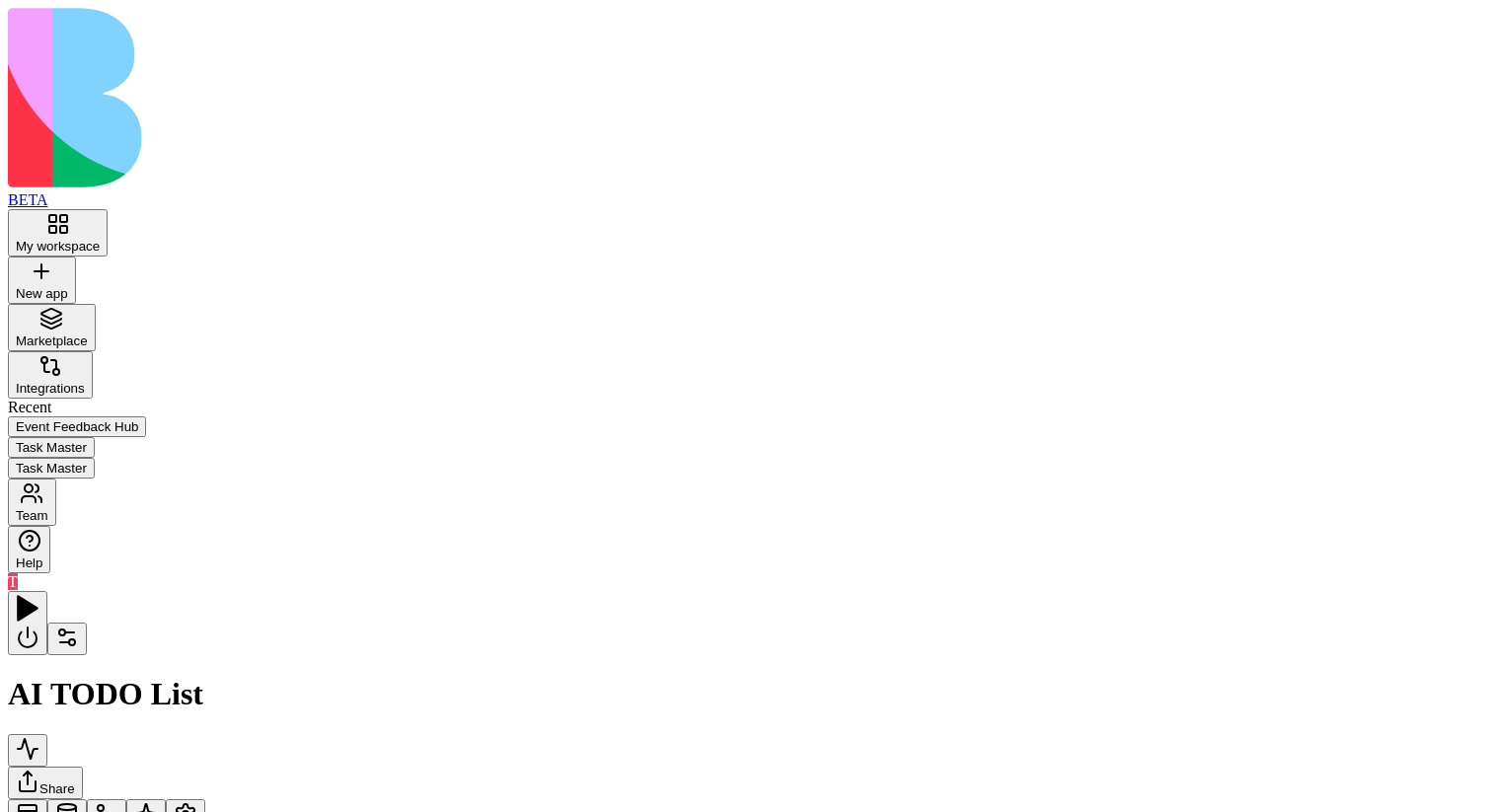 drag, startPoint x: 1097, startPoint y: 480, endPoint x: 1376, endPoint y: 641, distance: 322.1211 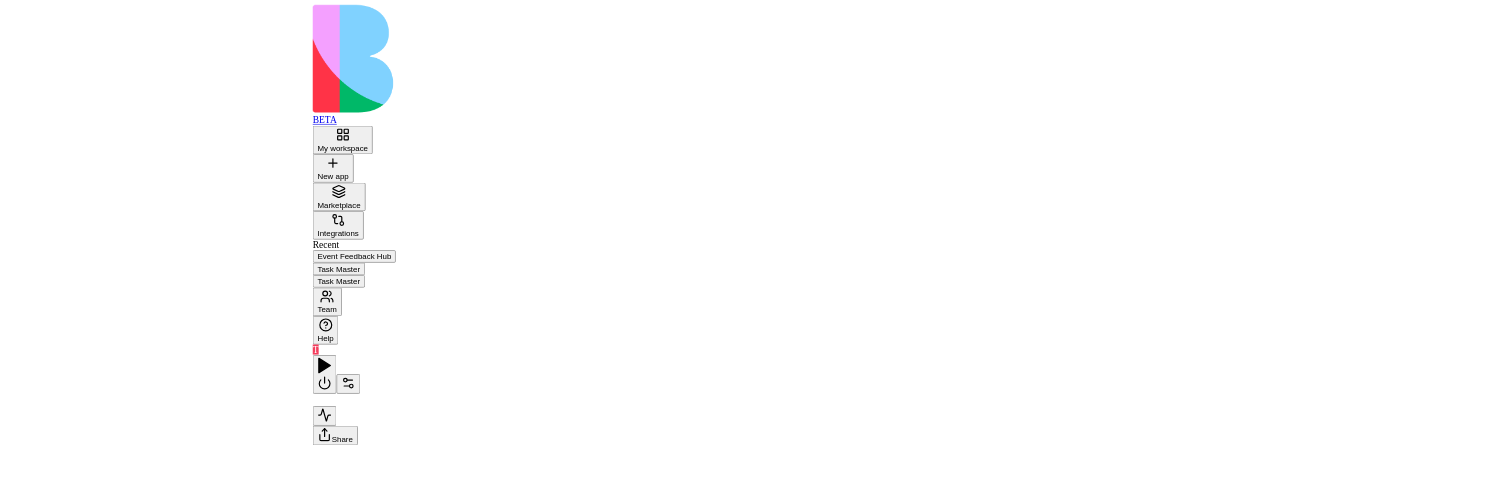 scroll, scrollTop: 0, scrollLeft: 0, axis: both 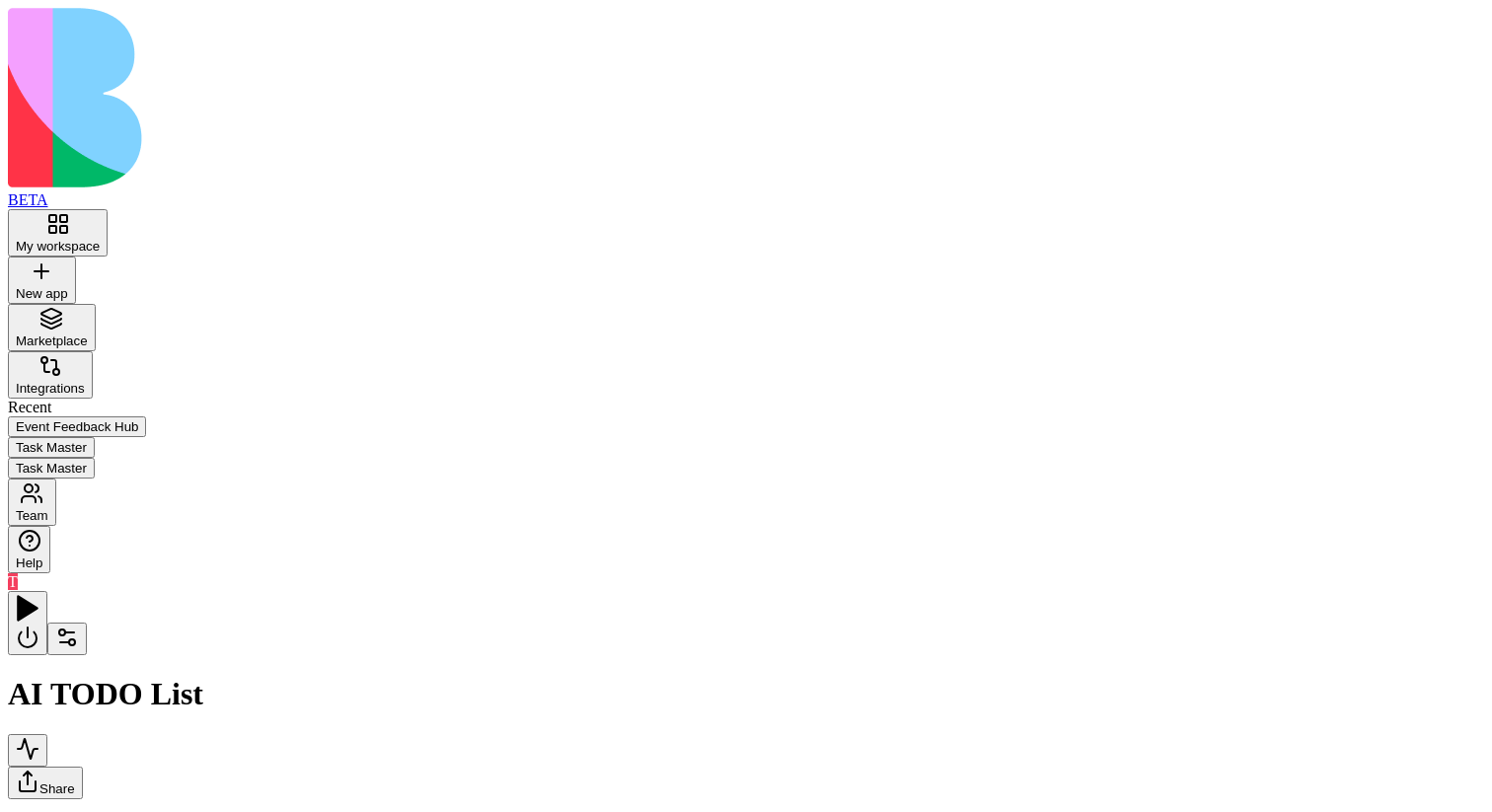 click at bounding box center (67, 638) 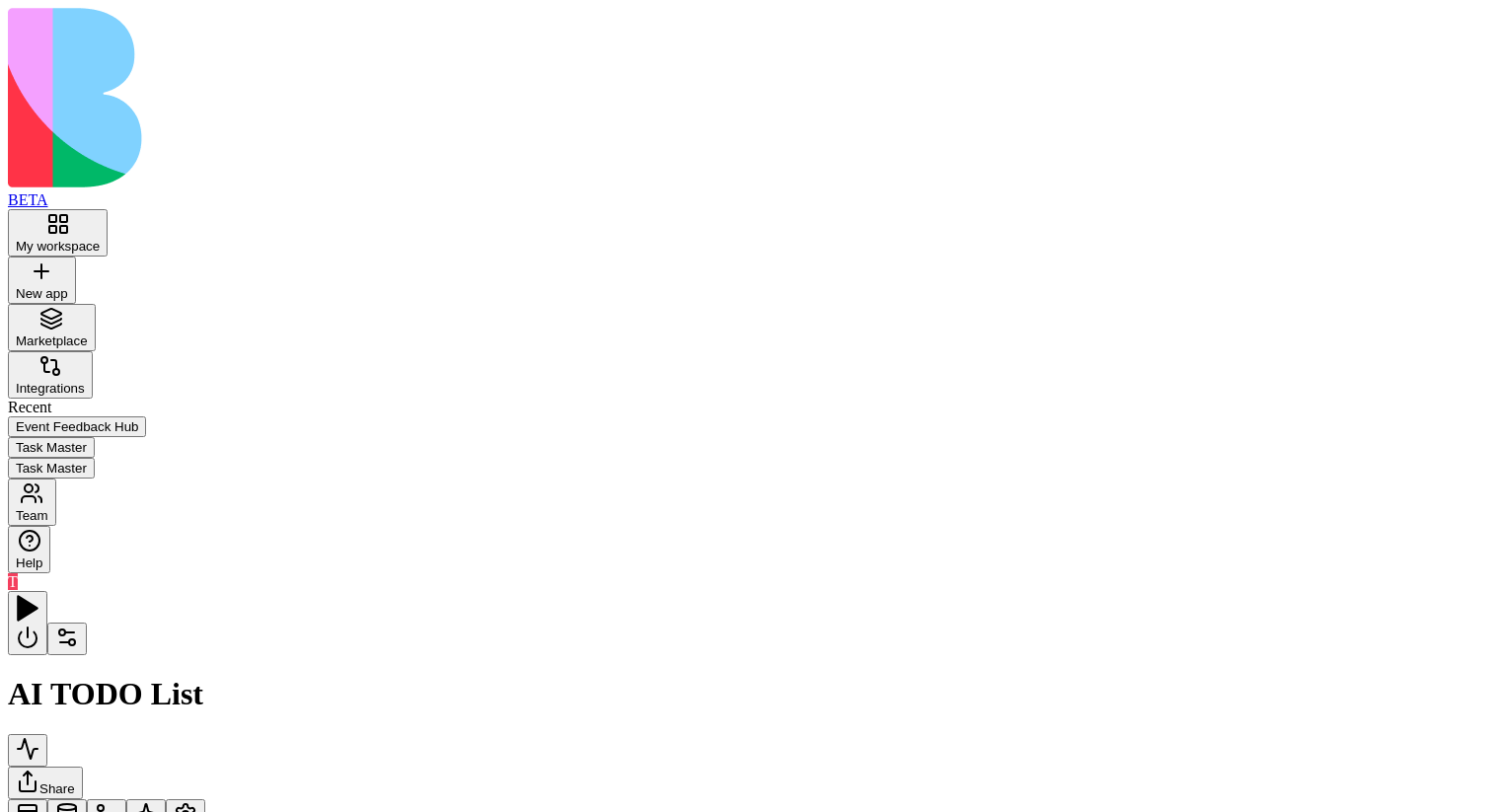 type 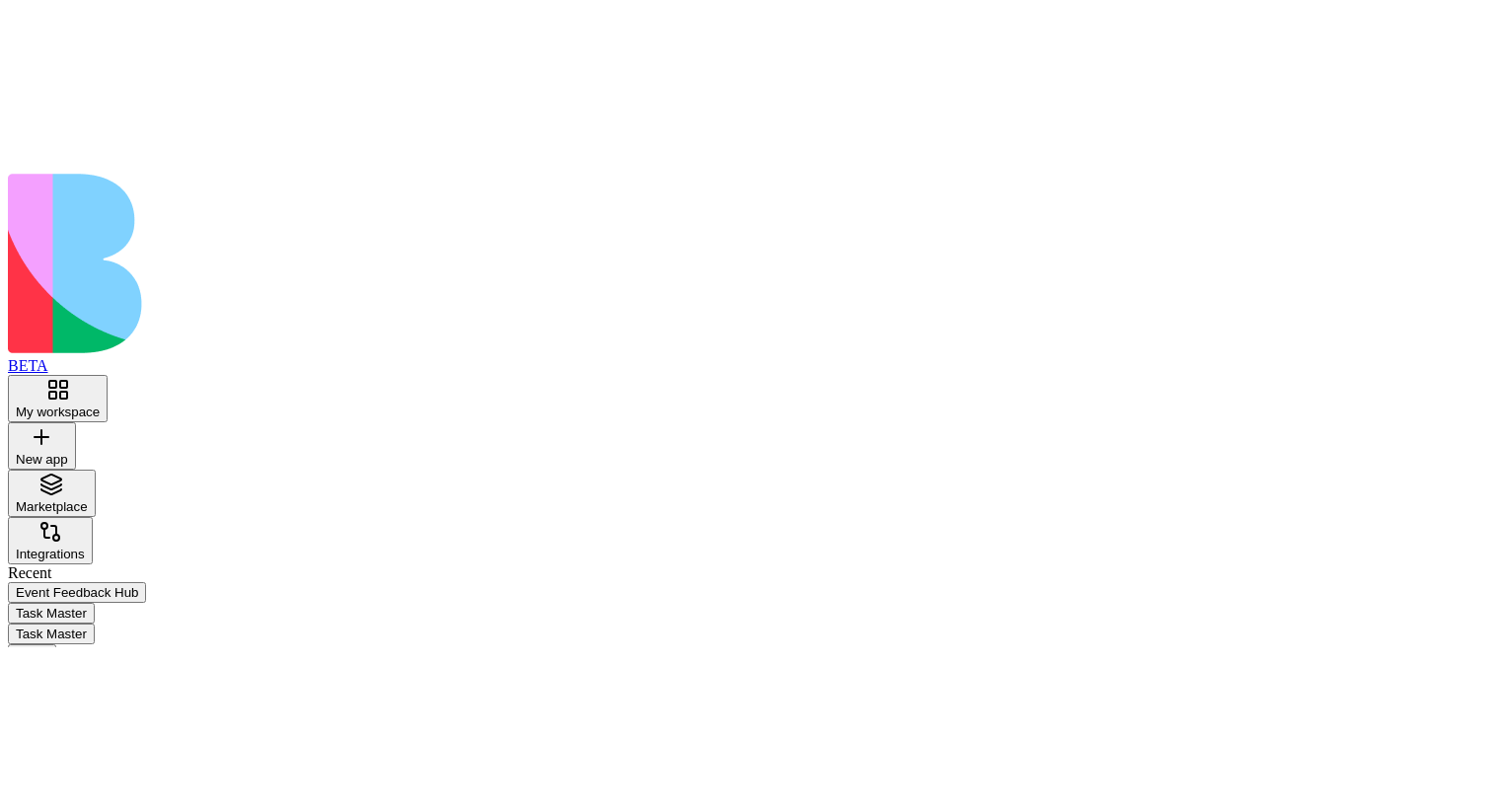 scroll, scrollTop: 0, scrollLeft: 0, axis: both 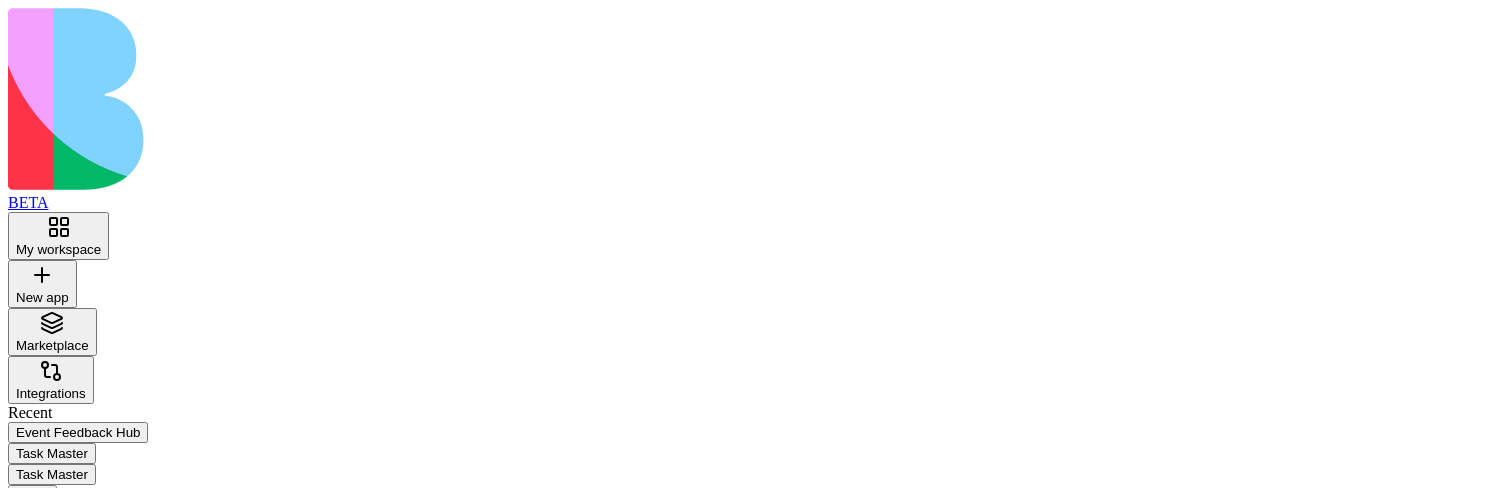 click at bounding box center [68, 647] 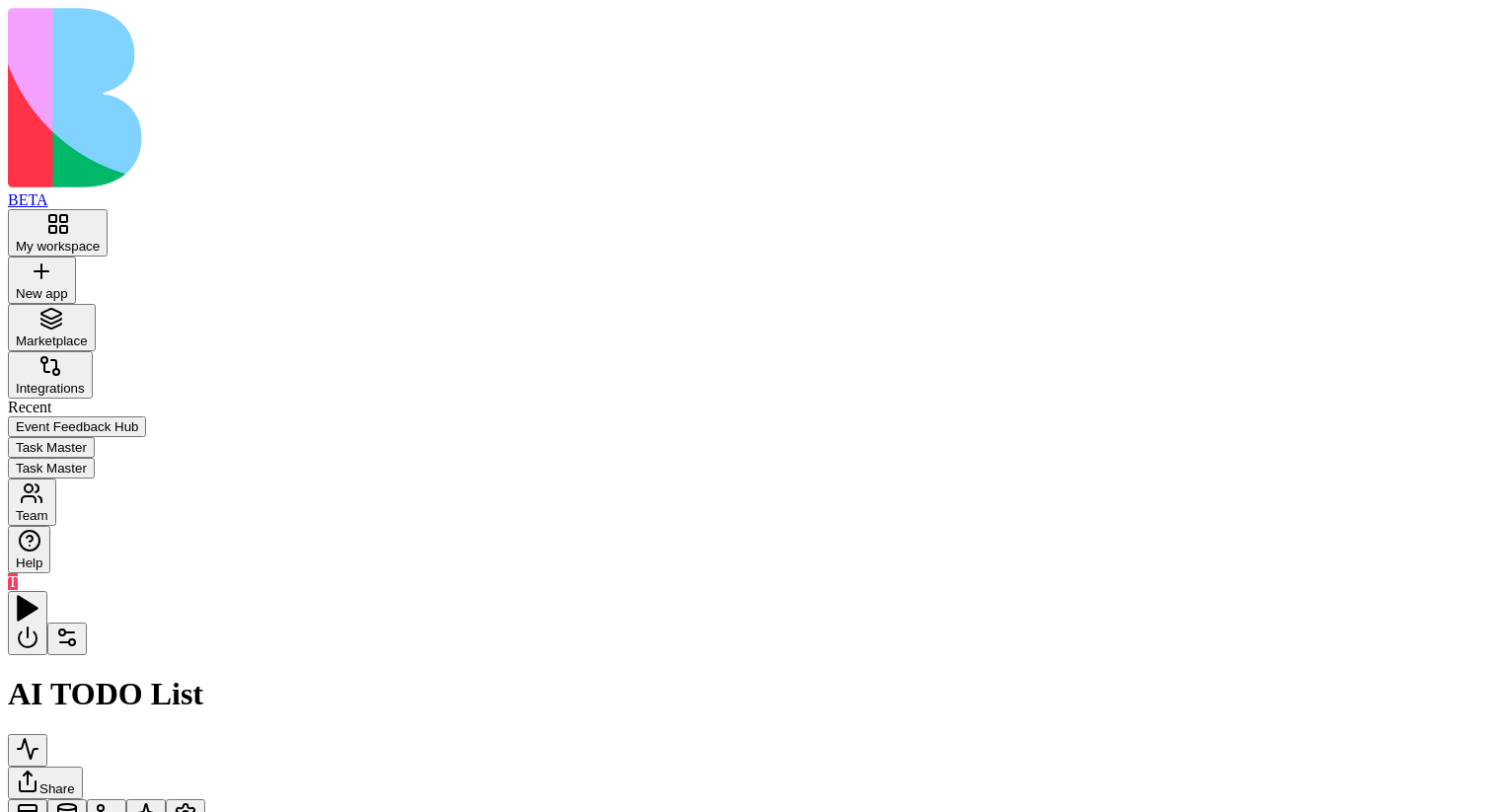 click on "InsertTaskToTable" at bounding box center [121, 1039] 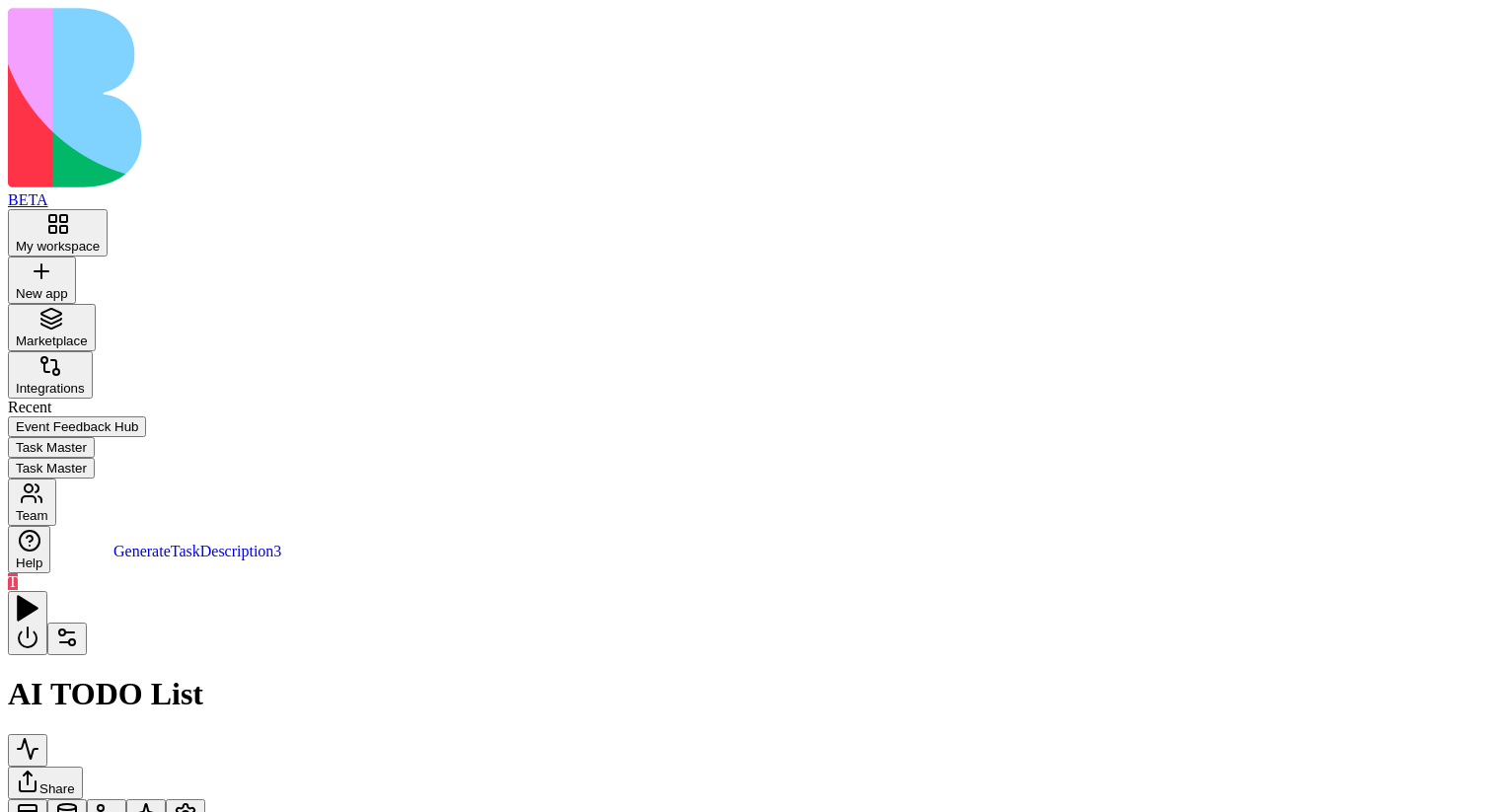 click on "GenerateTaskDescription3" at bounding box center (121, 1492) 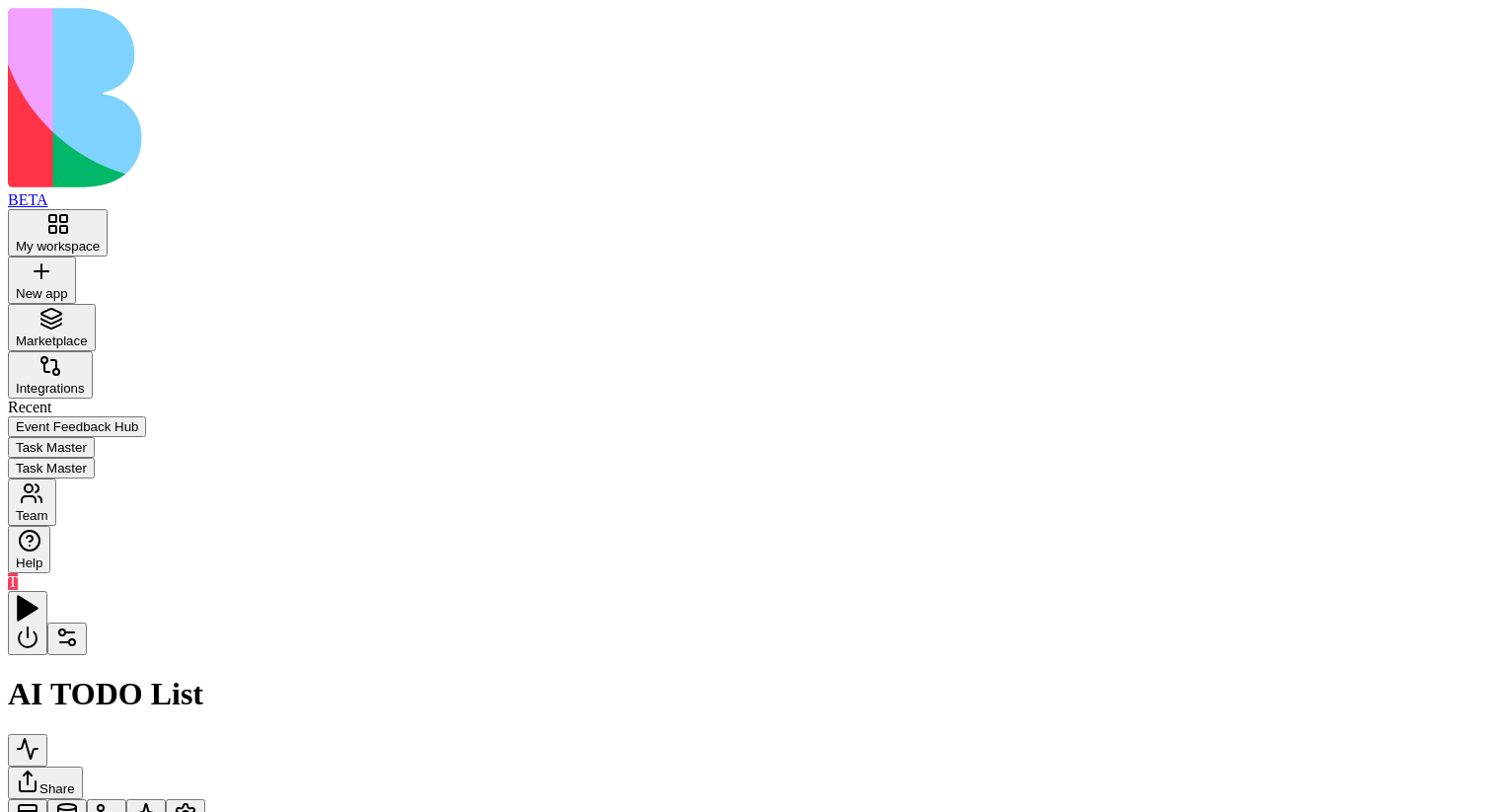 click on "Action ddd Action" at bounding box center (847, 1092) 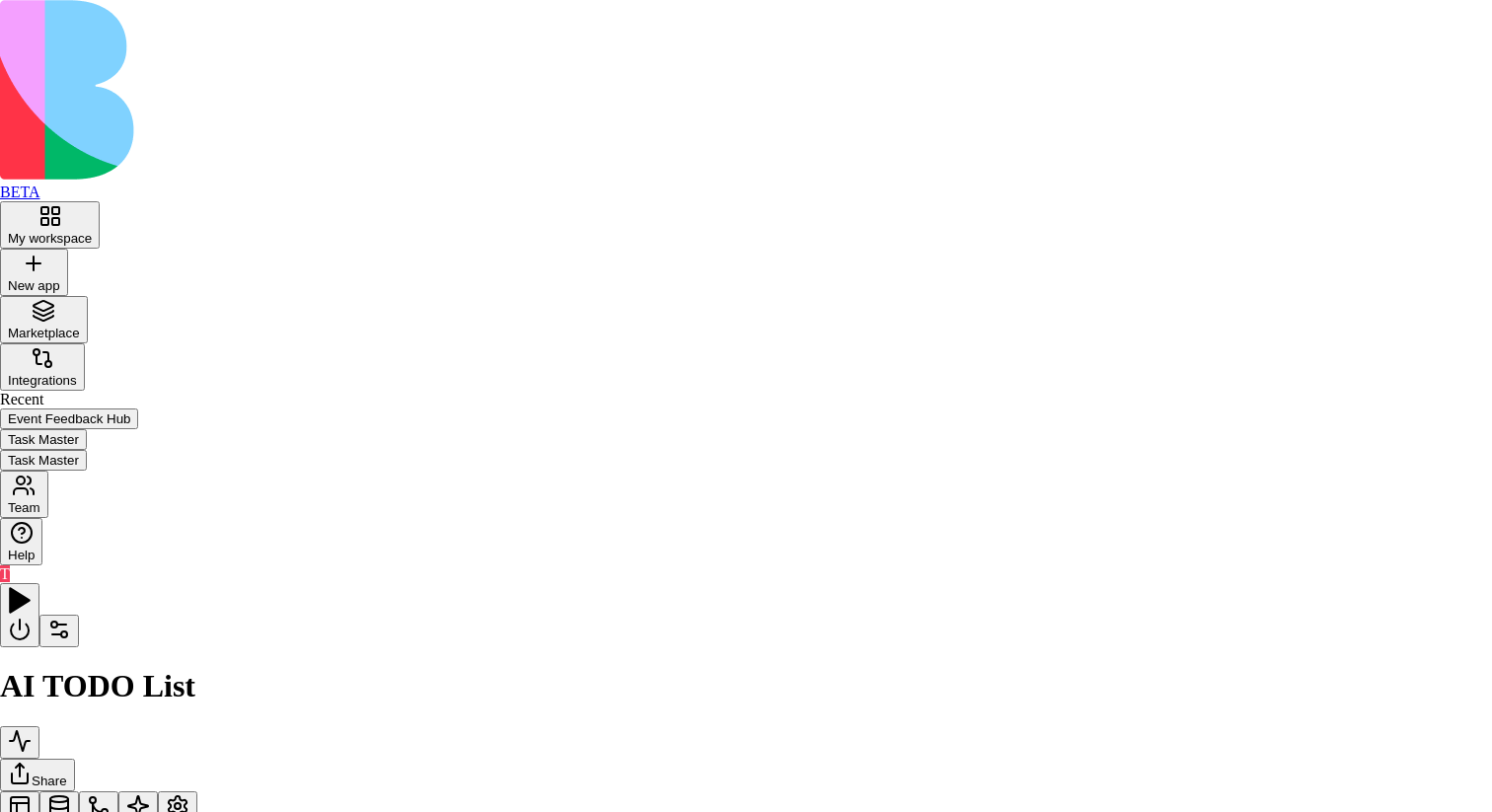 click at bounding box center (746, 1500) 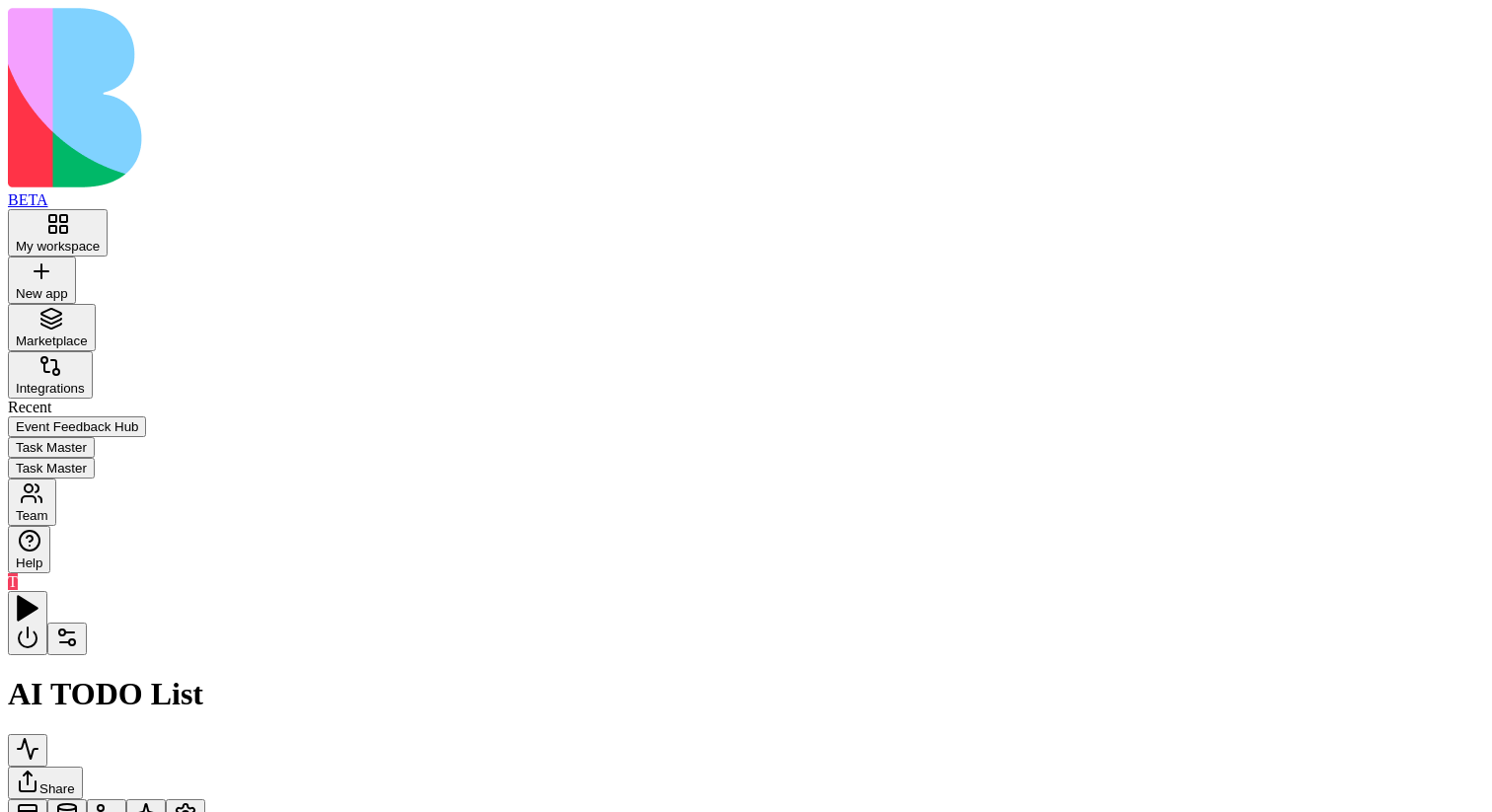 click on "Action" at bounding box center (89, 1121) 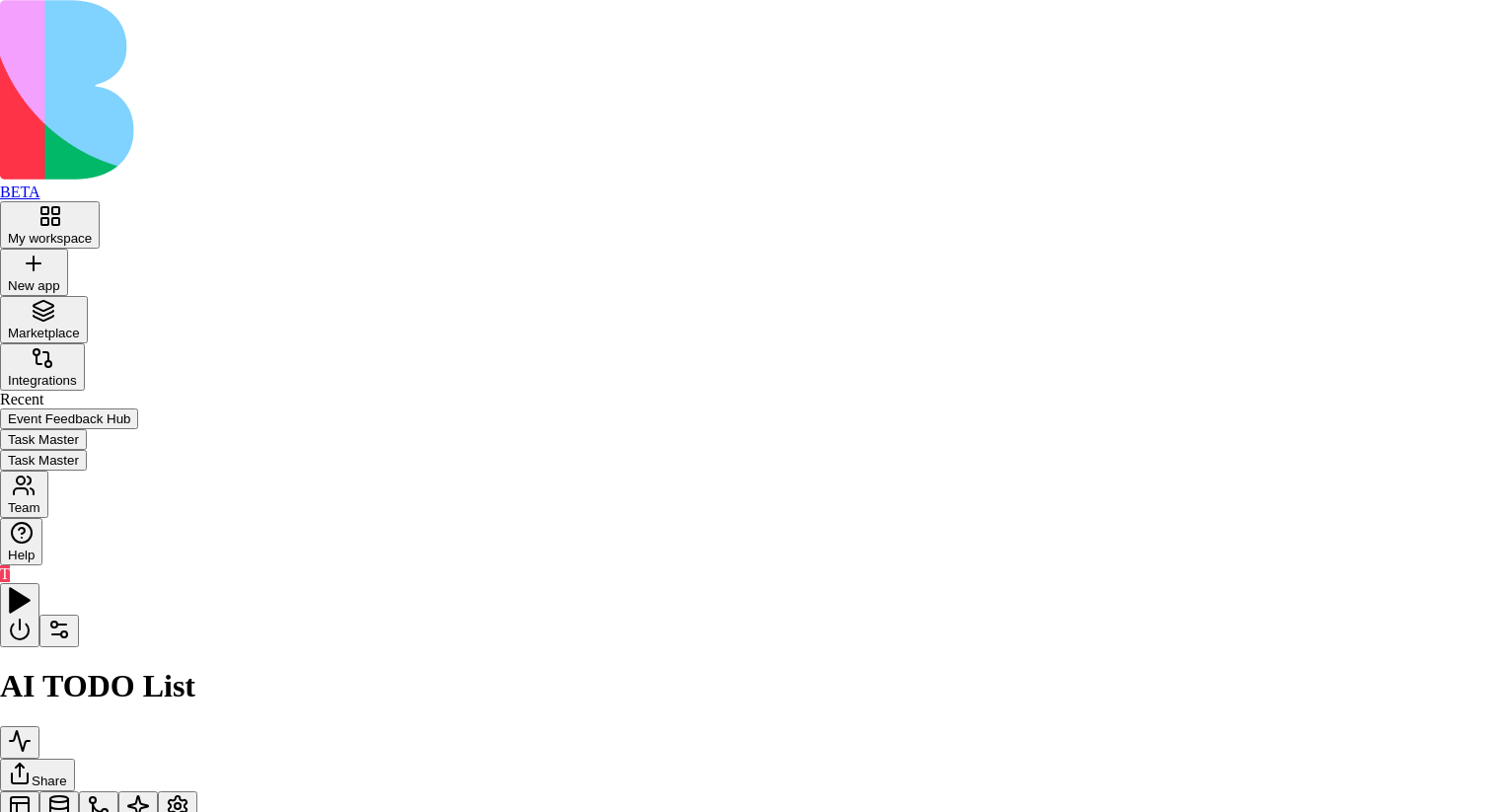 click on "GenerateDemoTasks" at bounding box center (746, 1727) 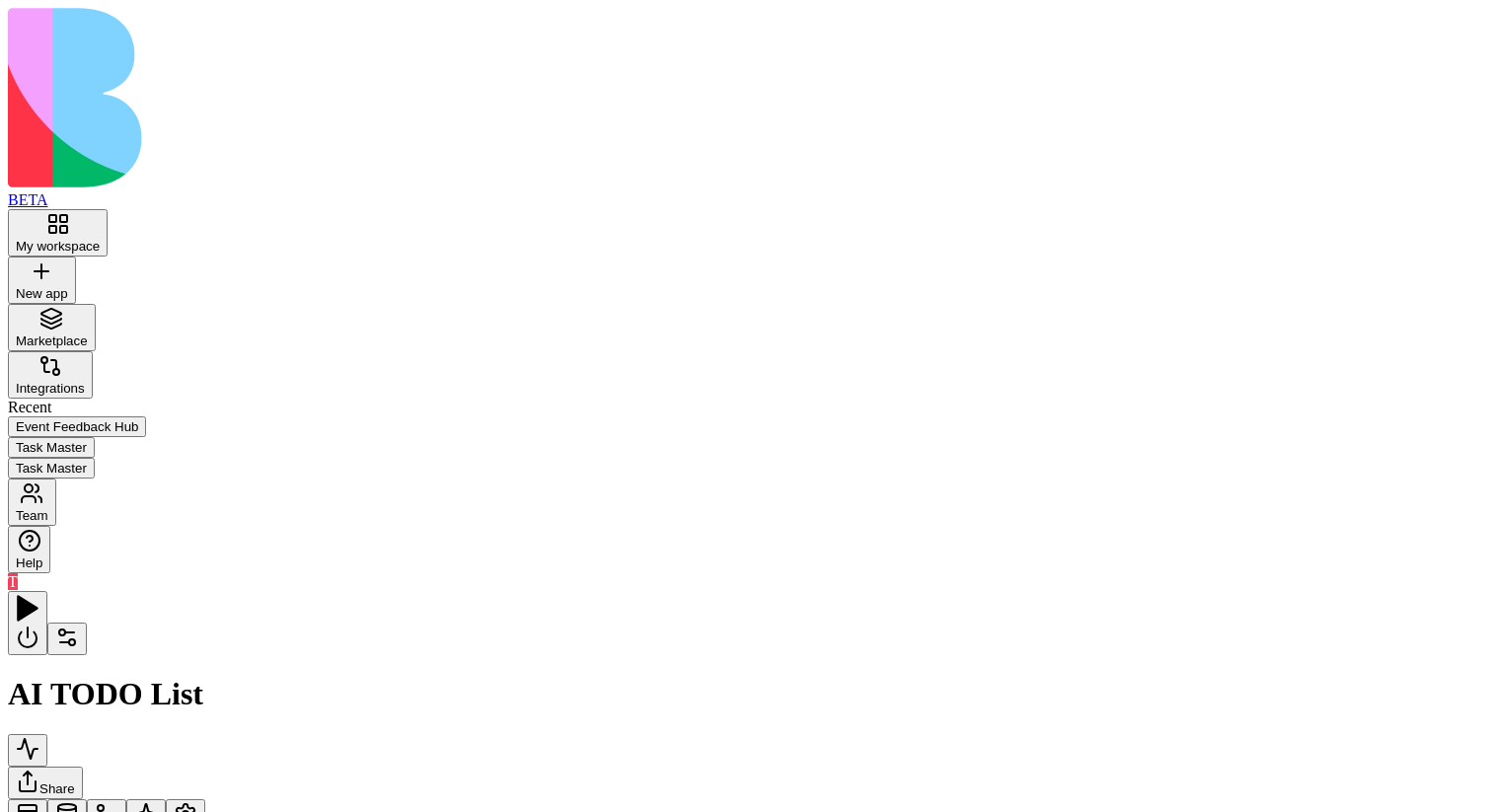 type 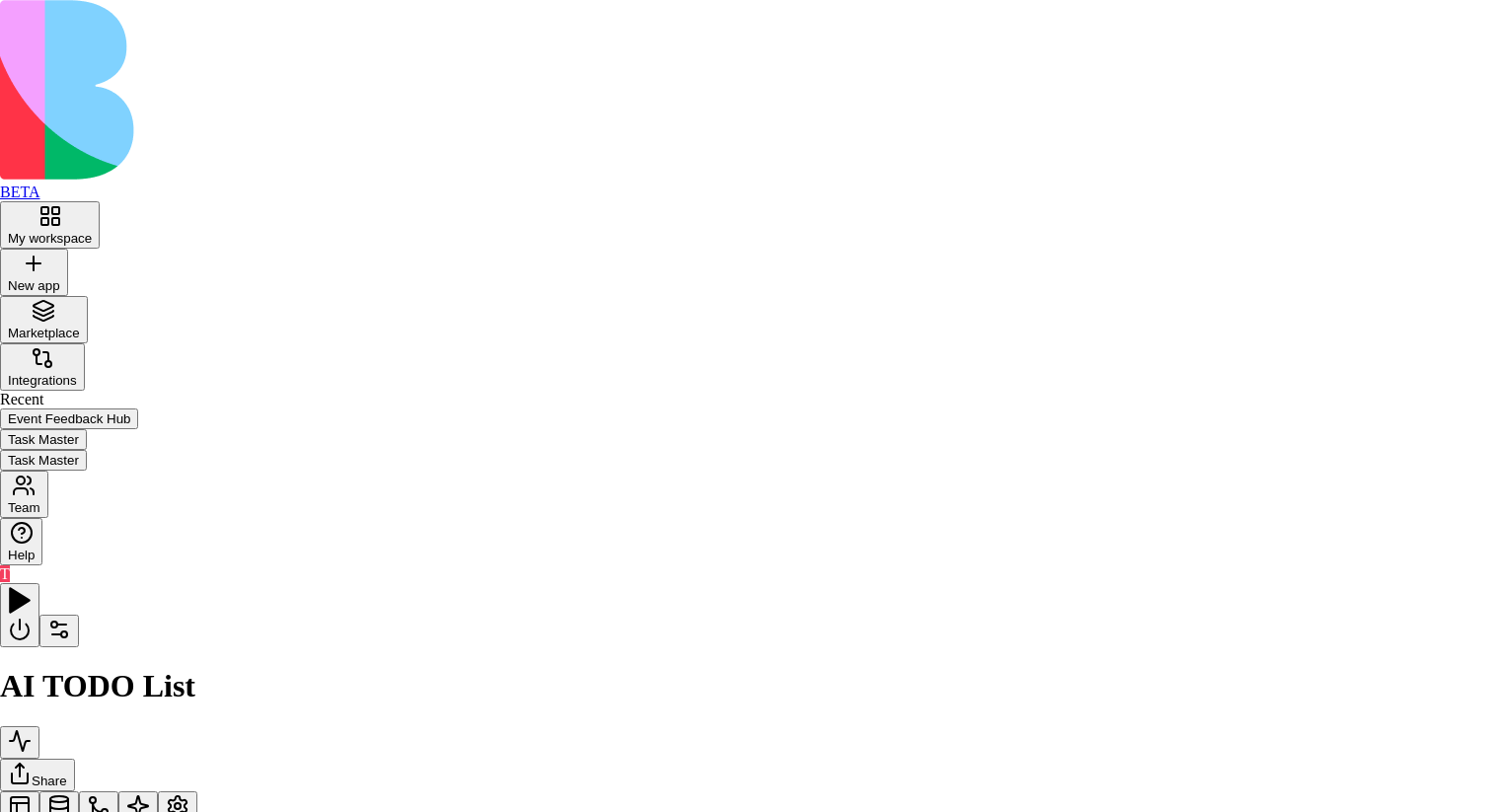 click at bounding box center [746, 1500] 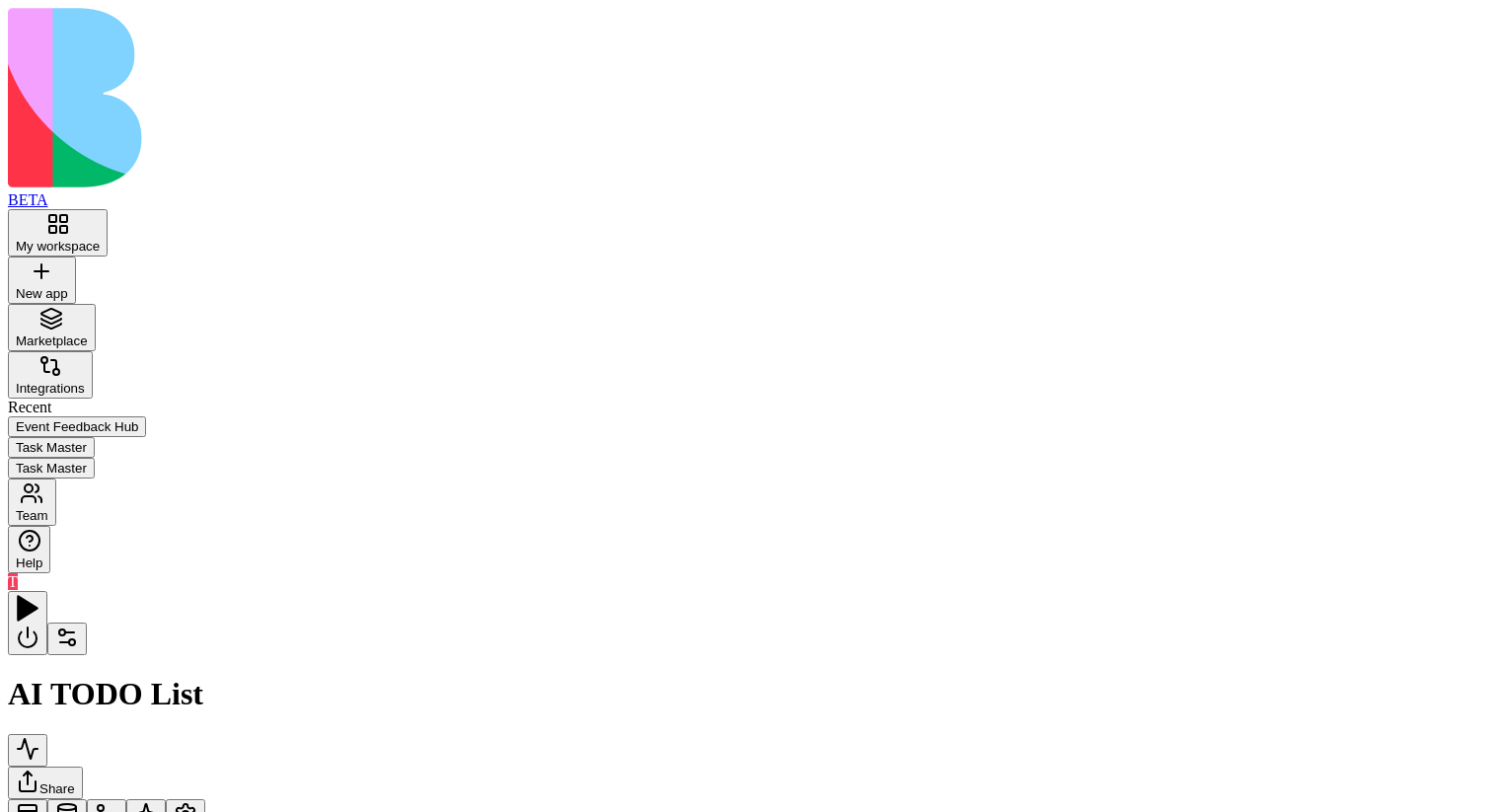 drag, startPoint x: 504, startPoint y: 427, endPoint x: 564, endPoint y: 400, distance: 65.79514 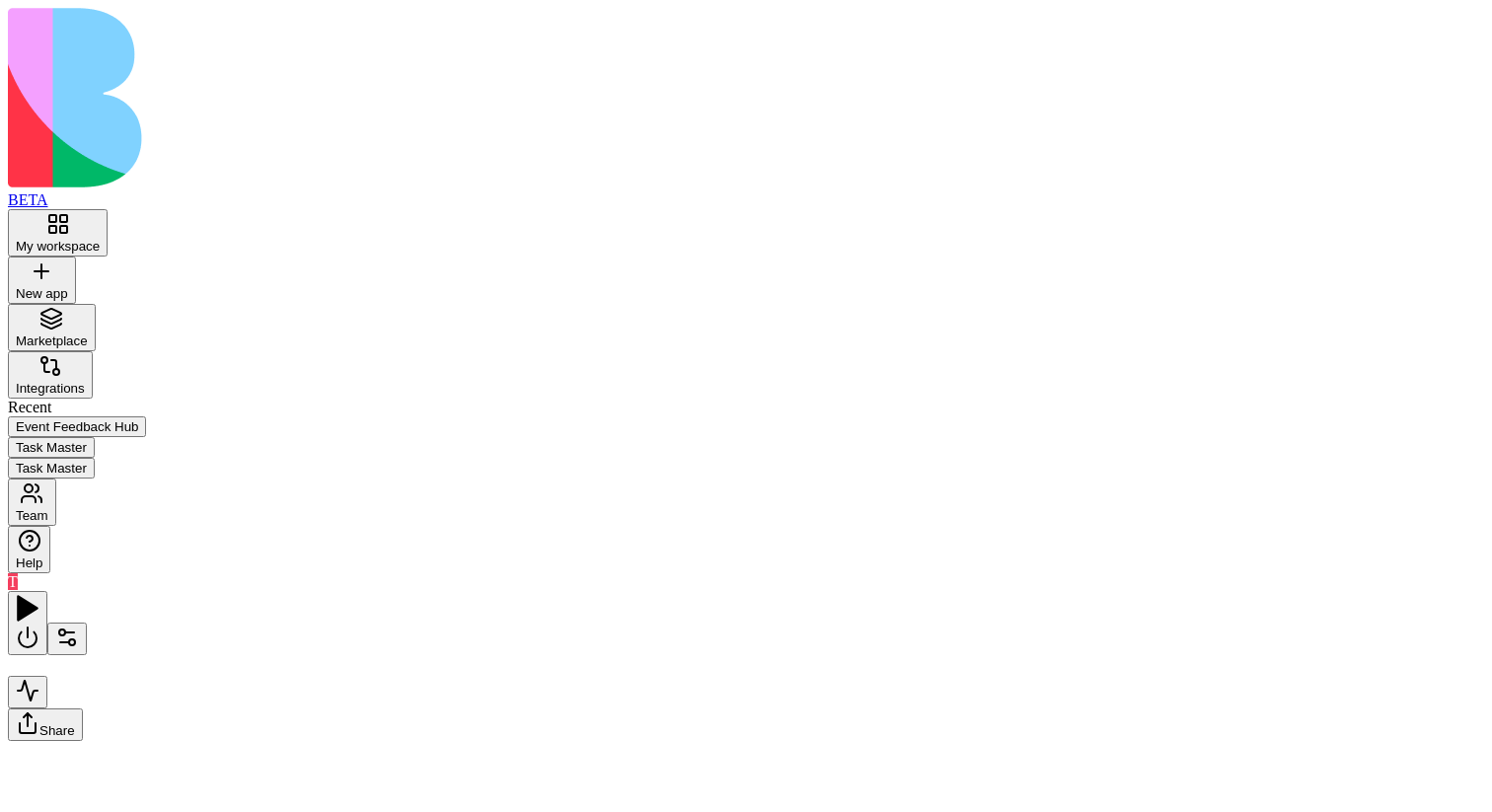 scroll, scrollTop: 0, scrollLeft: 0, axis: both 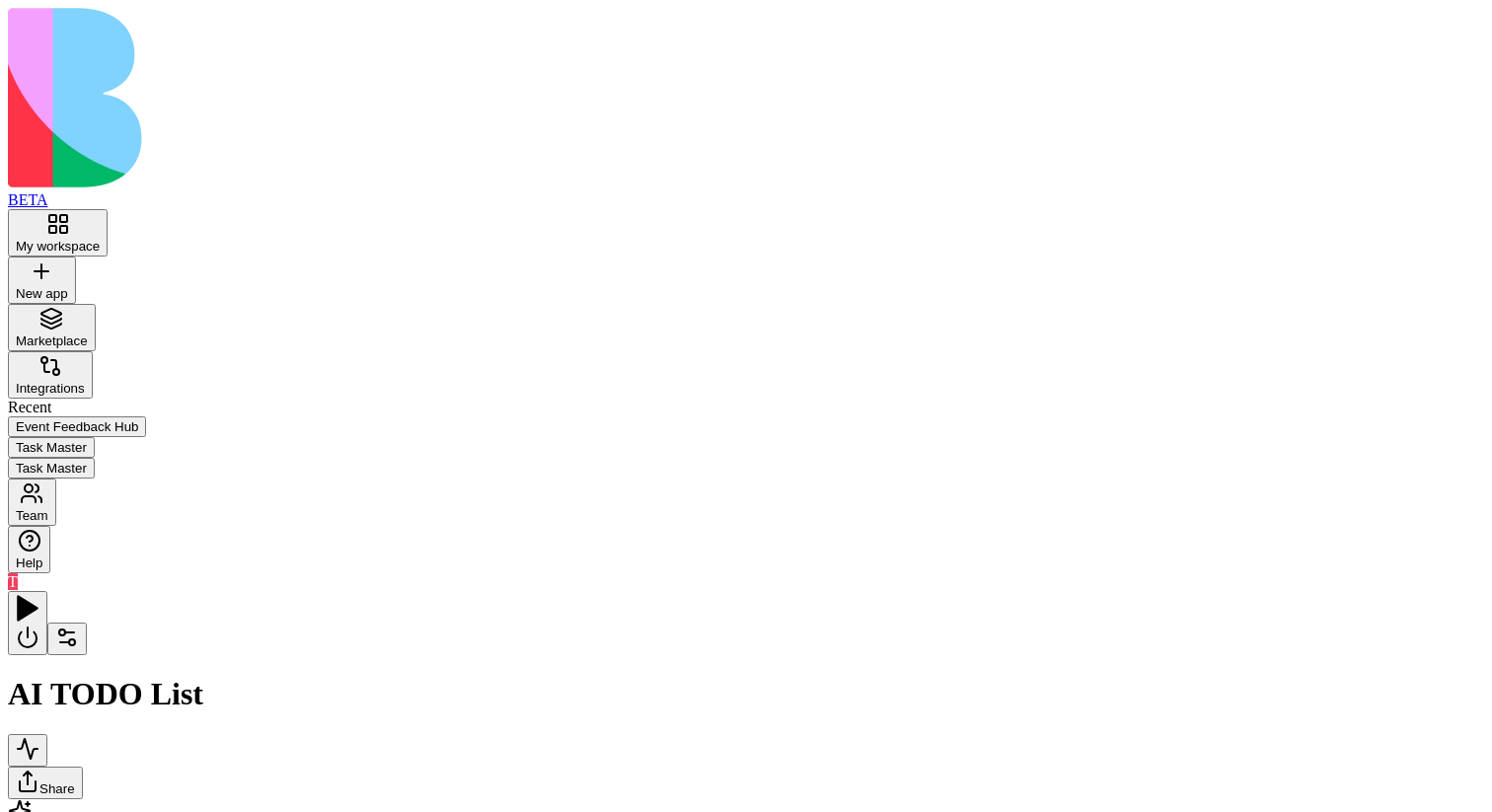 click on "Action" at bounding box center [212, 1102] 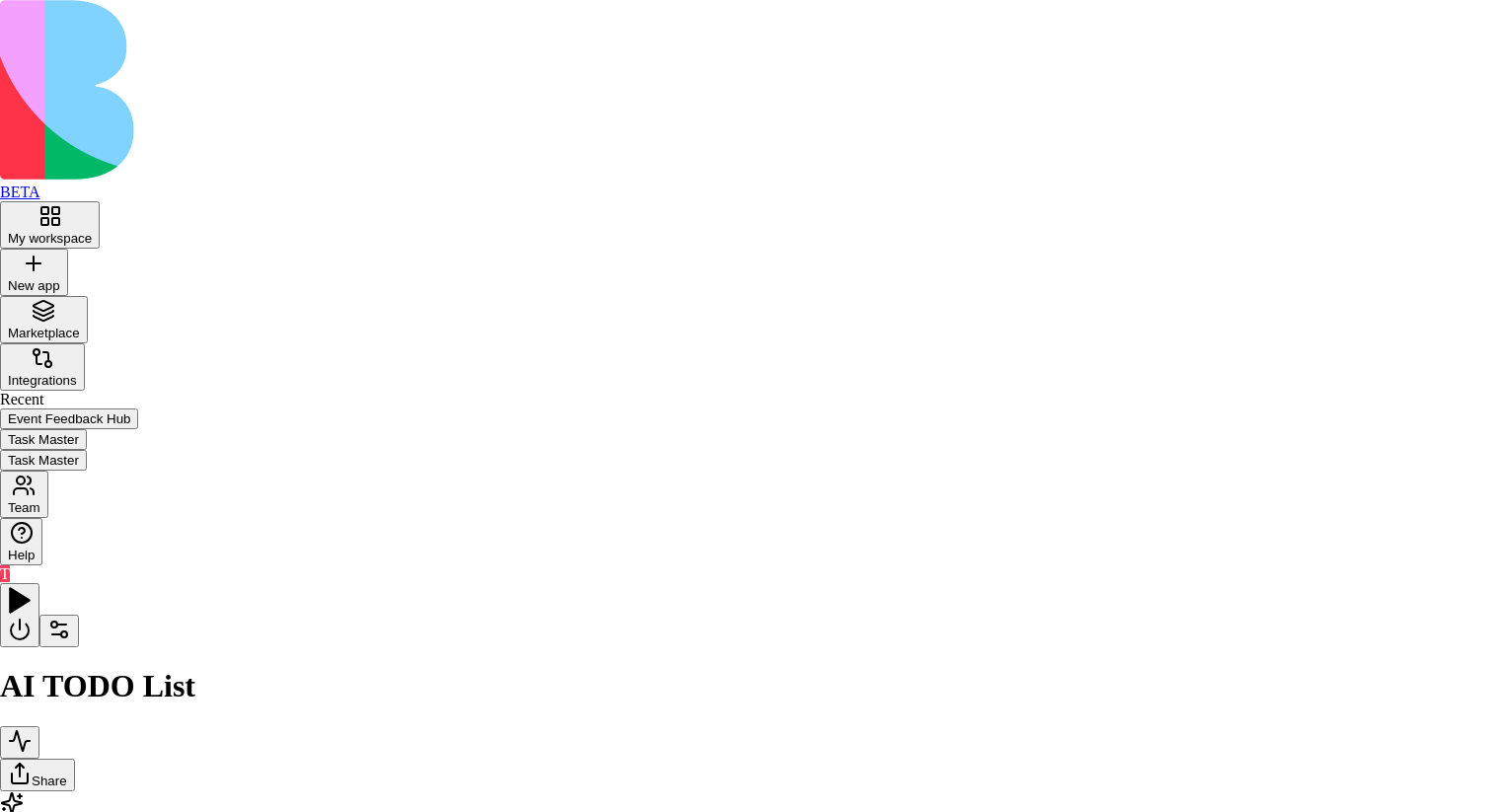 click at bounding box center [746, 1467] 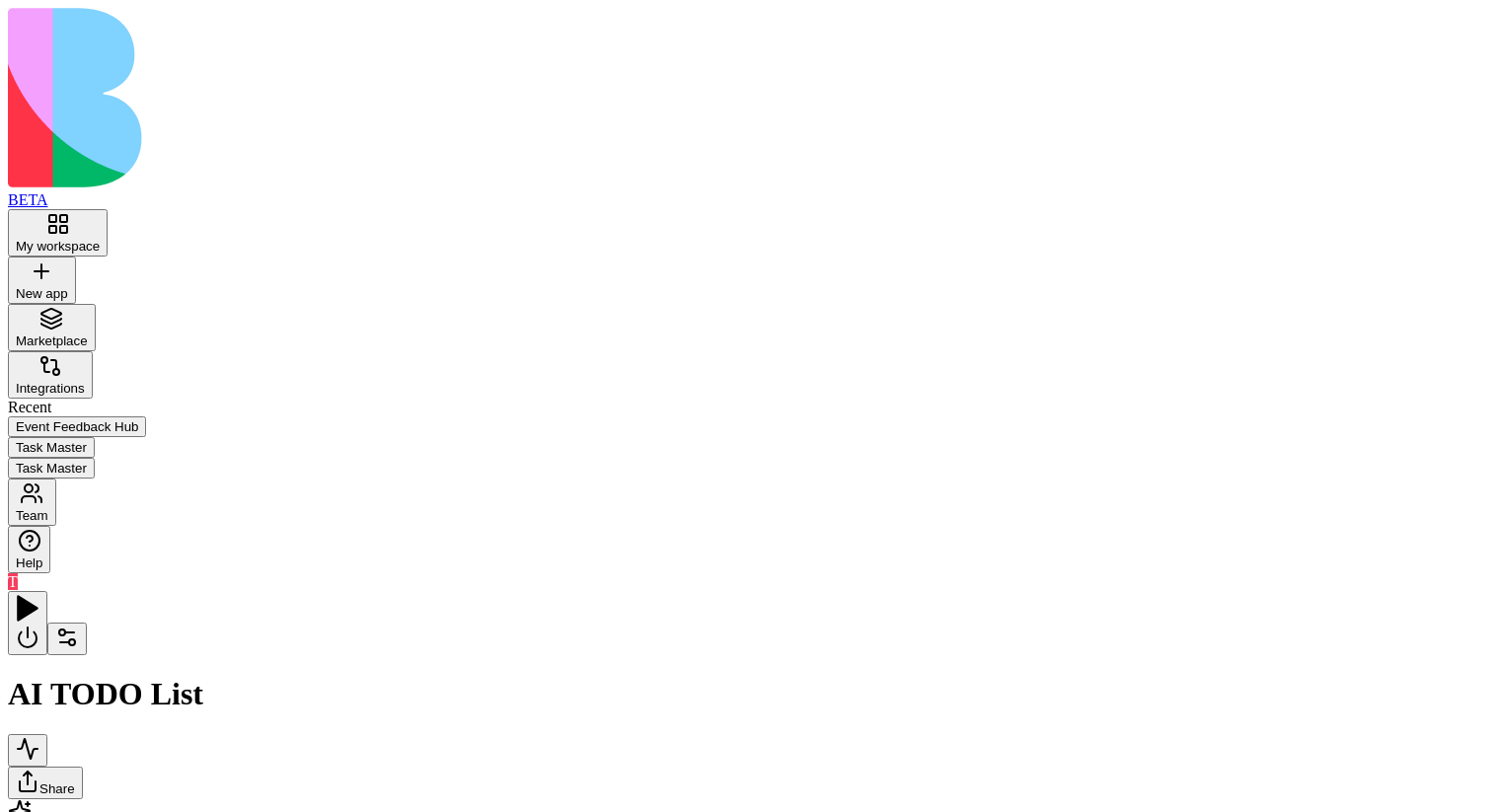 type 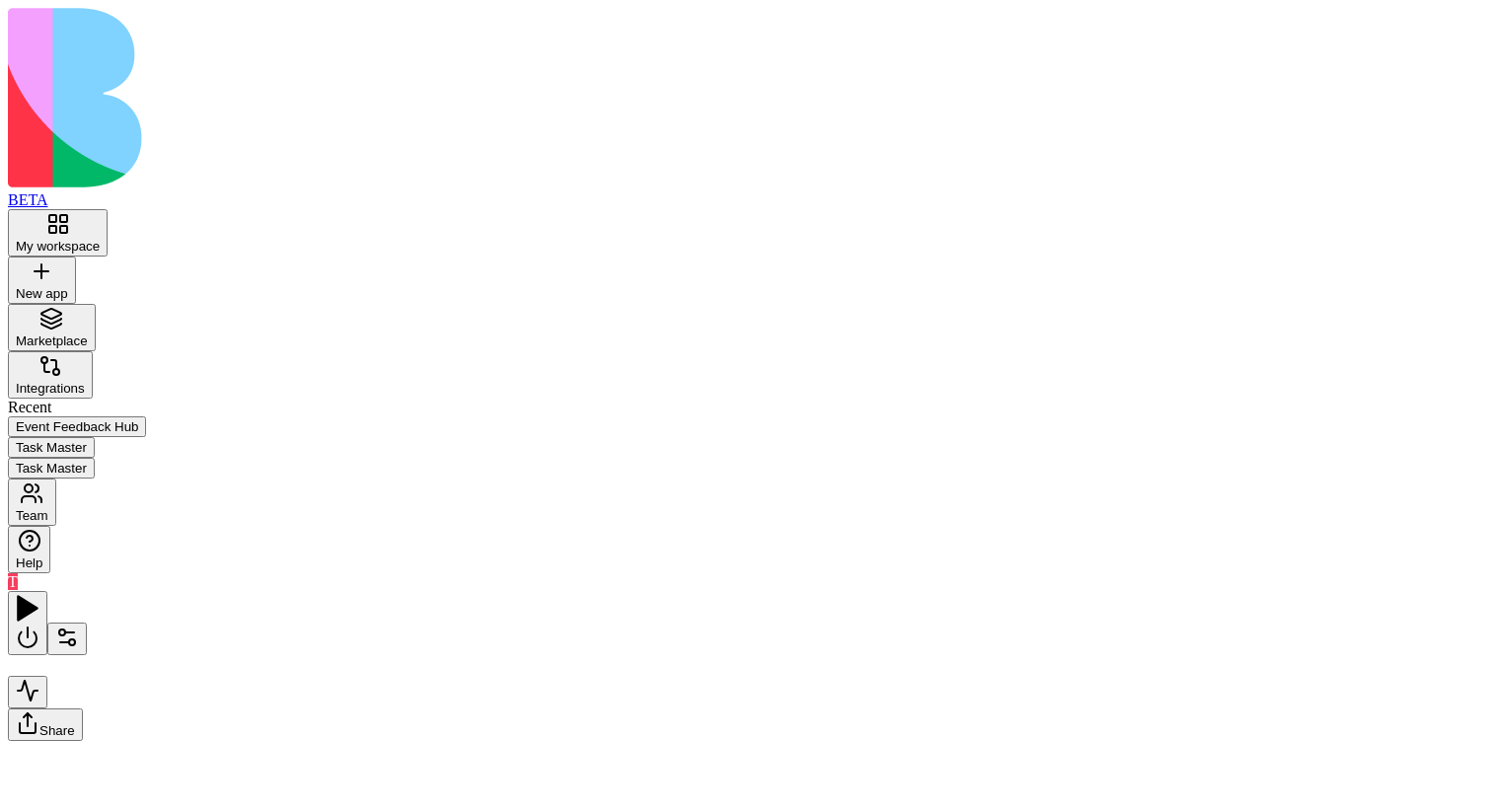 scroll, scrollTop: 0, scrollLeft: 0, axis: both 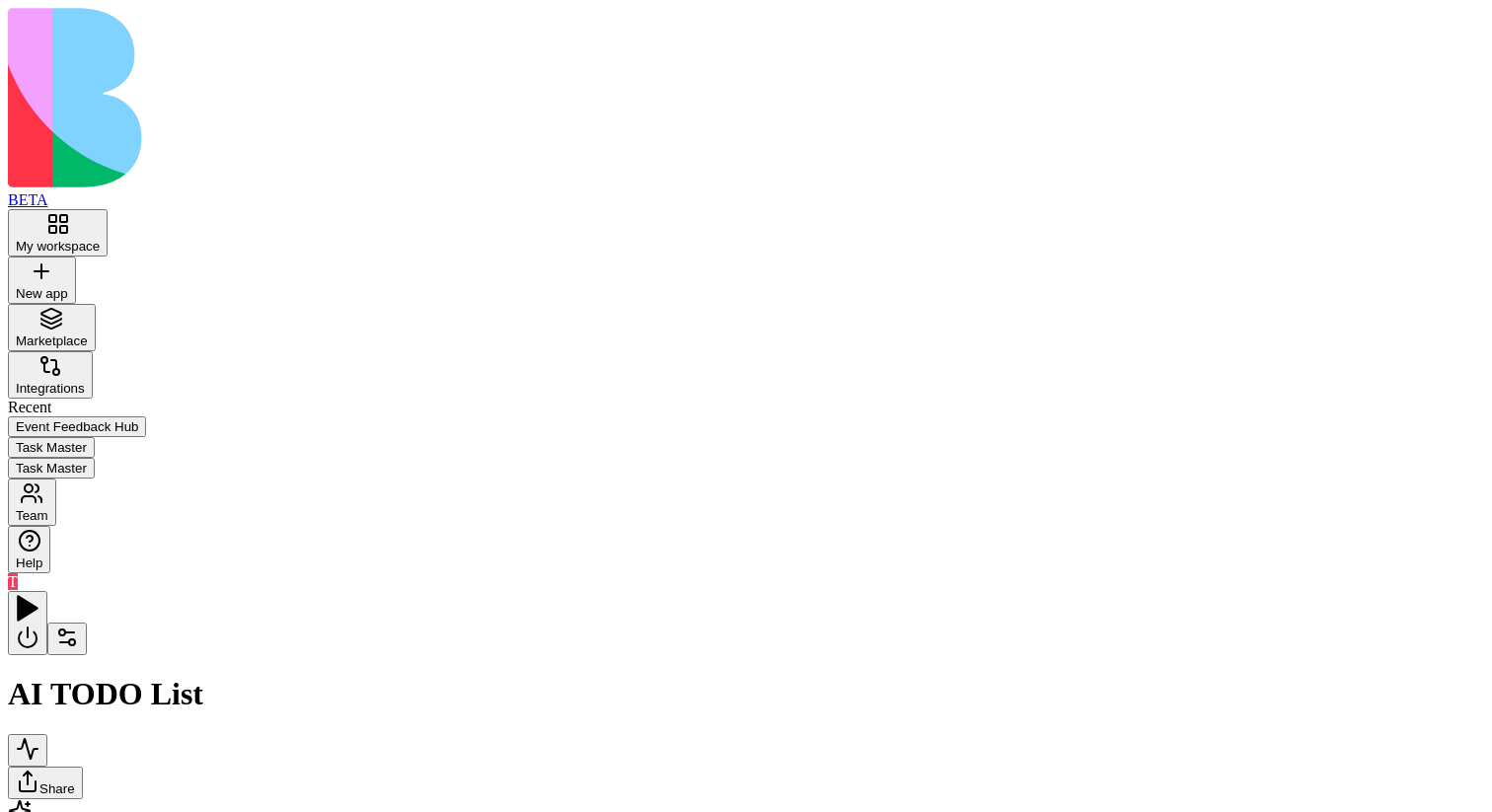 click on "Action" at bounding box center [297, 1103] 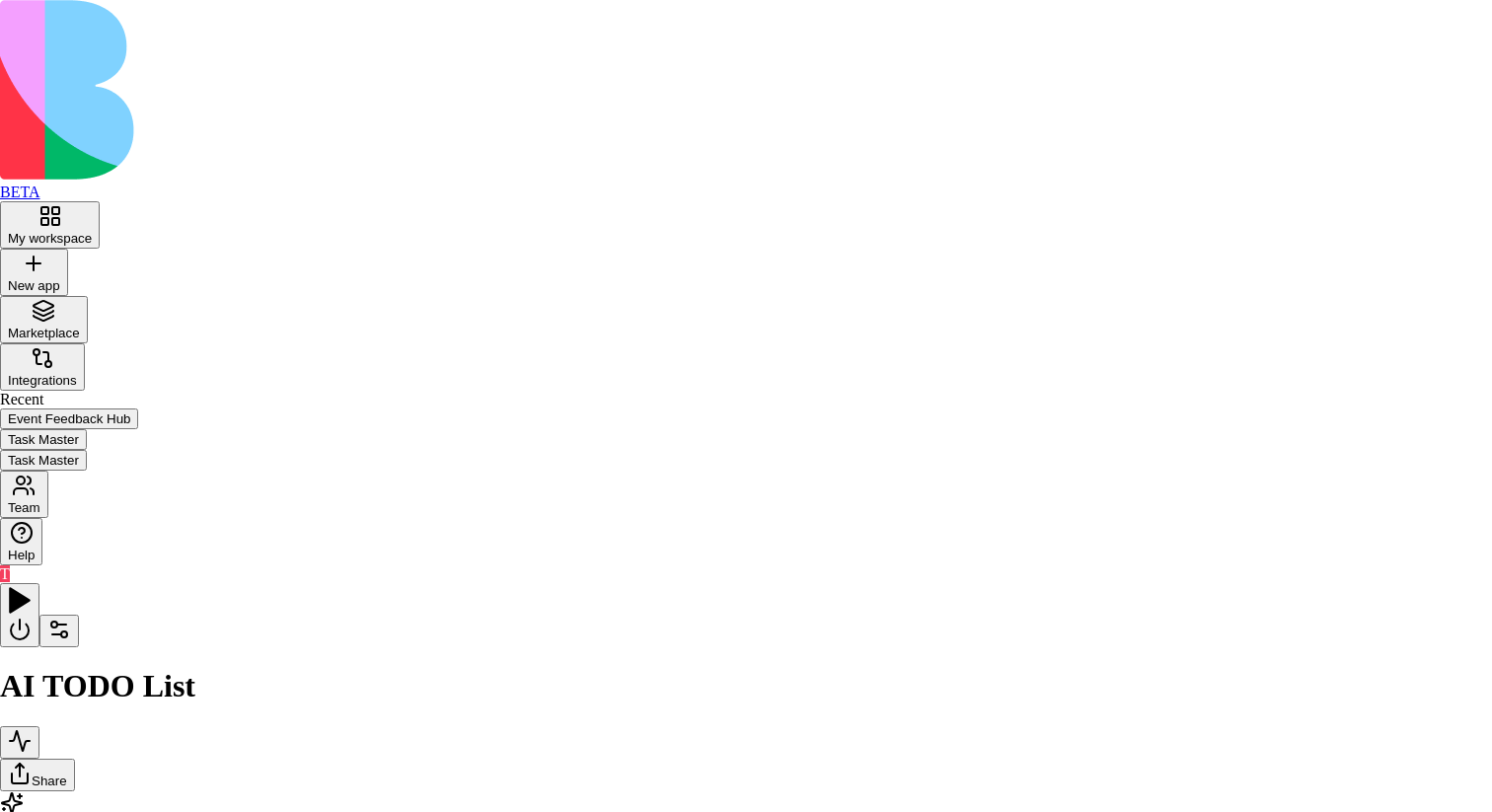 click at bounding box center (746, 1467) 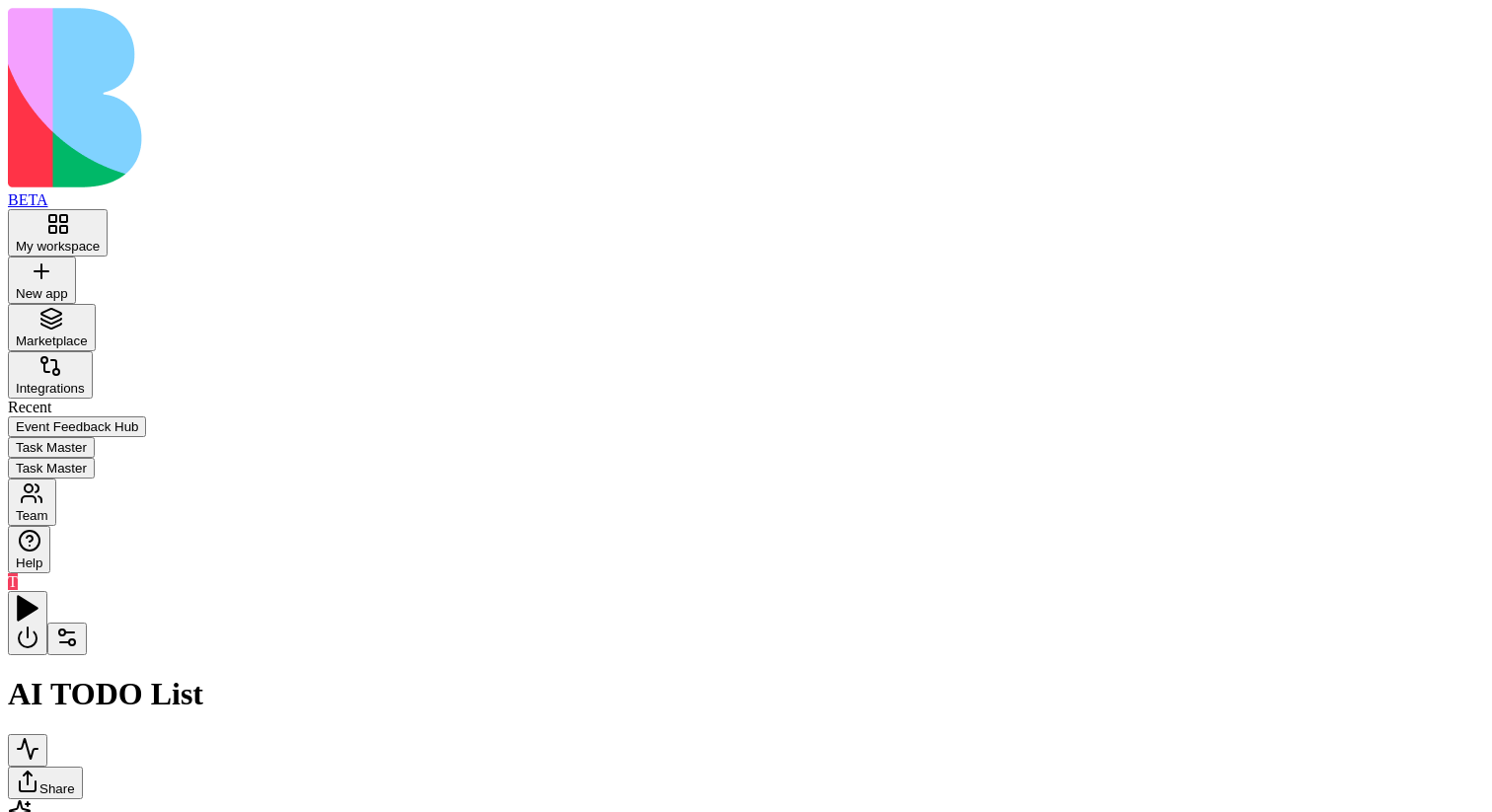 click on "Action" at bounding box center (273, 1101) 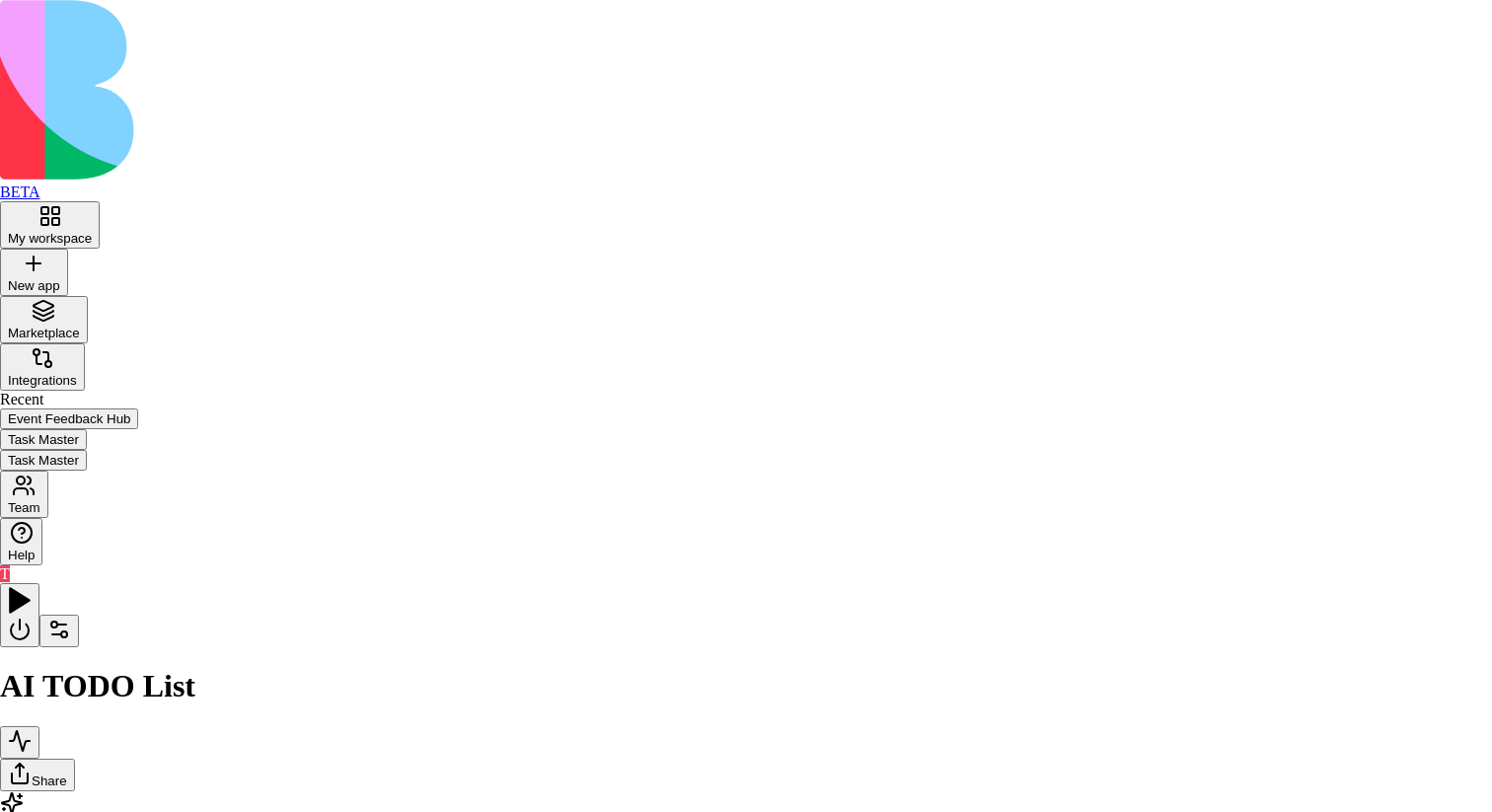 click at bounding box center [746, 1467] 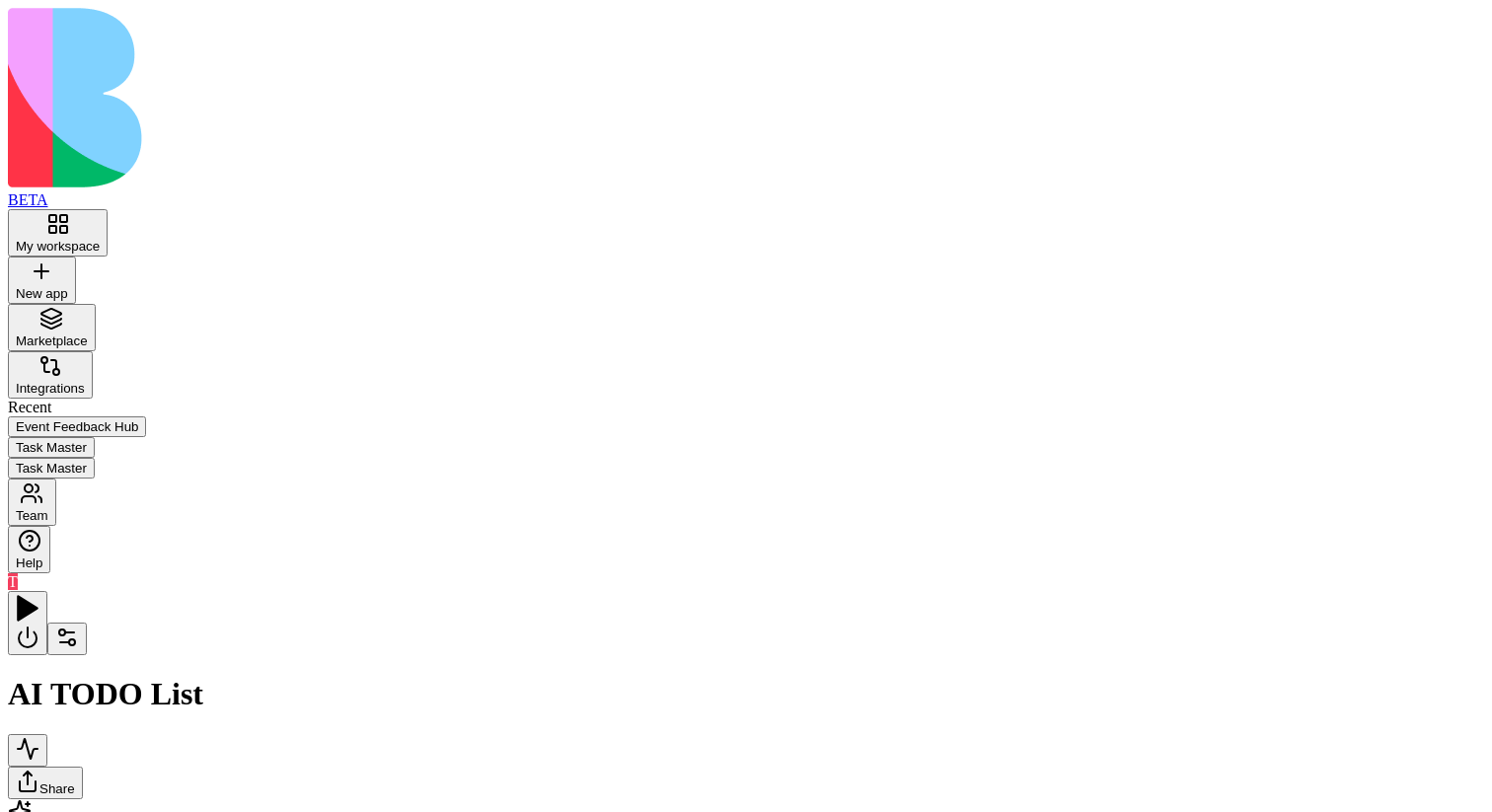 click on "Condition" at bounding box center (267, 1094) 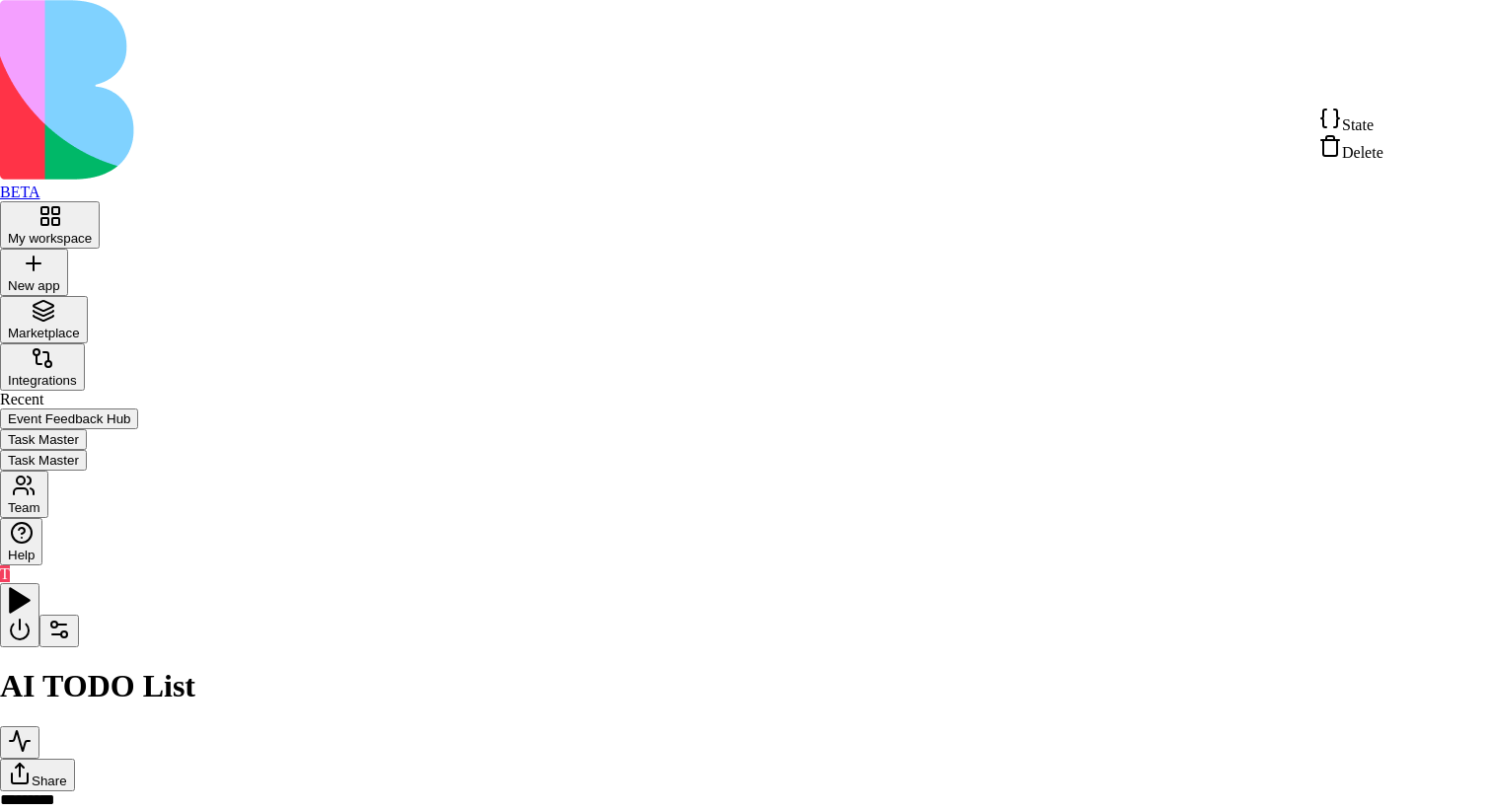 click on "BETA My workspace New app
To pick up a draggable item, press the space bar.
While dragging, use the arrow keys to move the item.
Press space again to drop the item in its new position, or press escape to cancel.
Marketplace Integrations Recent Event Feedback Hub Task Master Task Master Team Help T AI TODO List Share Trigger UI Triggers Action GenerateTaskDescription Generate a detailed description for a task based on its title Action AgentCall Tools Slack GenerateDemoTasks GenerateImage Use this action to create an image based on a text prompt. Provide context or style requirements as needed Condition Press enter or space to select a node. You can then use the arrow keys to move the node around.  Press delete to remove it and escape to cancel.   Press enter or space to select an edge. You can then press delete to remove it or escape to cancel. ********* State Delete" at bounding box center [746, 444] 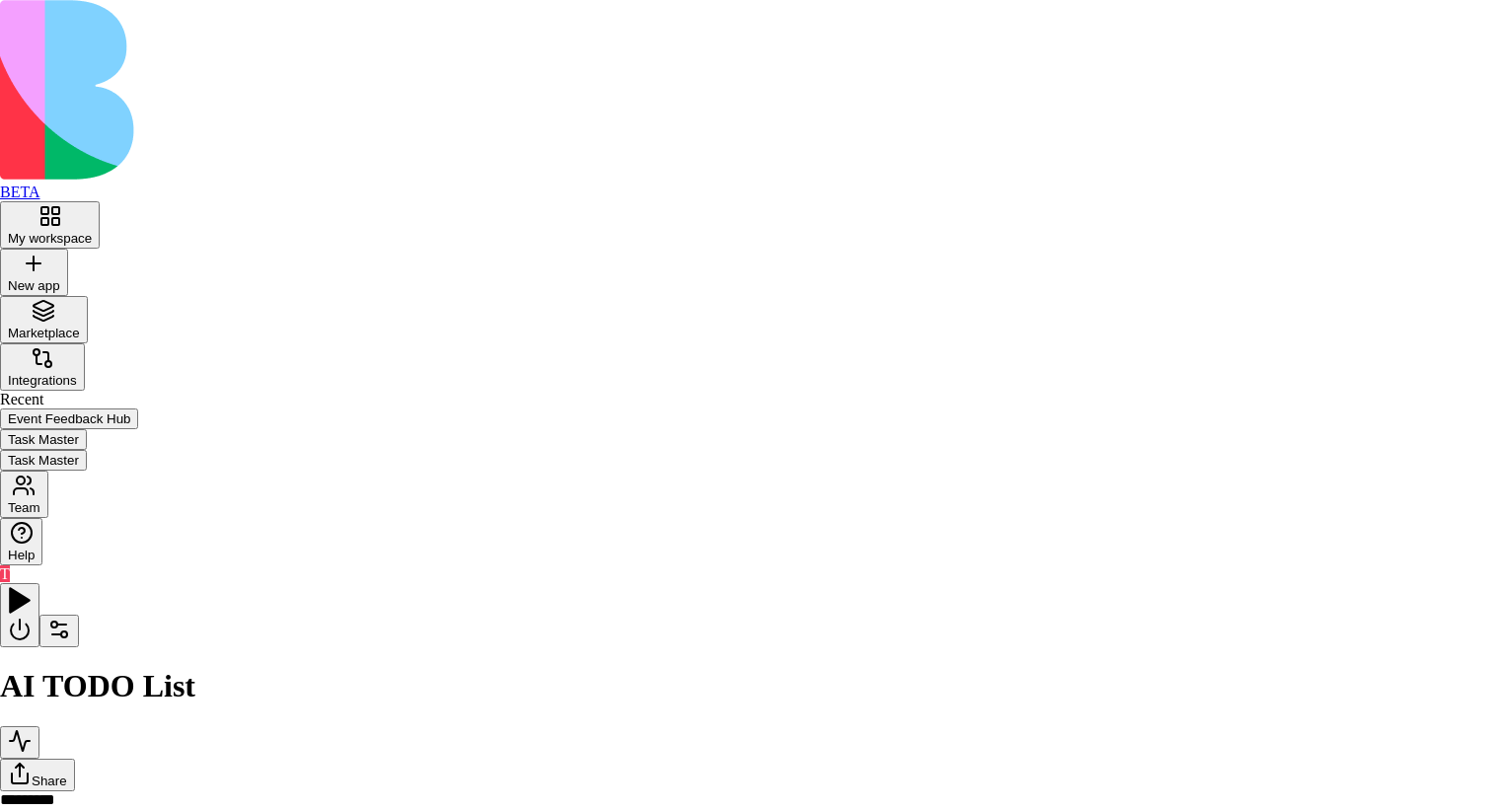 click on "Delete" at bounding box center [84, 1066] 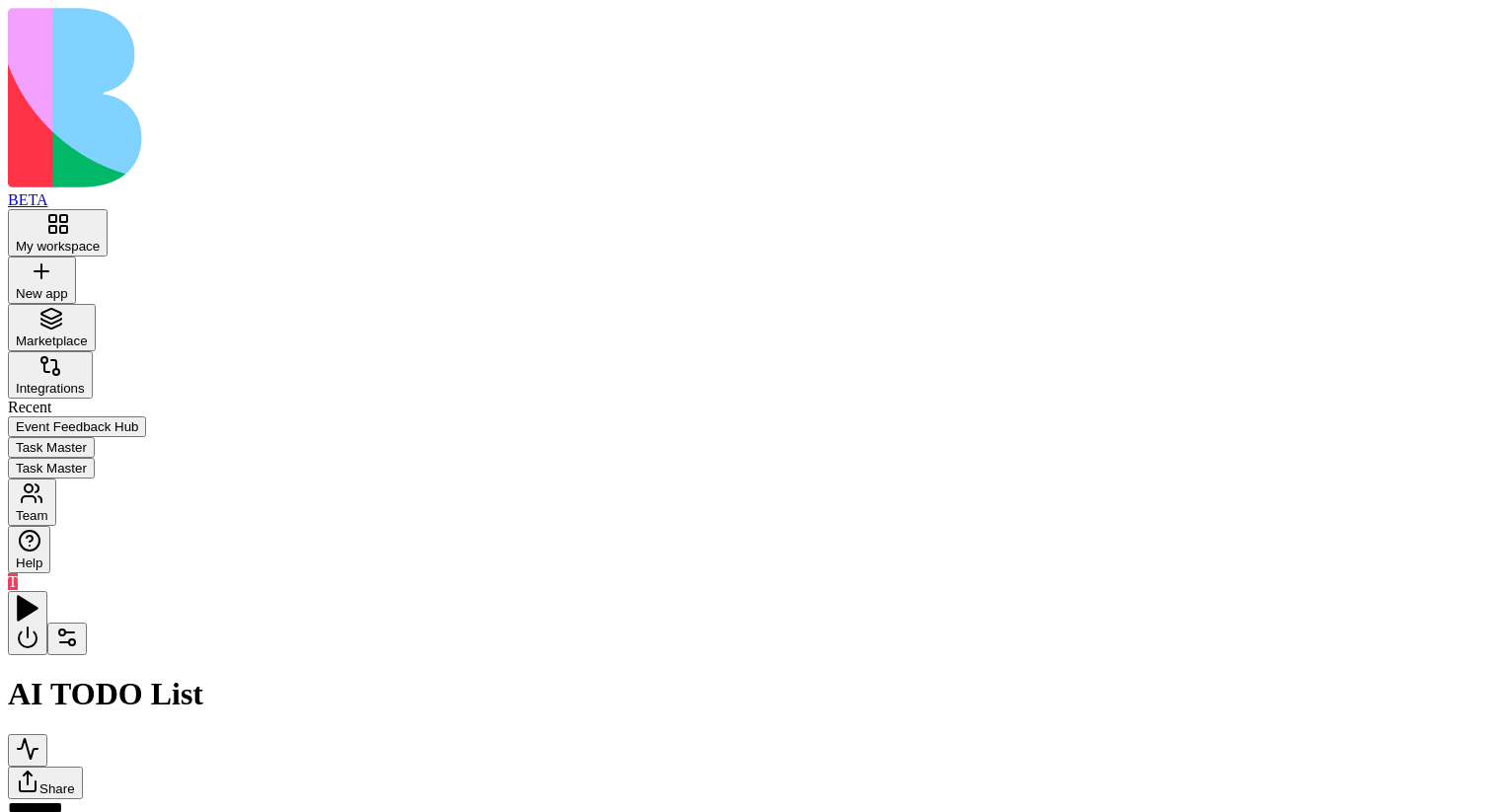 click on "Action" at bounding box center [273, 1101] 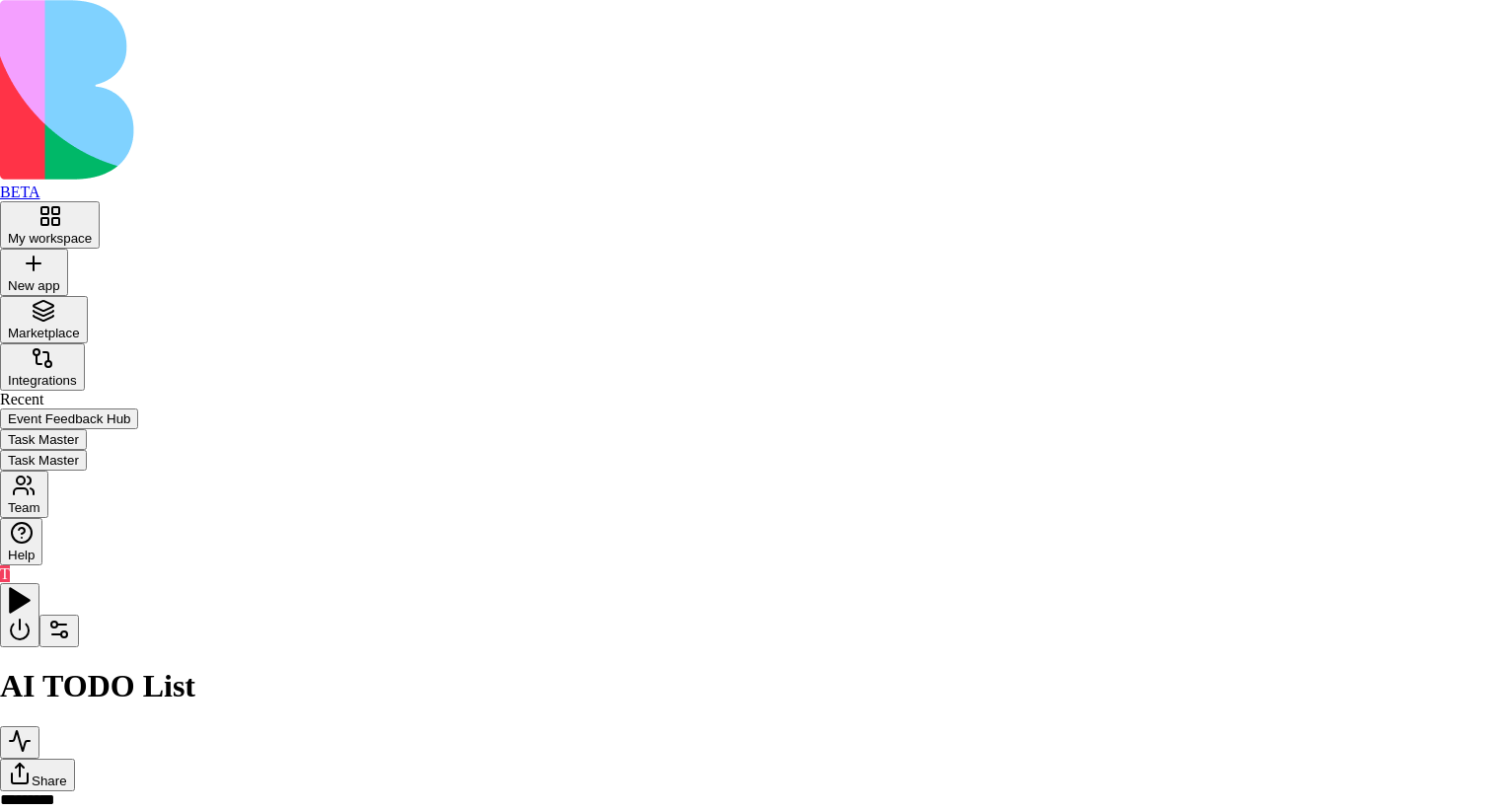 click at bounding box center [746, 880] 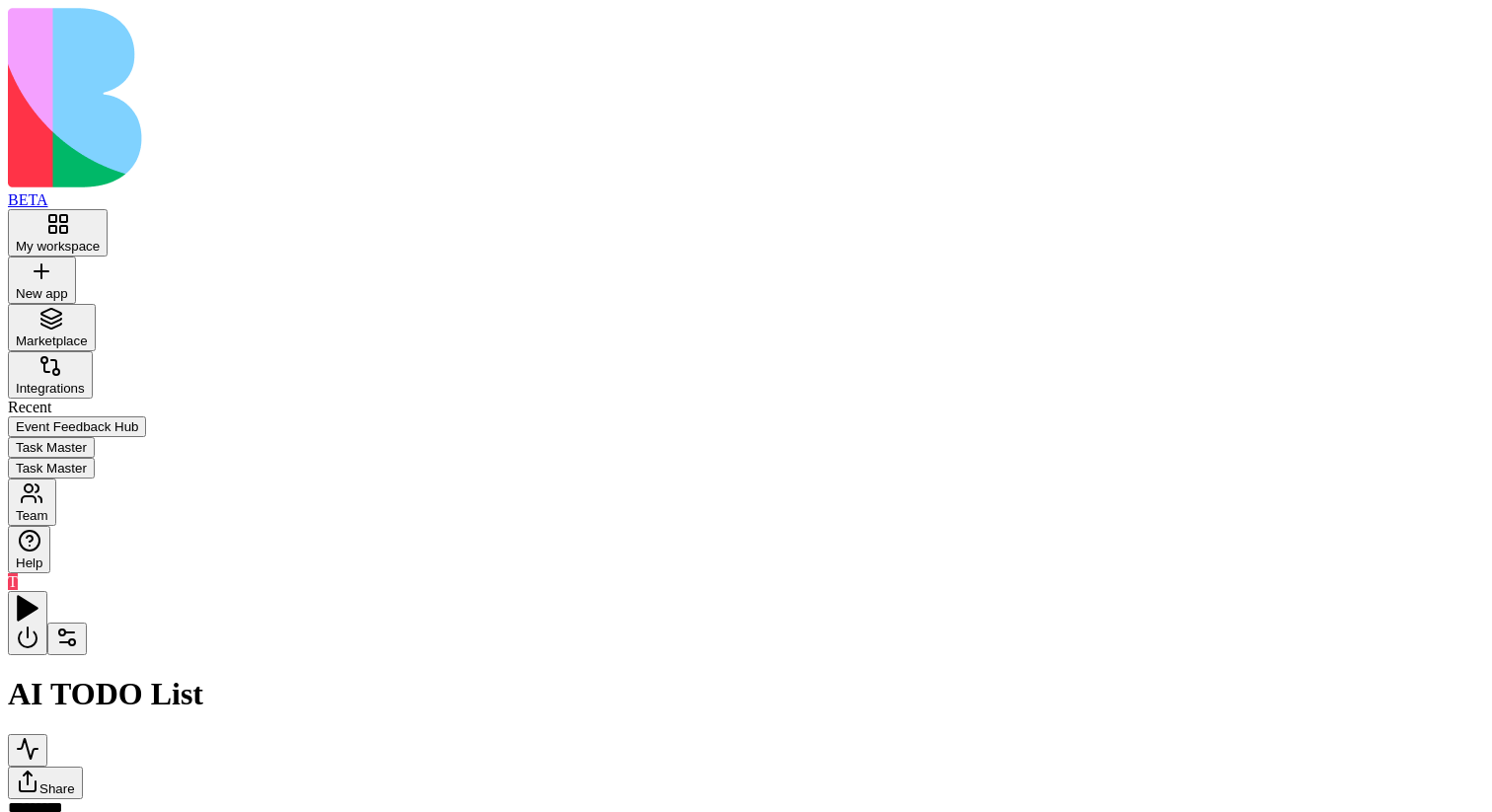 drag, startPoint x: 400, startPoint y: 432, endPoint x: 396, endPoint y: 455, distance: 23.345235 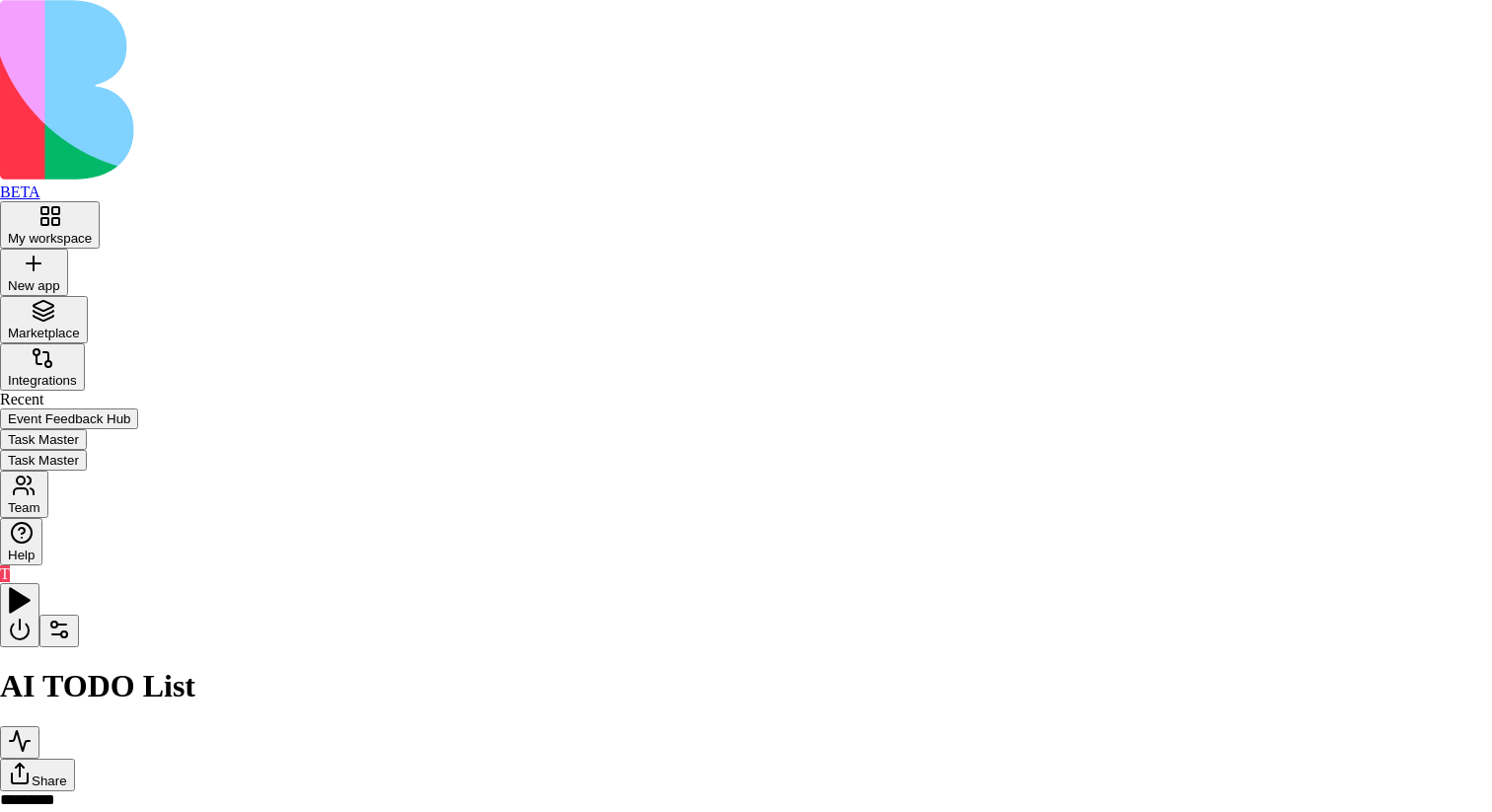 click at bounding box center (746, 880) 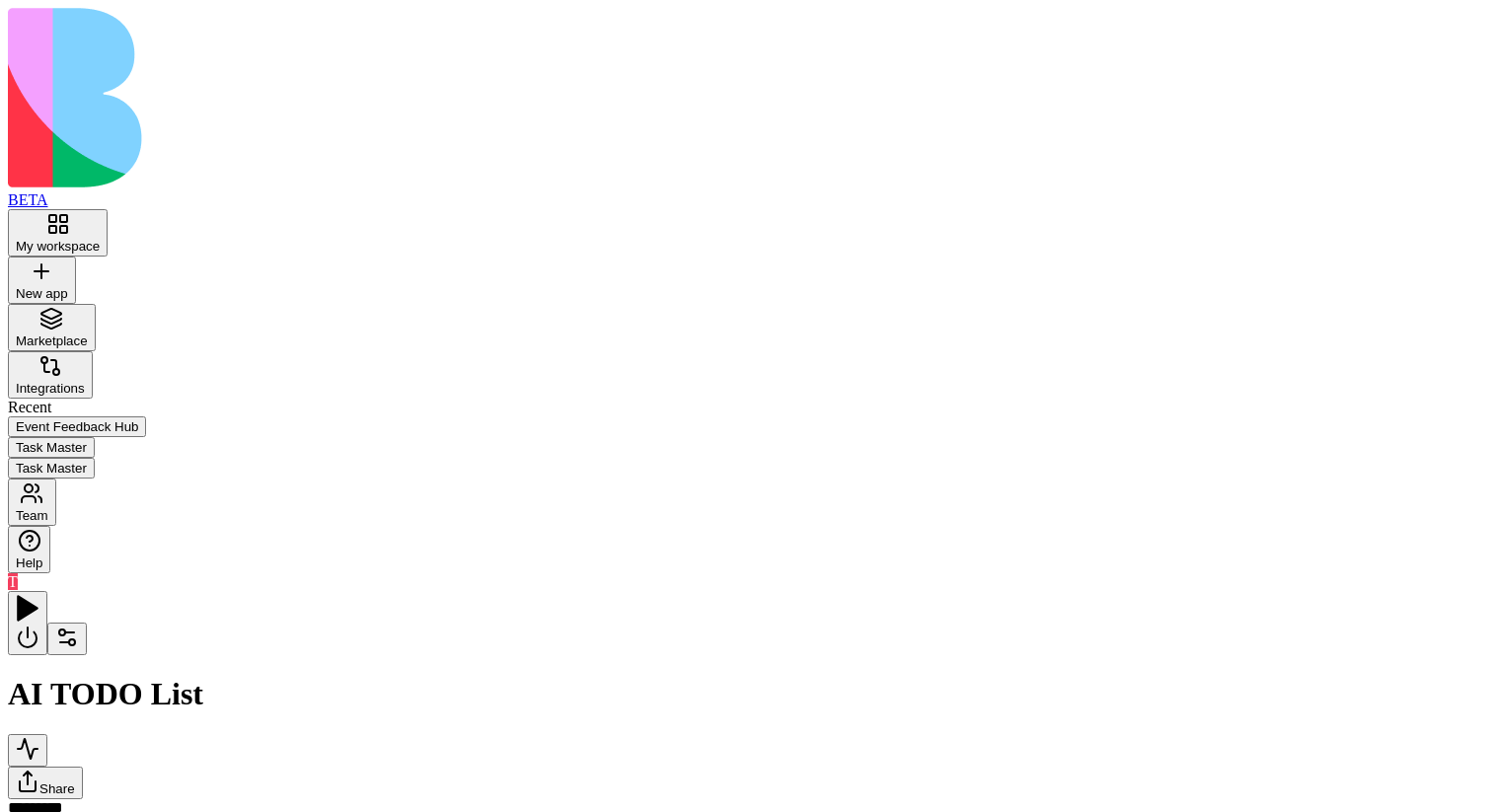 type 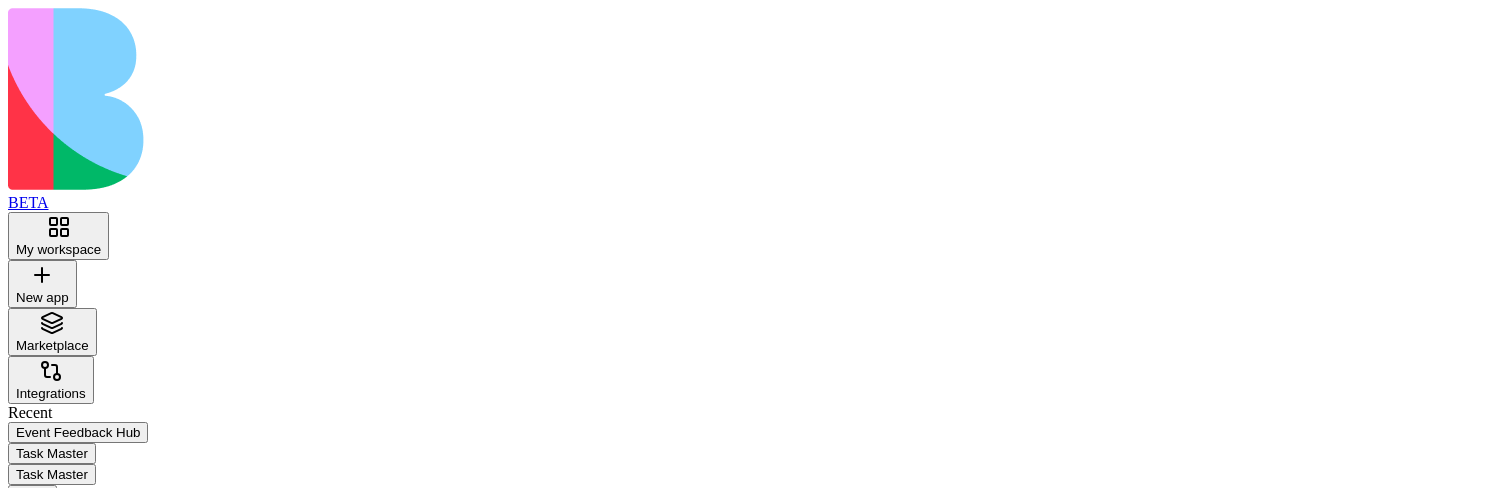 click on "Action" at bounding box center [277, 1116] 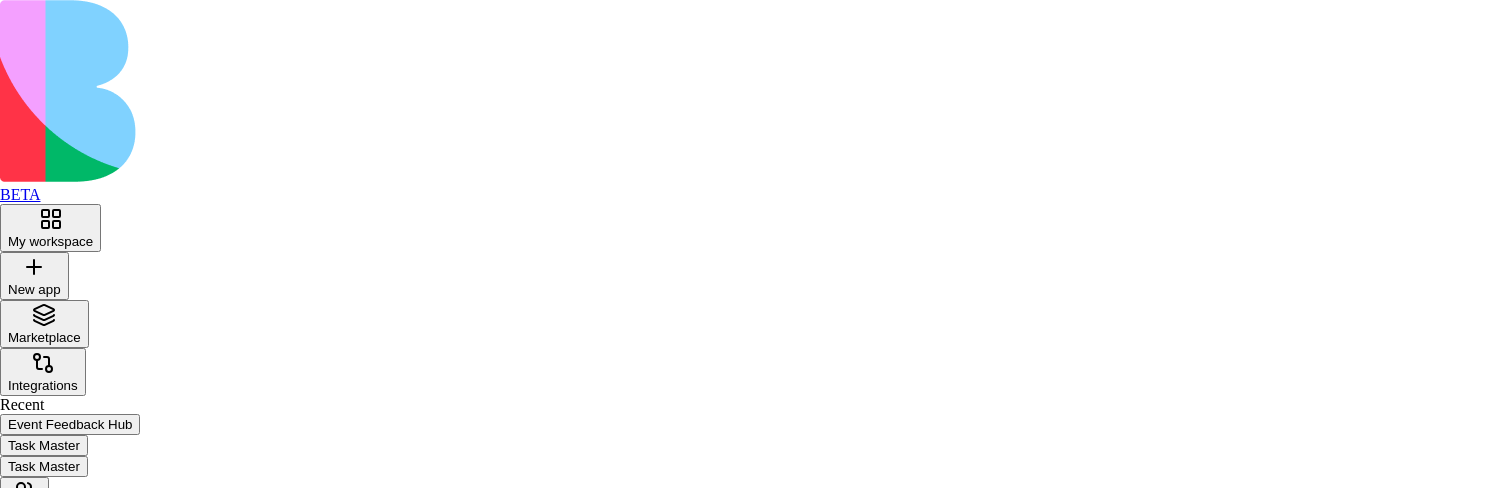 click at bounding box center [756, 892] 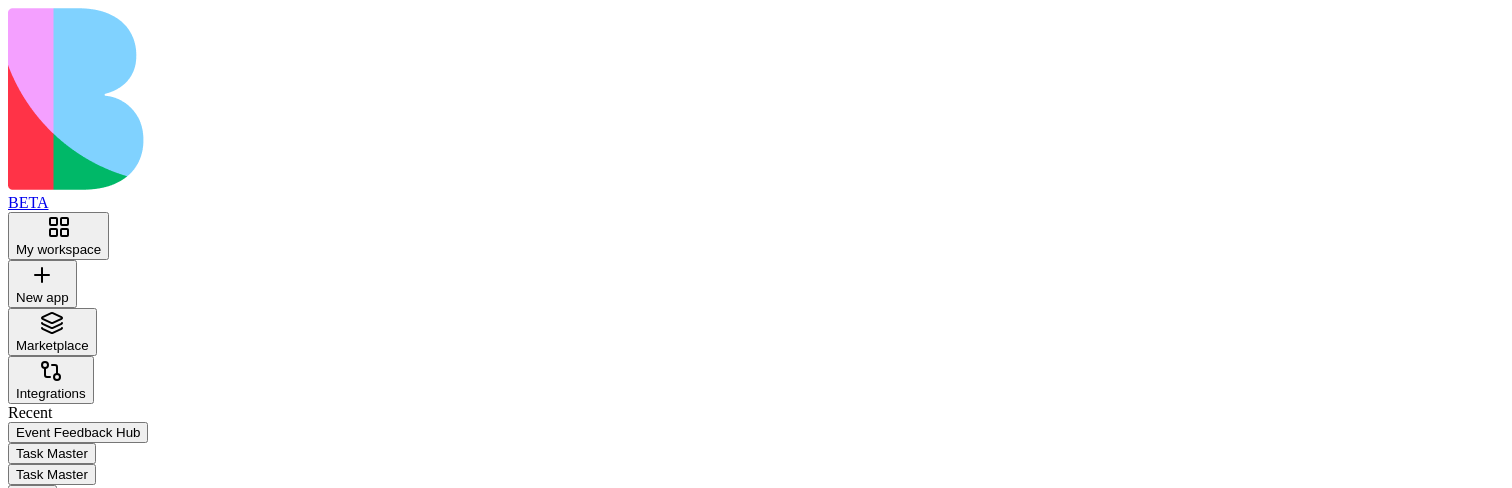 drag, startPoint x: 397, startPoint y: 285, endPoint x: 664, endPoint y: 381, distance: 283.73404 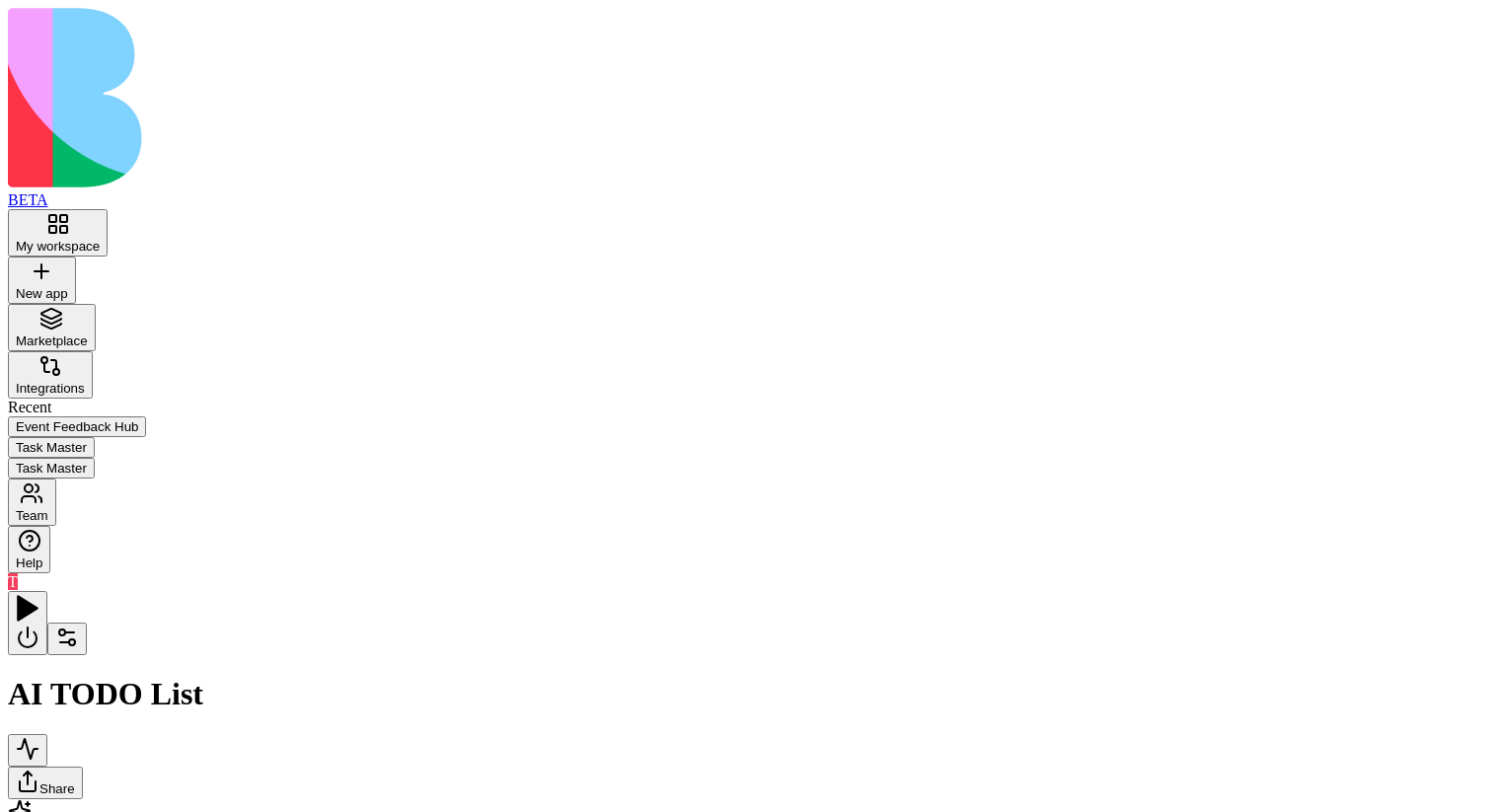 drag, startPoint x: 716, startPoint y: 293, endPoint x: 810, endPoint y: 272, distance: 96.31718 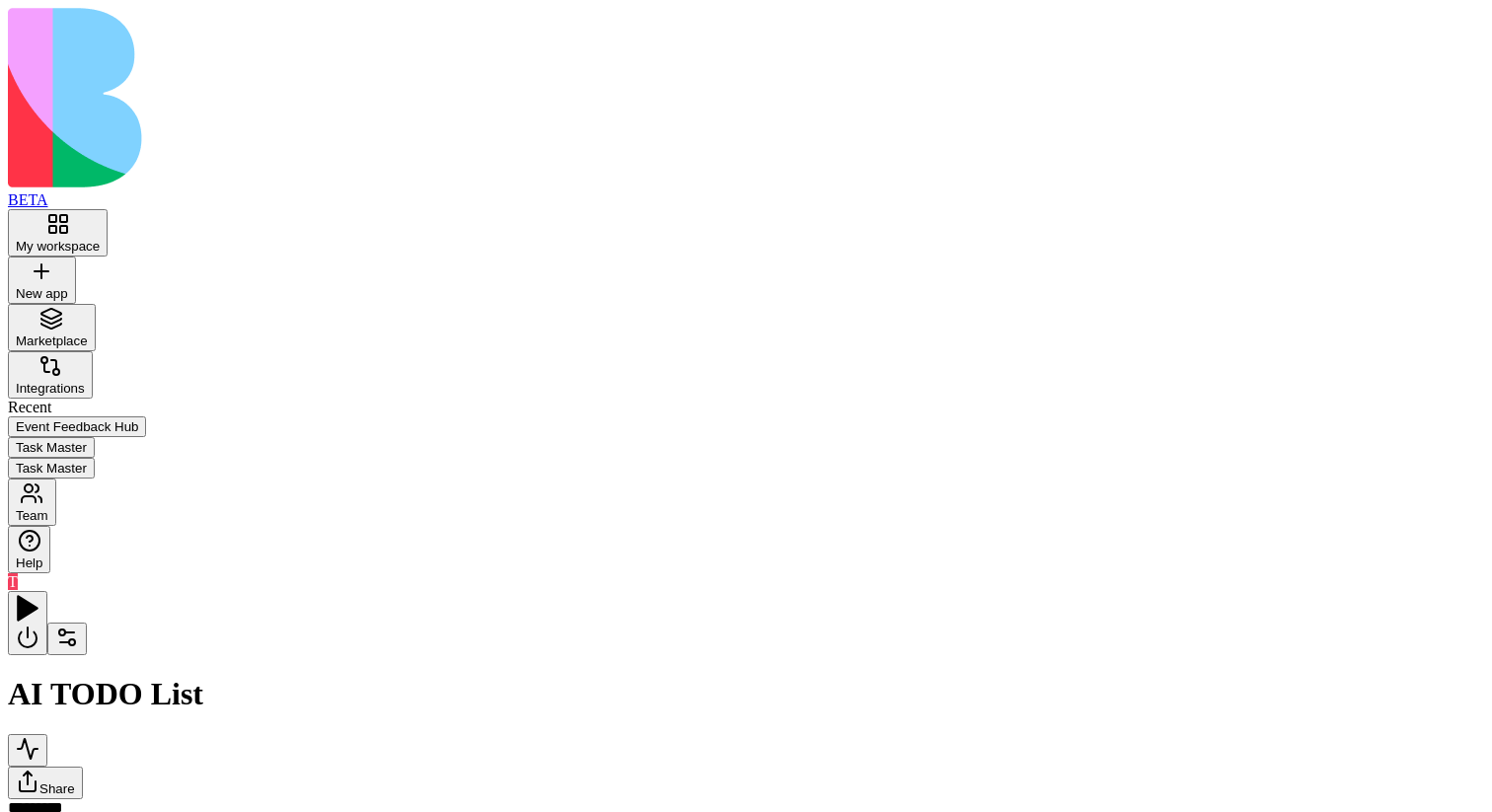 click on "BETA My workspace New app
To pick up a draggable item, press the space bar.
While dragging, use the arrow keys to move the item.
Press space again to drop the item in its new position, or press escape to cancel.
Marketplace Integrations Recent Event Feedback Hub Task Master Task Master Team Help T AI TODO List Share Trigger UI Triggers Action GenerateTaskDescription Generate a detailed description for a task based on its title Action AgentCall Tools Slack GenerateDemoTasks GenerateImage Use this action to create an image based on a text prompt. Provide context or style requirements as needed Condition Press enter or space to select a node. You can then use the arrow keys to move the node around.  Press delete to remove it and escape to cancel.   Press enter or space to select an edge. You can then press delete to remove it or escape to cancel. *********" at bounding box center (746, 448) 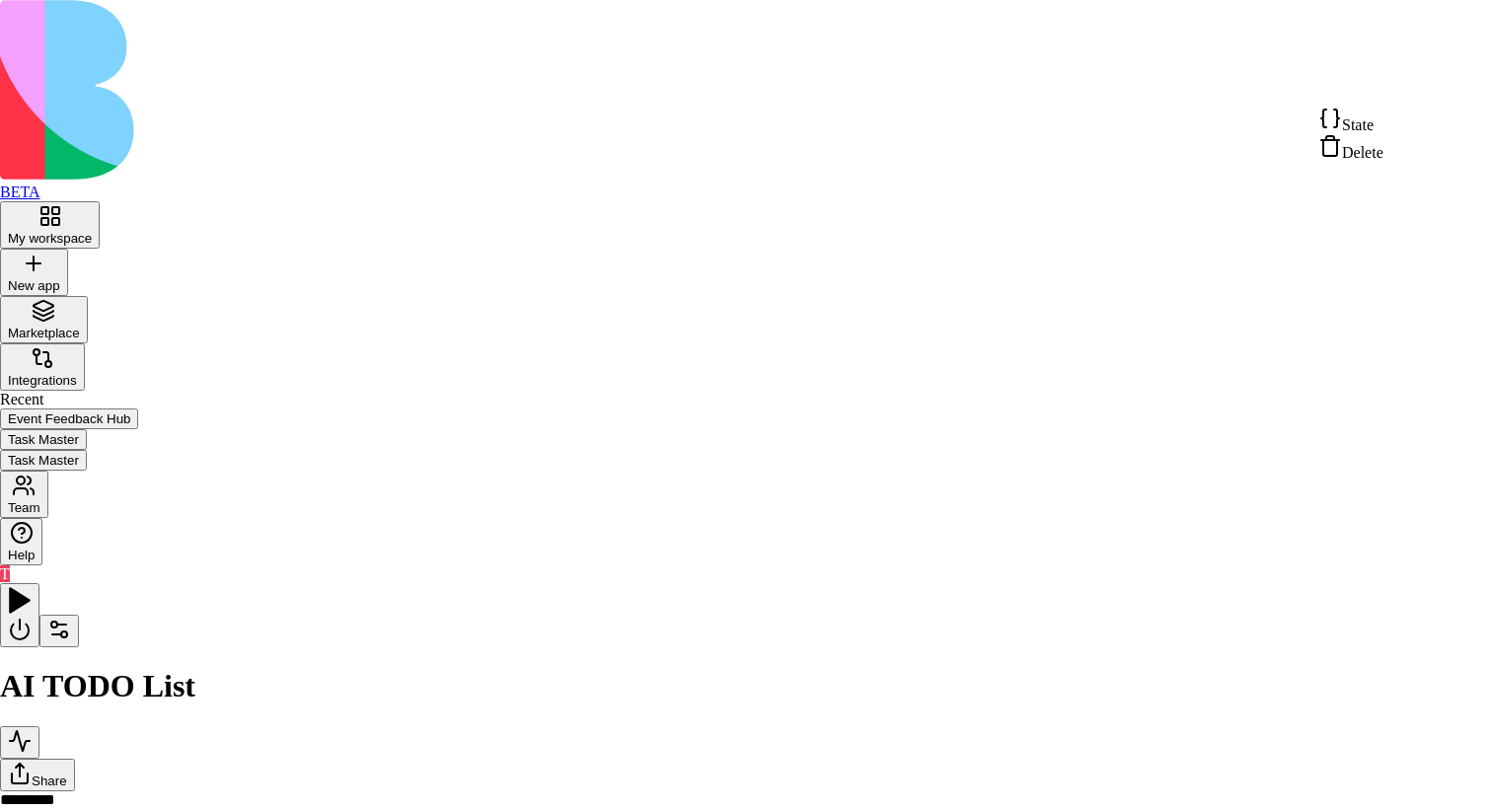 click on "Delete" at bounding box center [1363, 152] 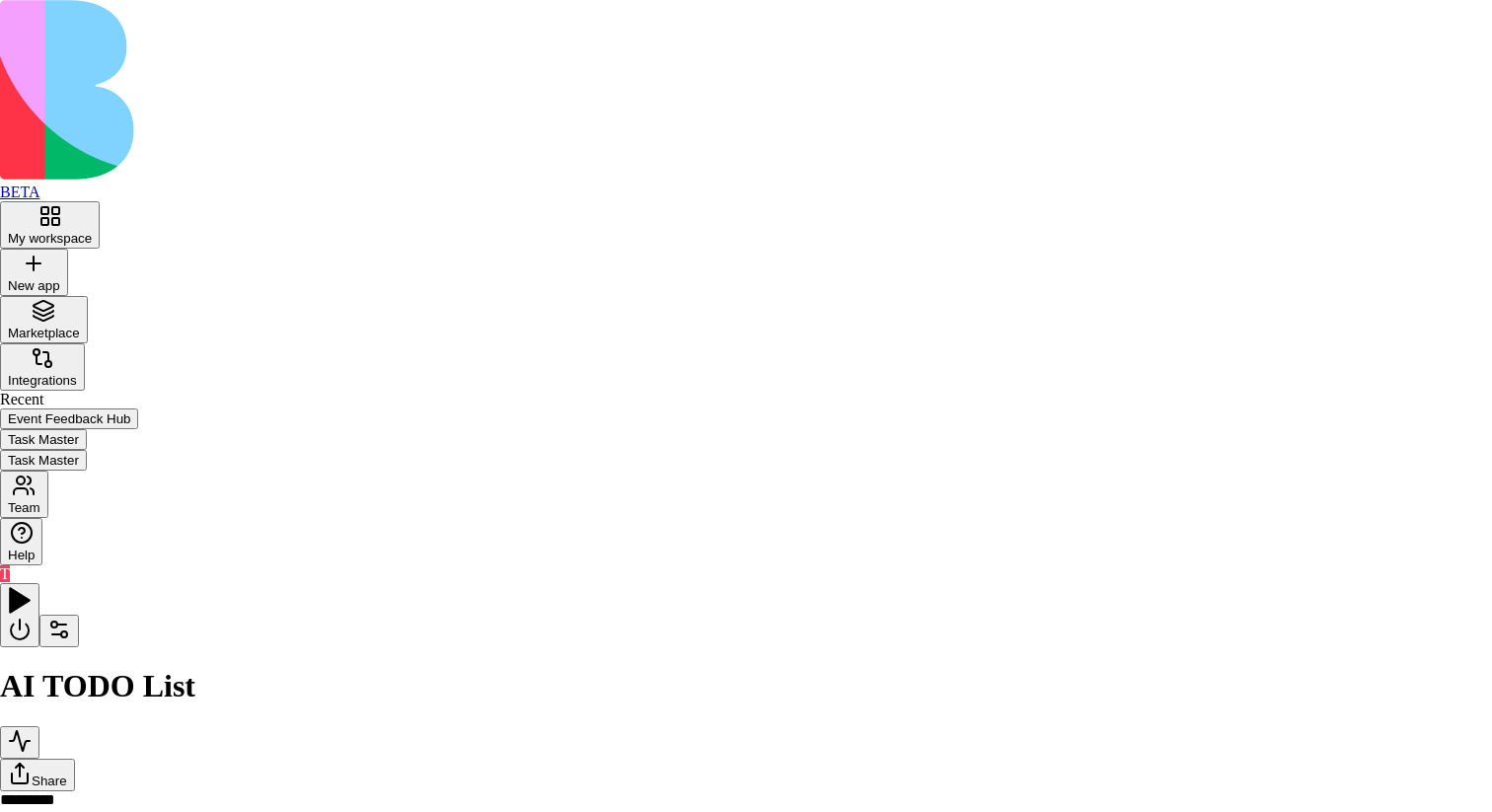 click on "Are you sure you want to delete Condition? This will remove the block with all its settings. Cancel Delete" at bounding box center [746, 1029] 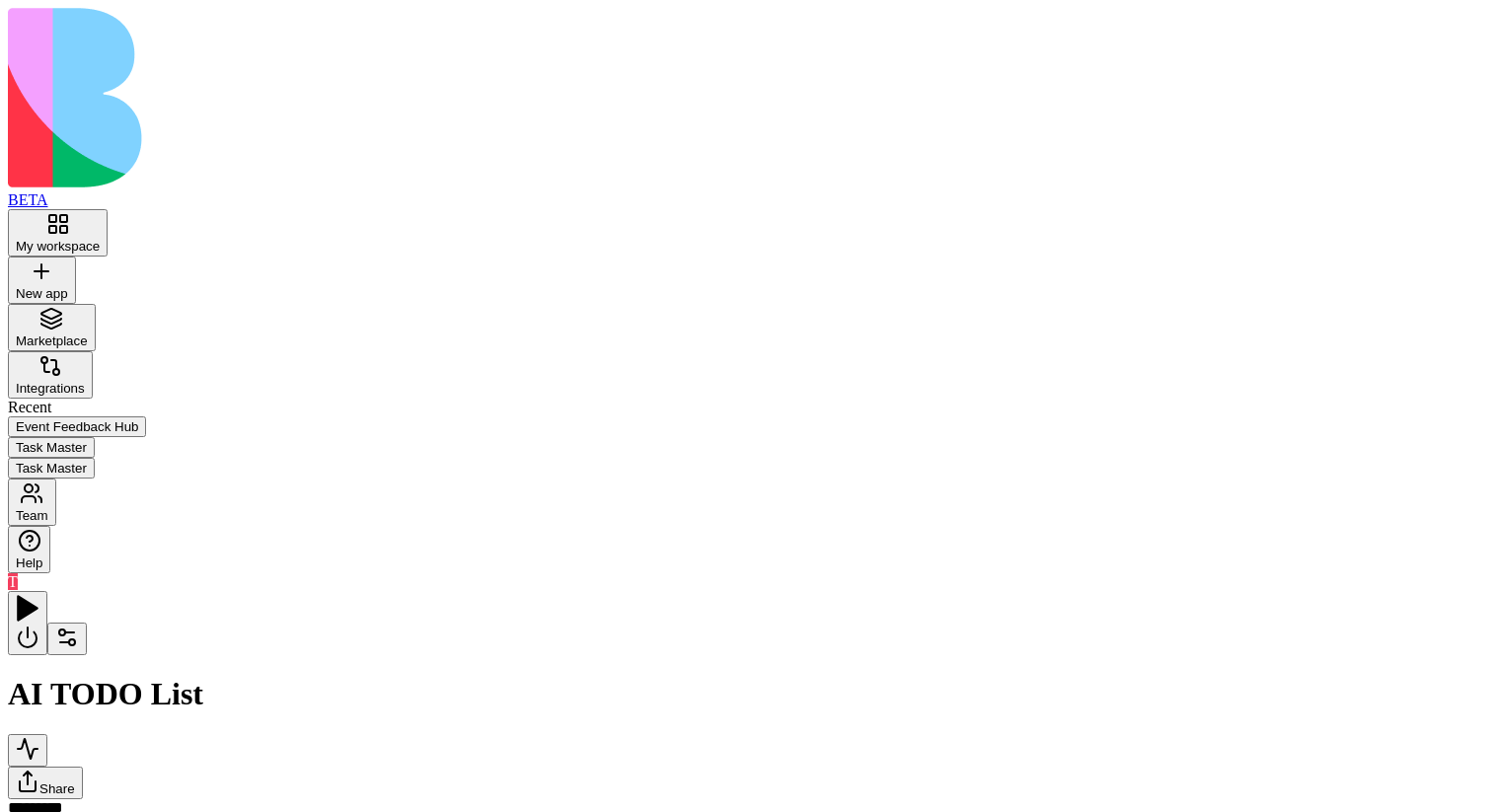 click at bounding box center (67, 638) 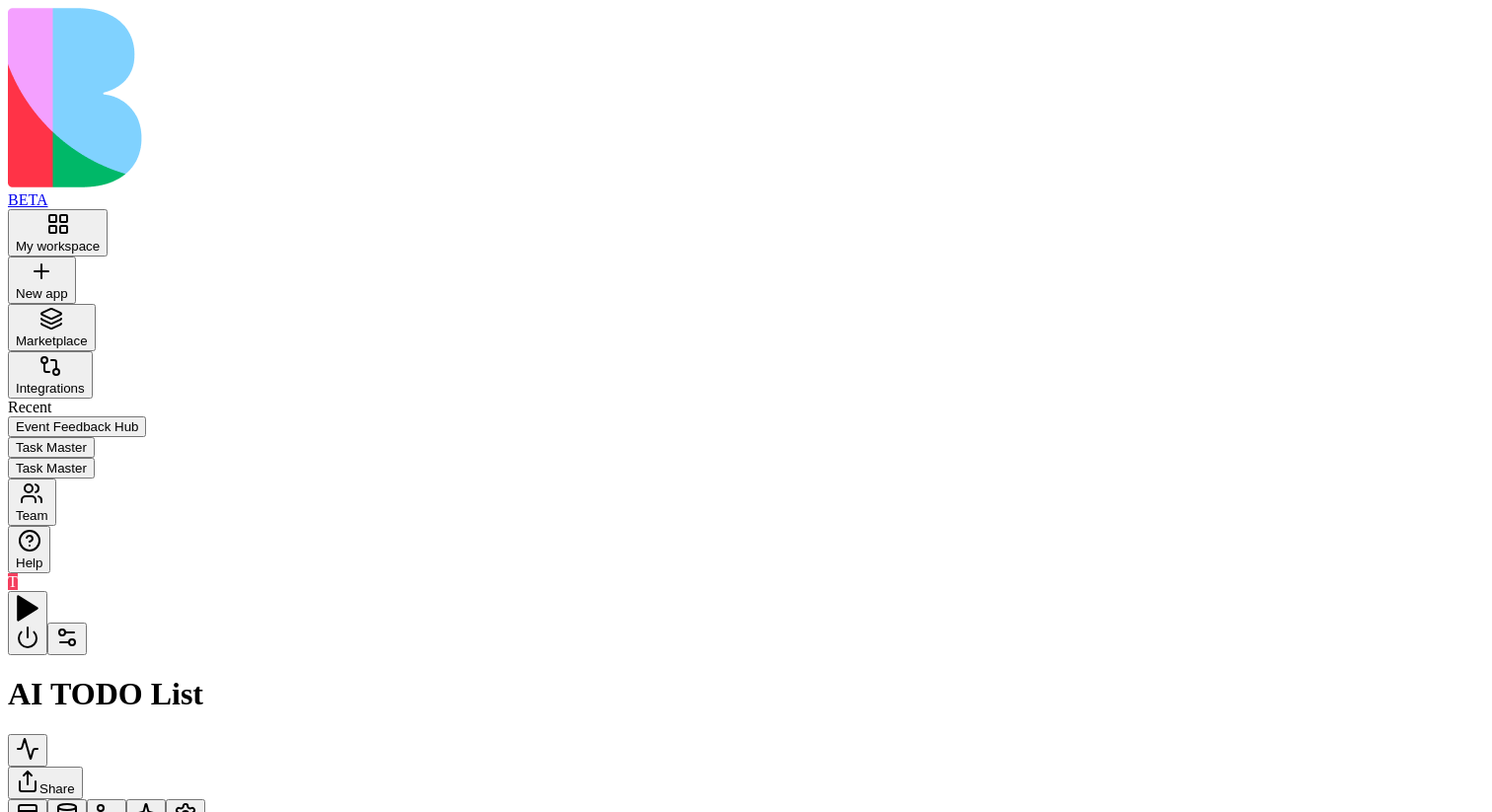 type 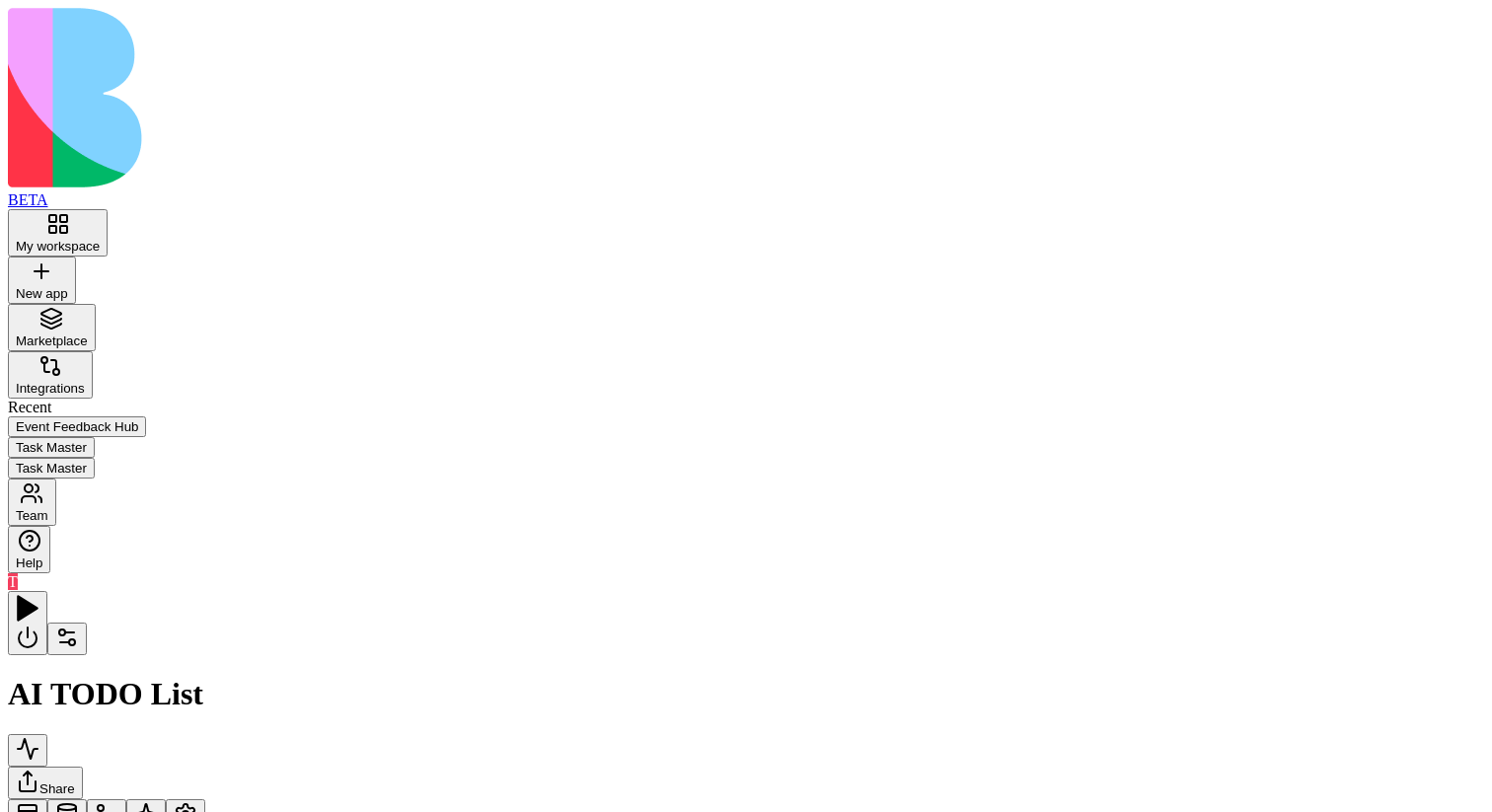 click on "Action" at bounding box center [76, 1156] 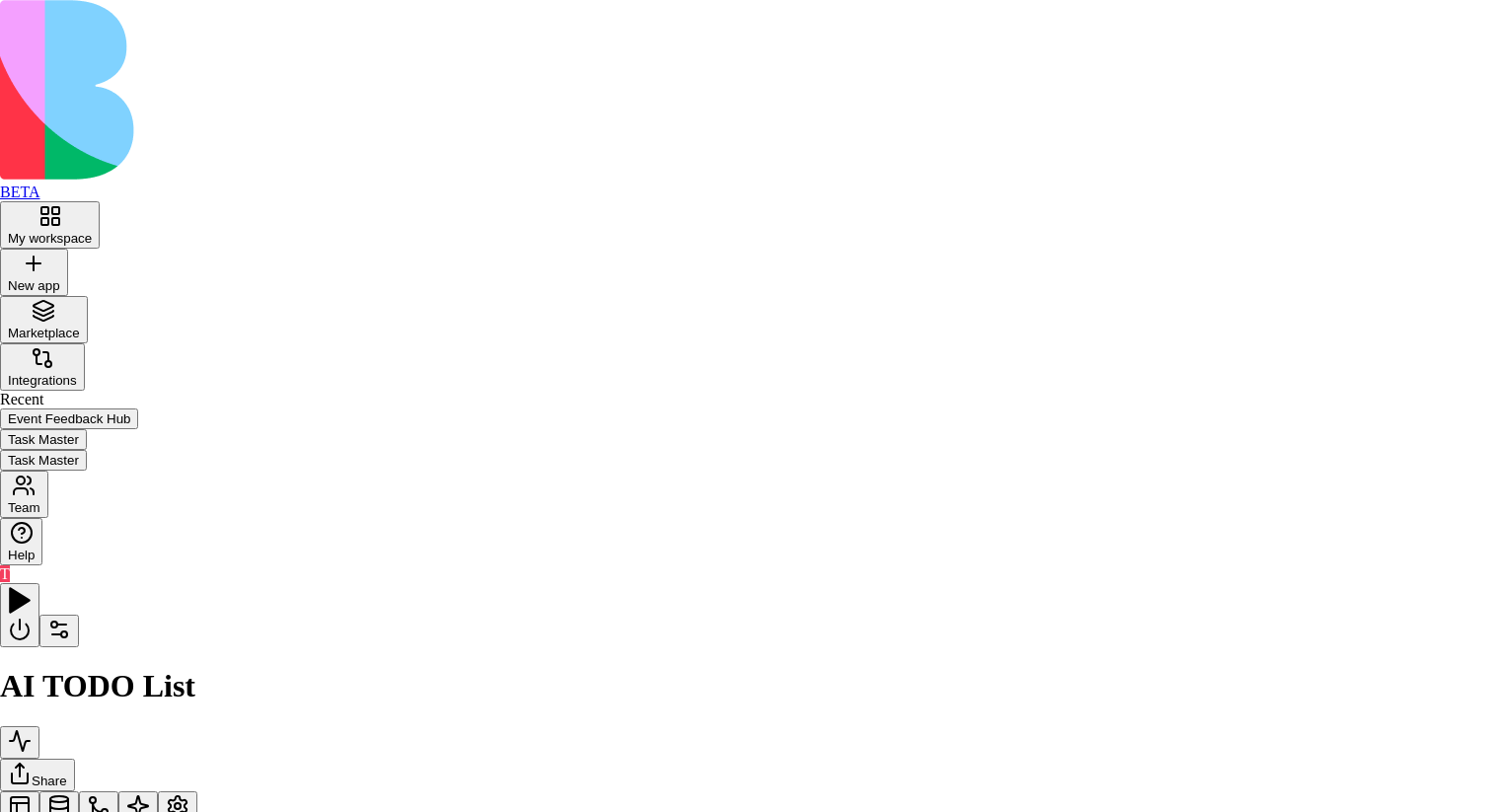 click at bounding box center [746, 913] 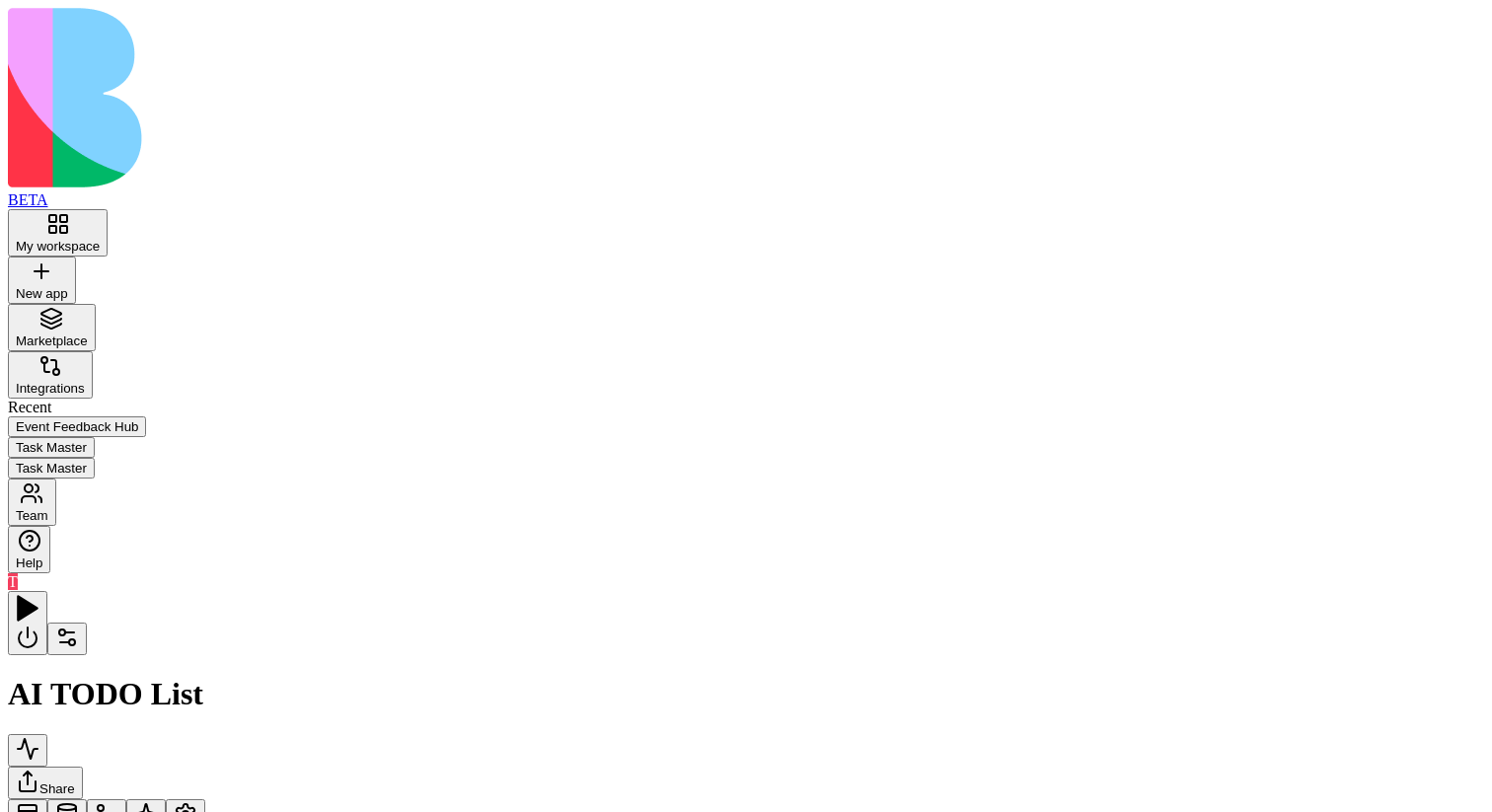 drag, startPoint x: 392, startPoint y: 408, endPoint x: 717, endPoint y: 430, distance: 325.7438 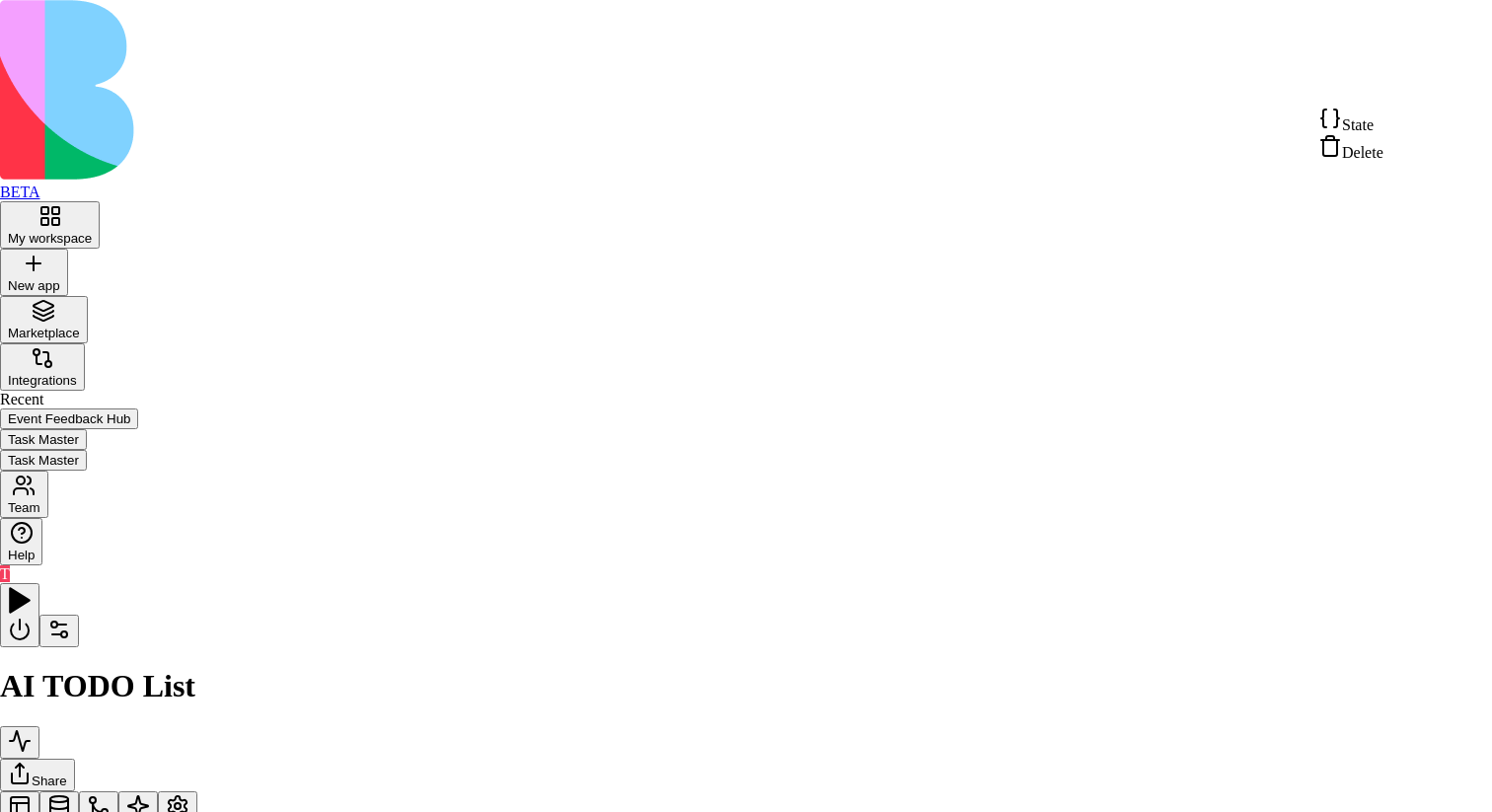 click on "Delete" at bounding box center [1351, 148] 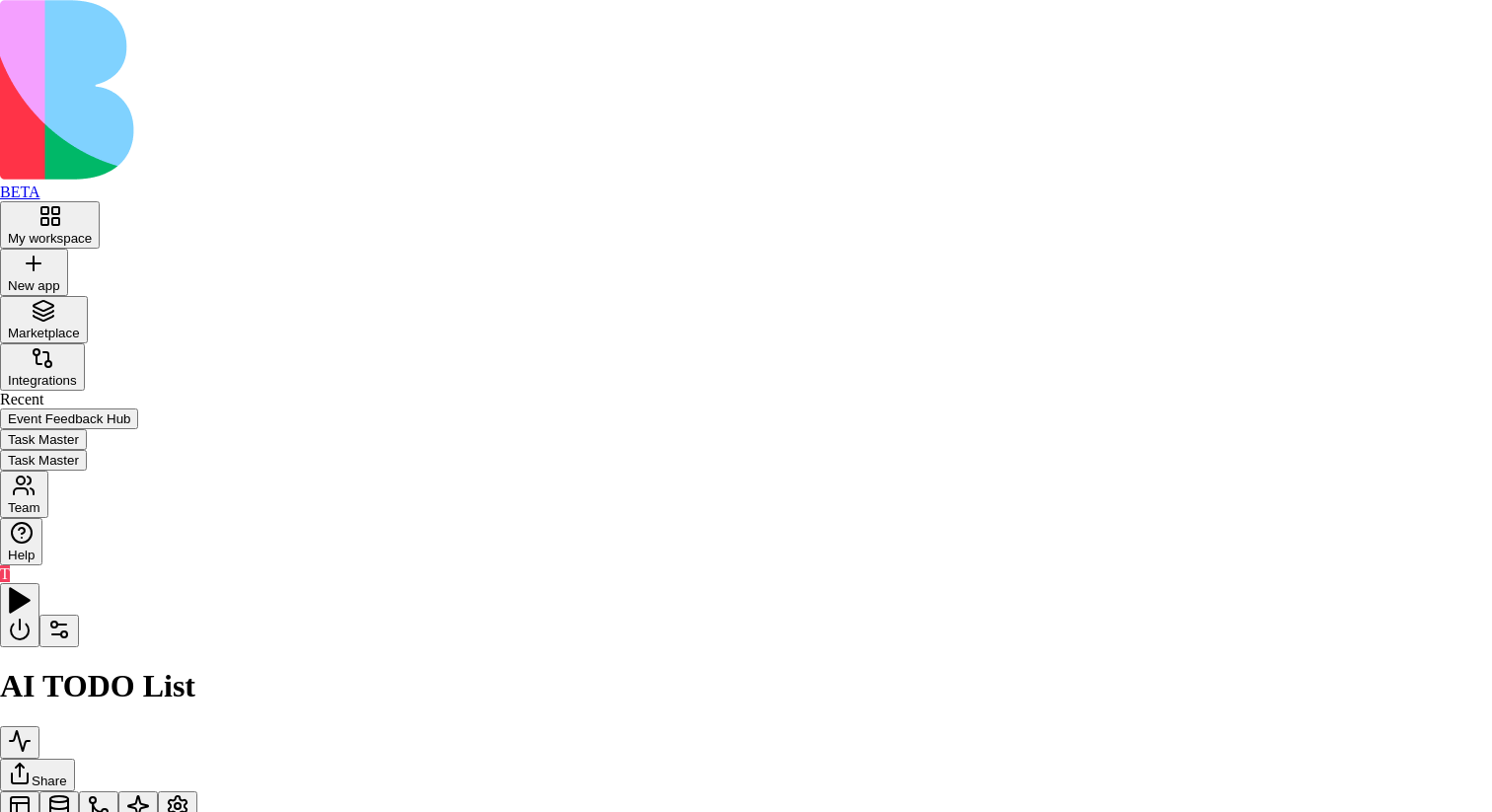 click on "Delete" at bounding box center (84, 1098) 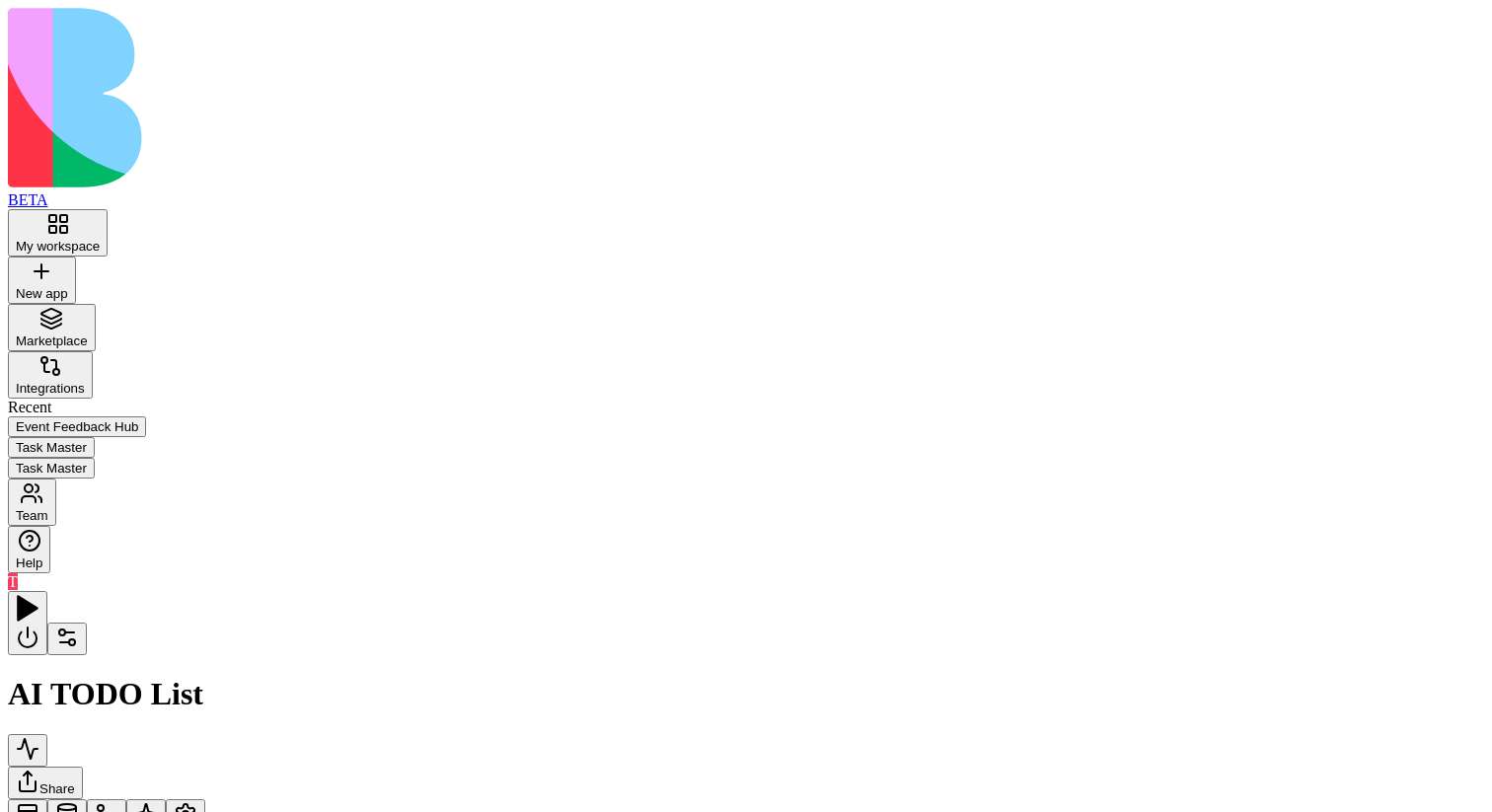 click on "Action" at bounding box center [76, 1156] 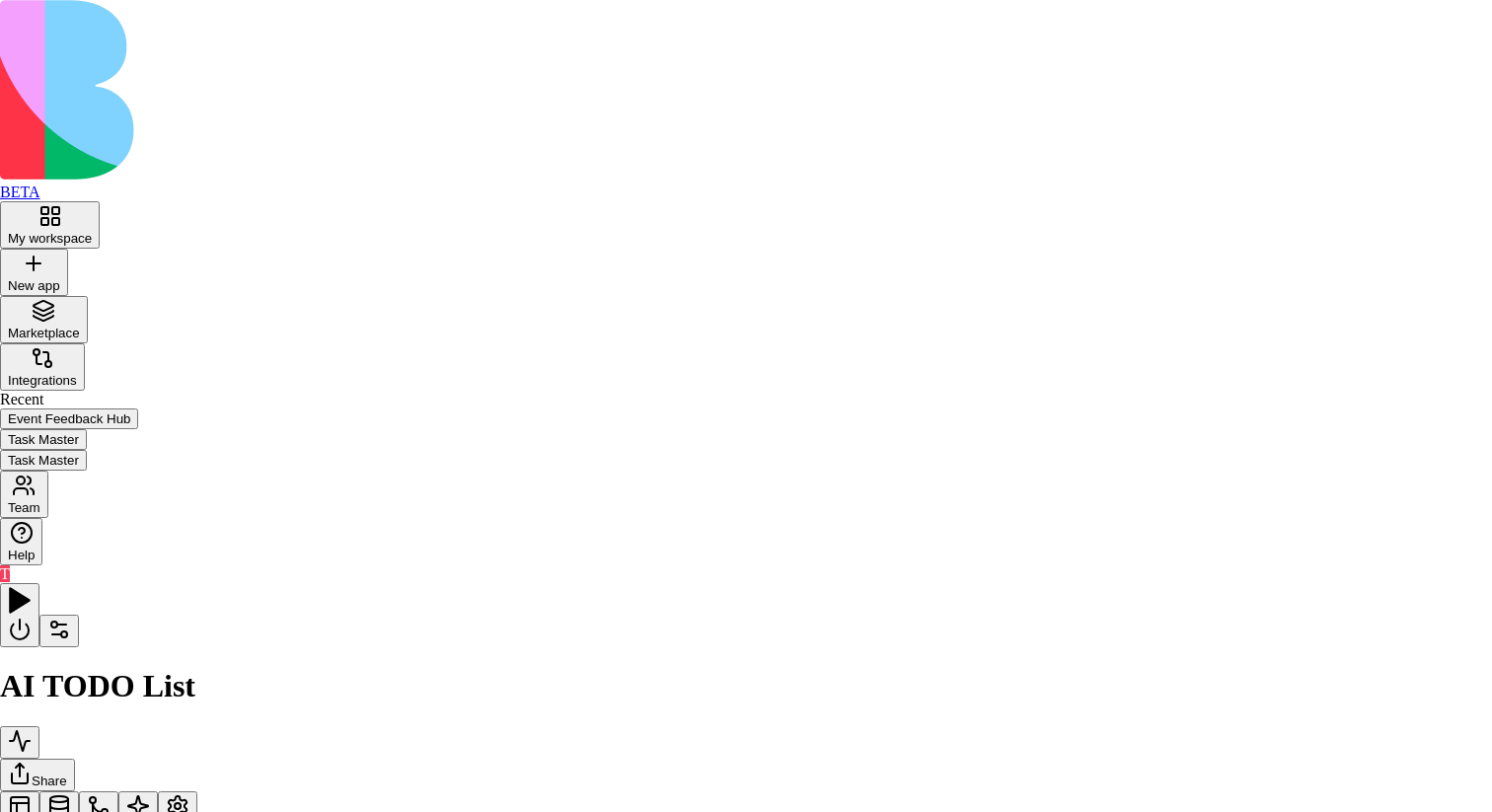 click at bounding box center [746, 913] 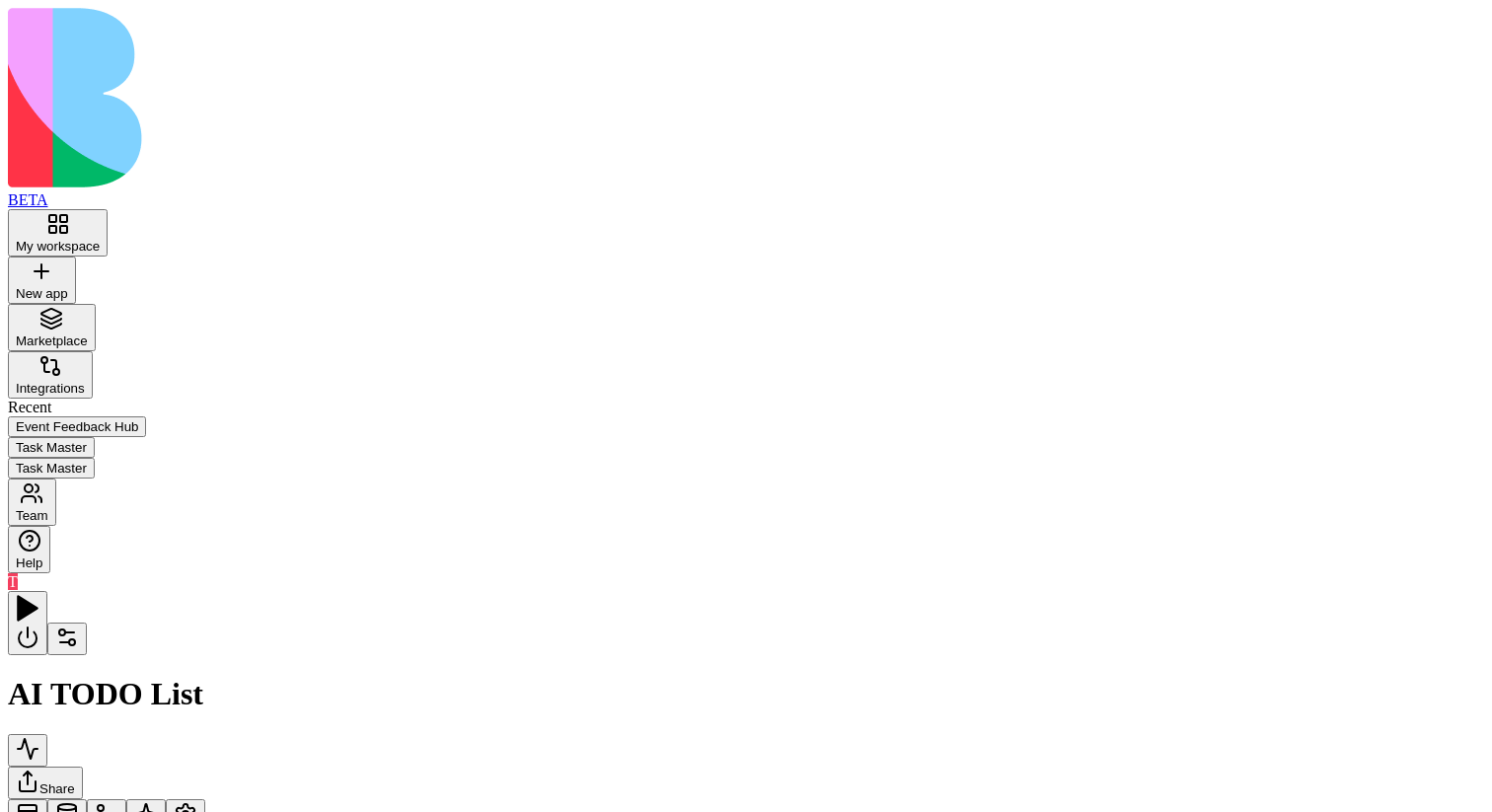 drag, startPoint x: 599, startPoint y: 364, endPoint x: 612, endPoint y: 409, distance: 46.840154 